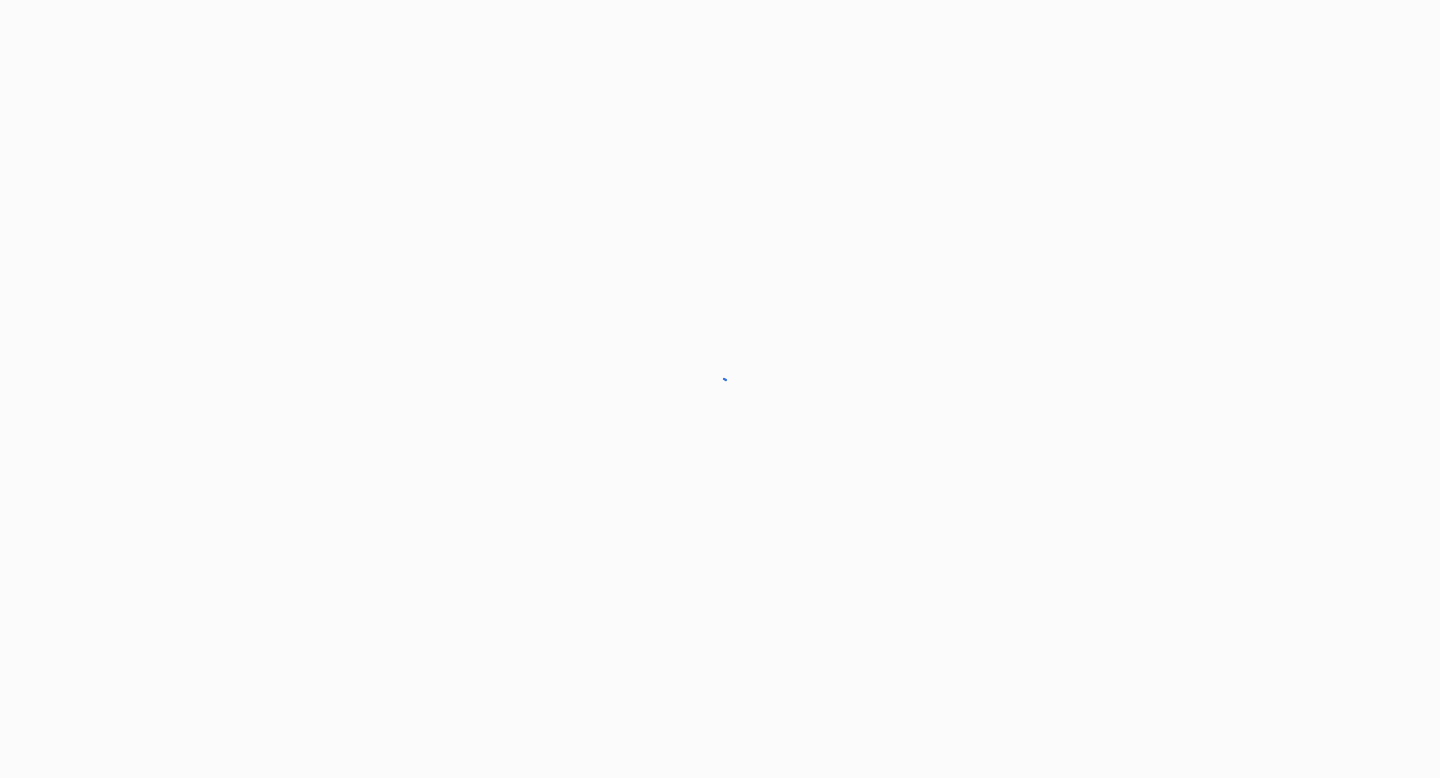 scroll, scrollTop: 0, scrollLeft: 0, axis: both 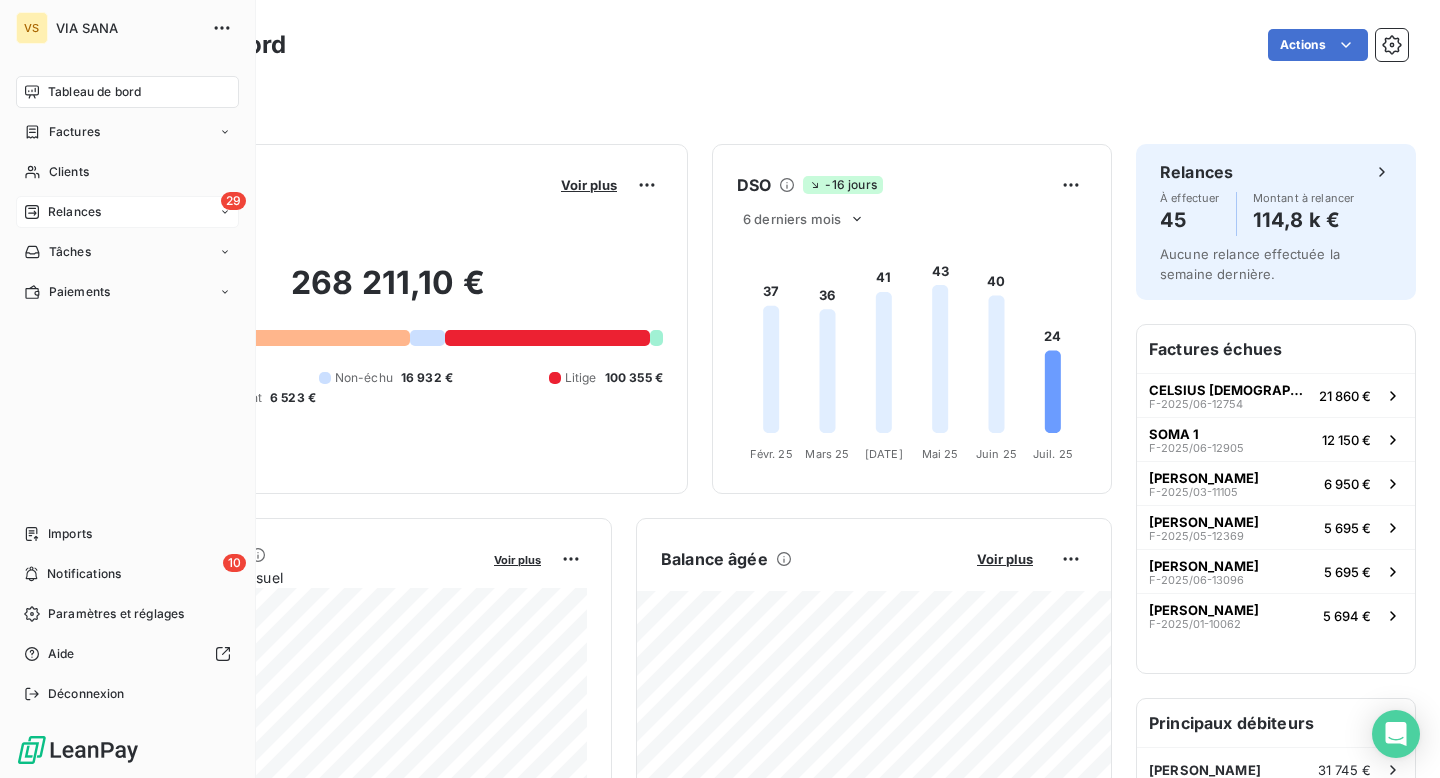 click on "Relances" at bounding box center [62, 212] 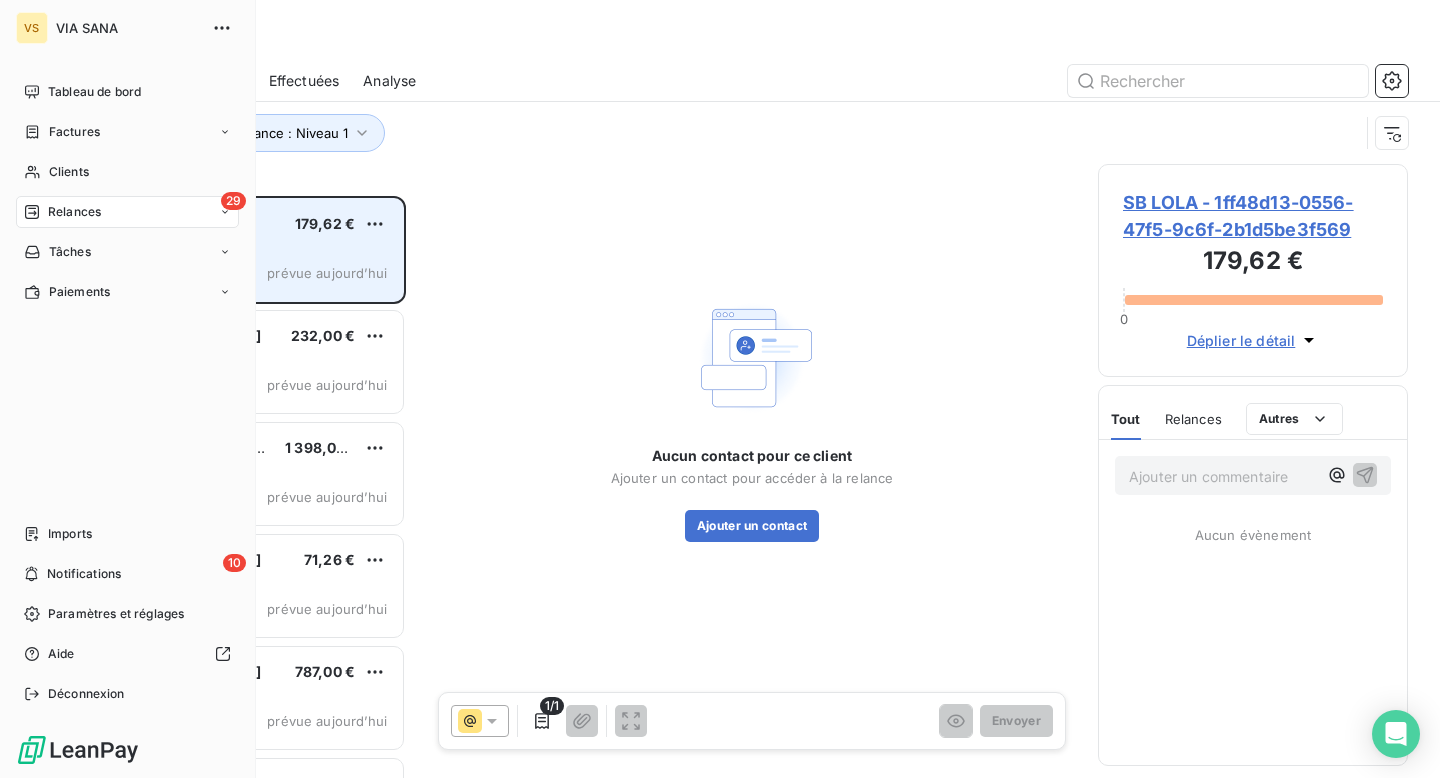 scroll, scrollTop: 1, scrollLeft: 1, axis: both 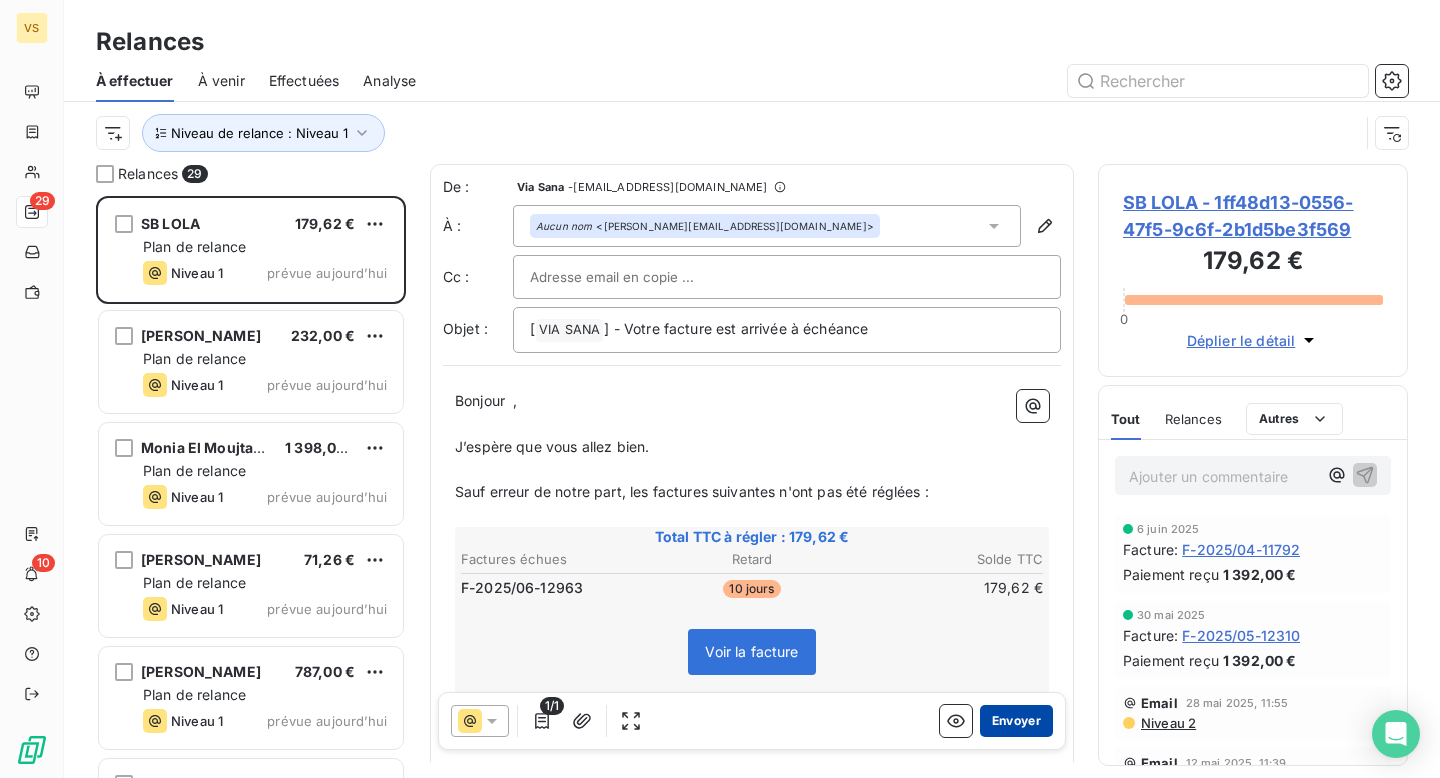 click on "Envoyer" at bounding box center [1016, 721] 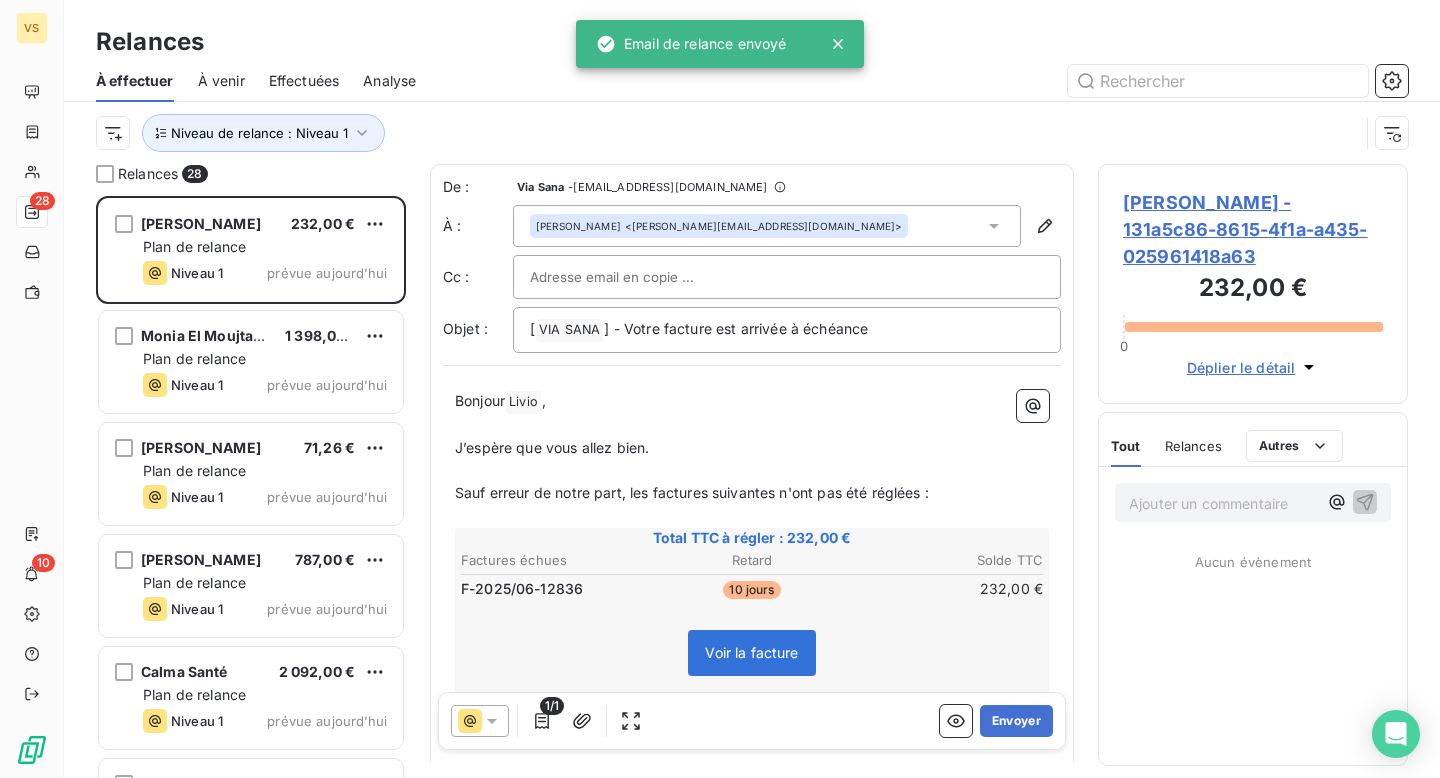 click on "Envoyer" at bounding box center [1016, 721] 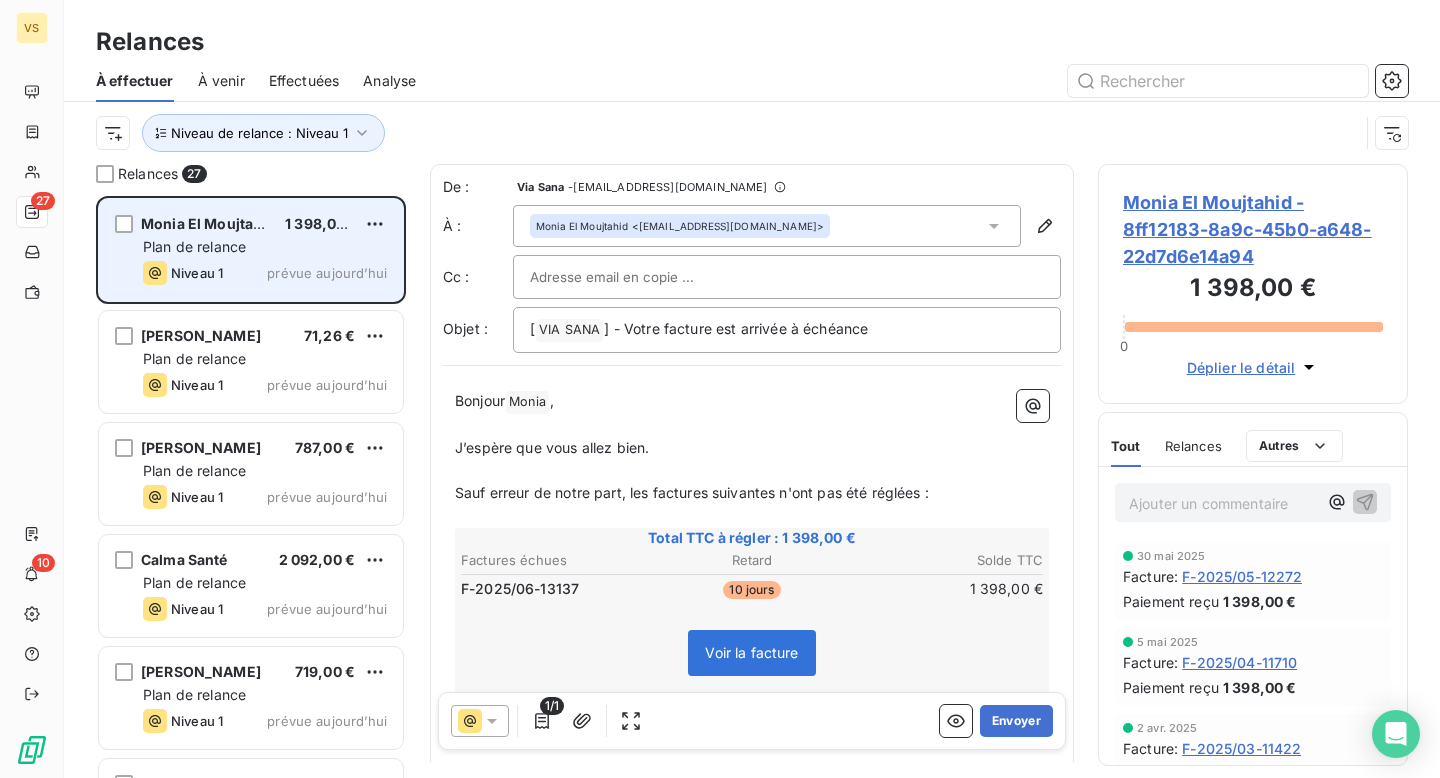 click on "Plan de relance" at bounding box center (194, 246) 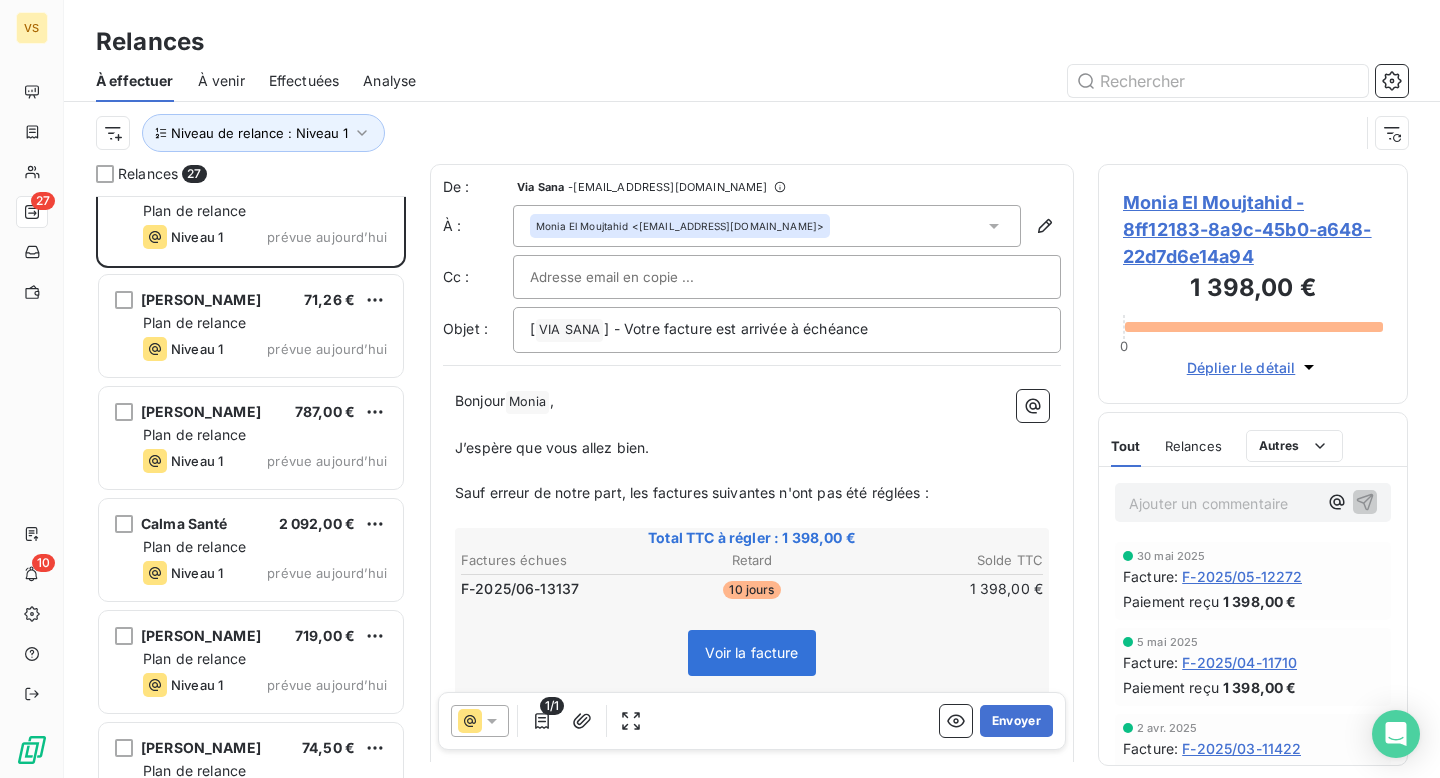 scroll, scrollTop: 0, scrollLeft: 0, axis: both 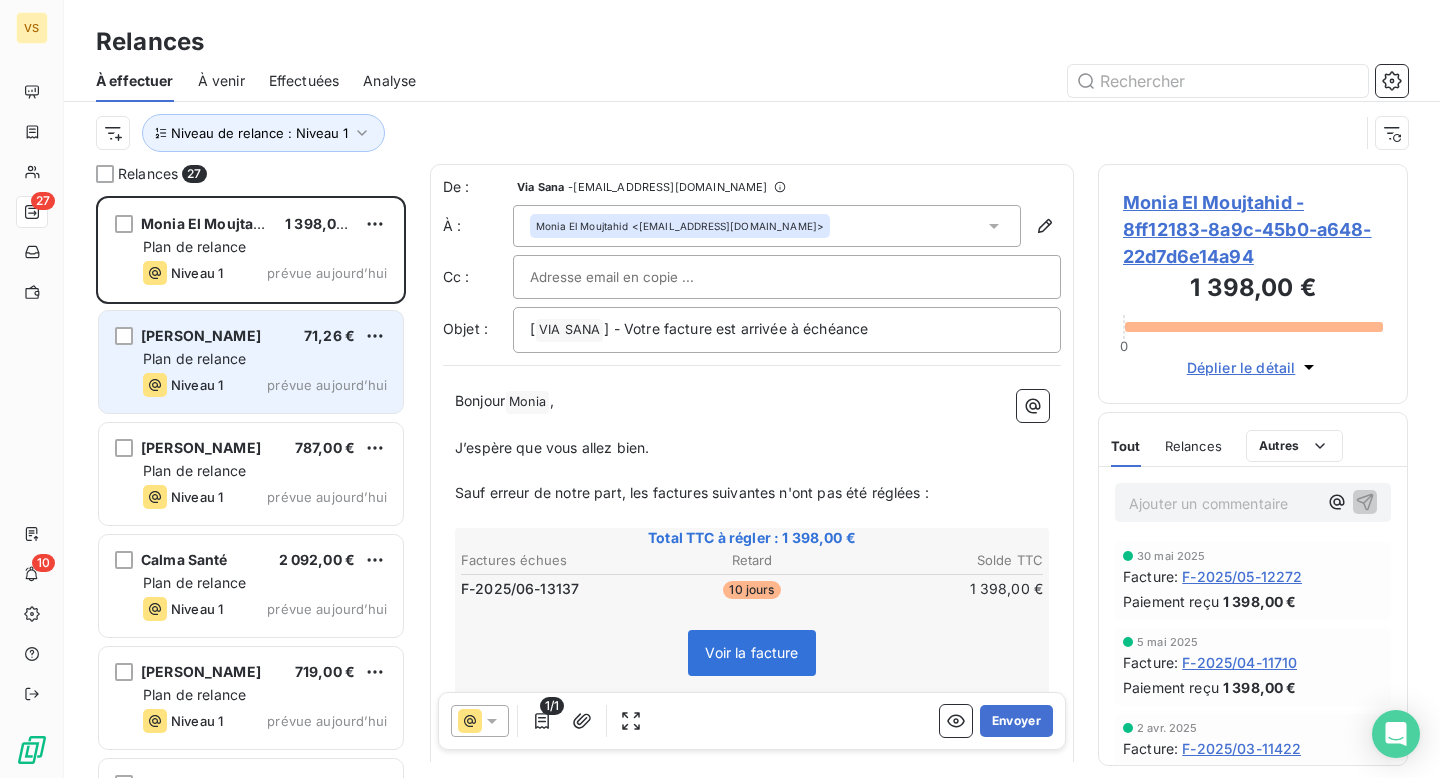 click on "Niveau 1 prévue aujourd’hui" at bounding box center [265, 385] 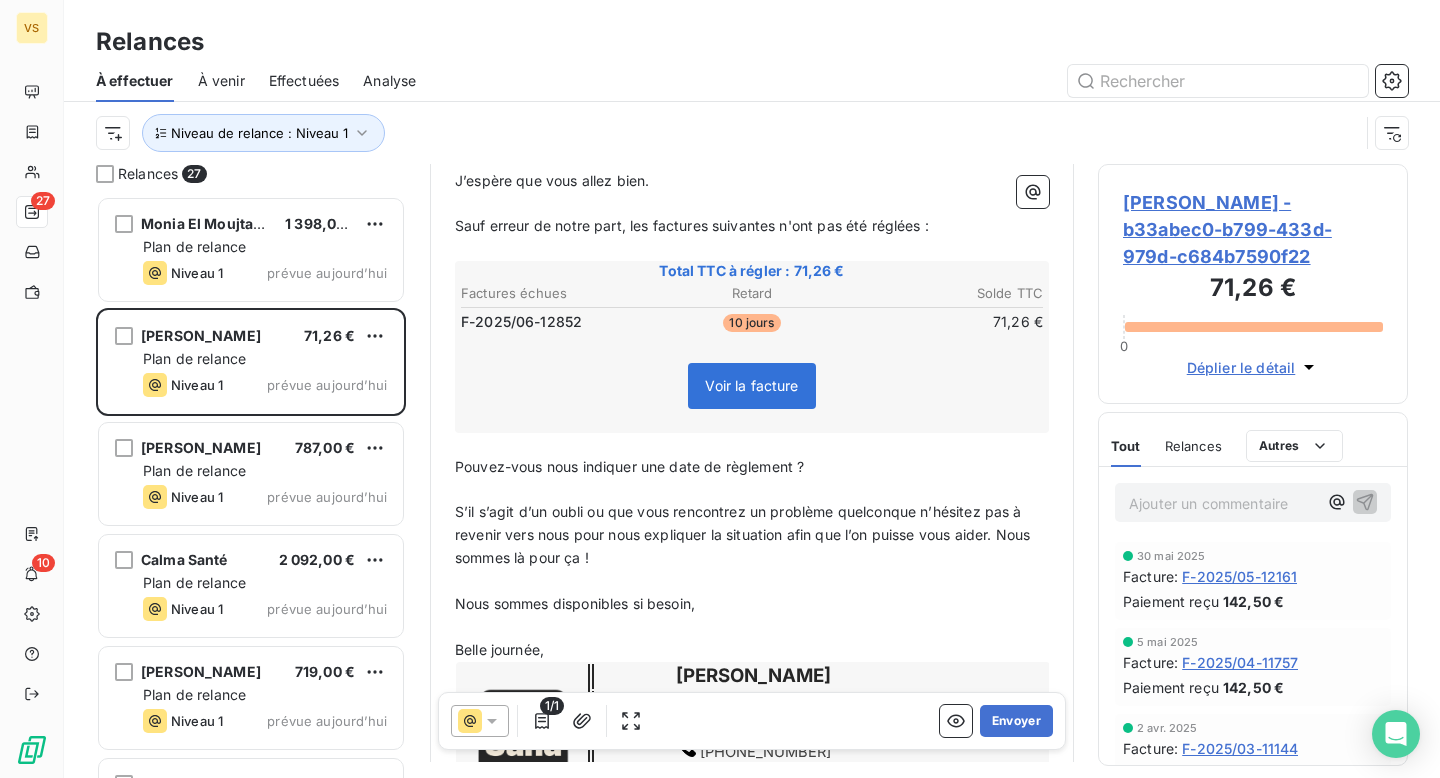 scroll, scrollTop: 0, scrollLeft: 0, axis: both 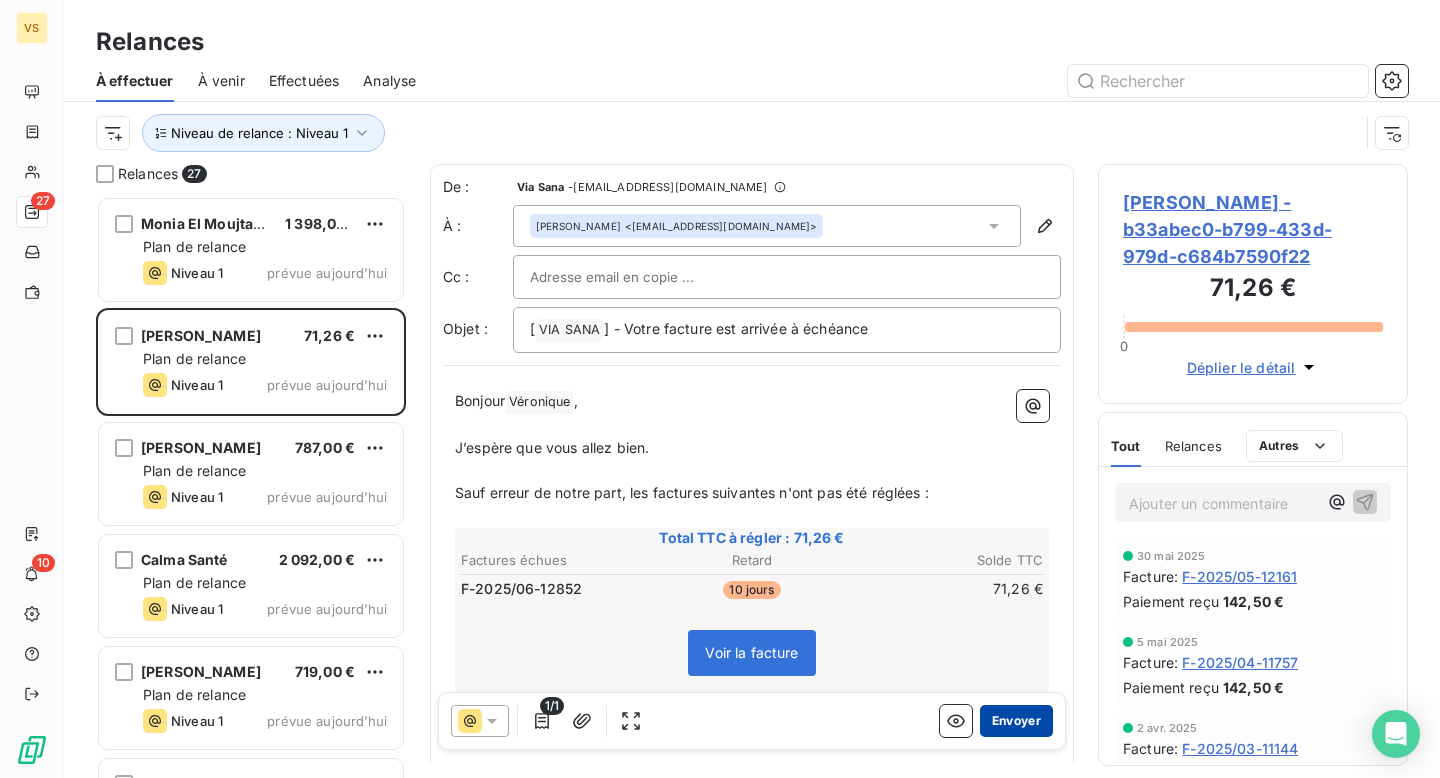 click on "Envoyer" at bounding box center (1016, 721) 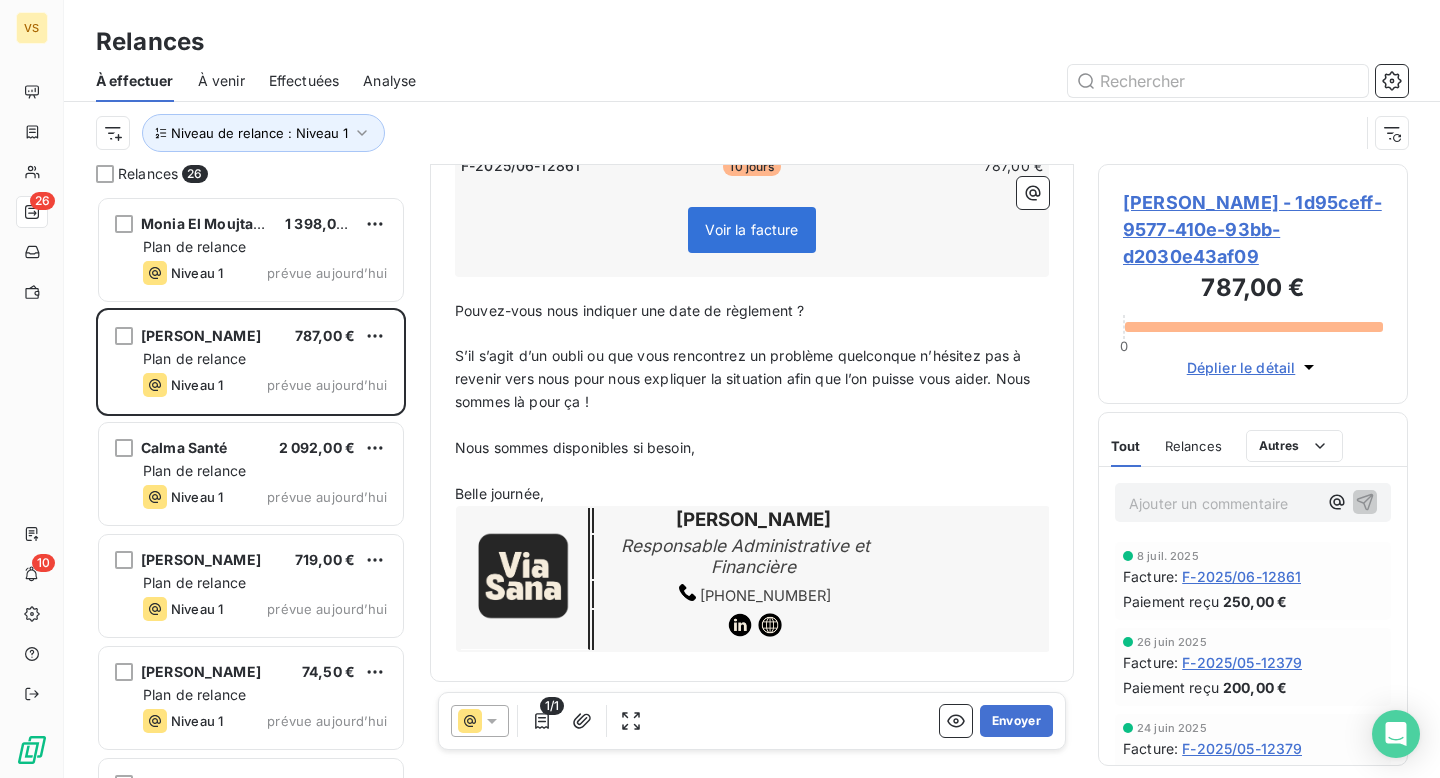 scroll, scrollTop: 415, scrollLeft: 0, axis: vertical 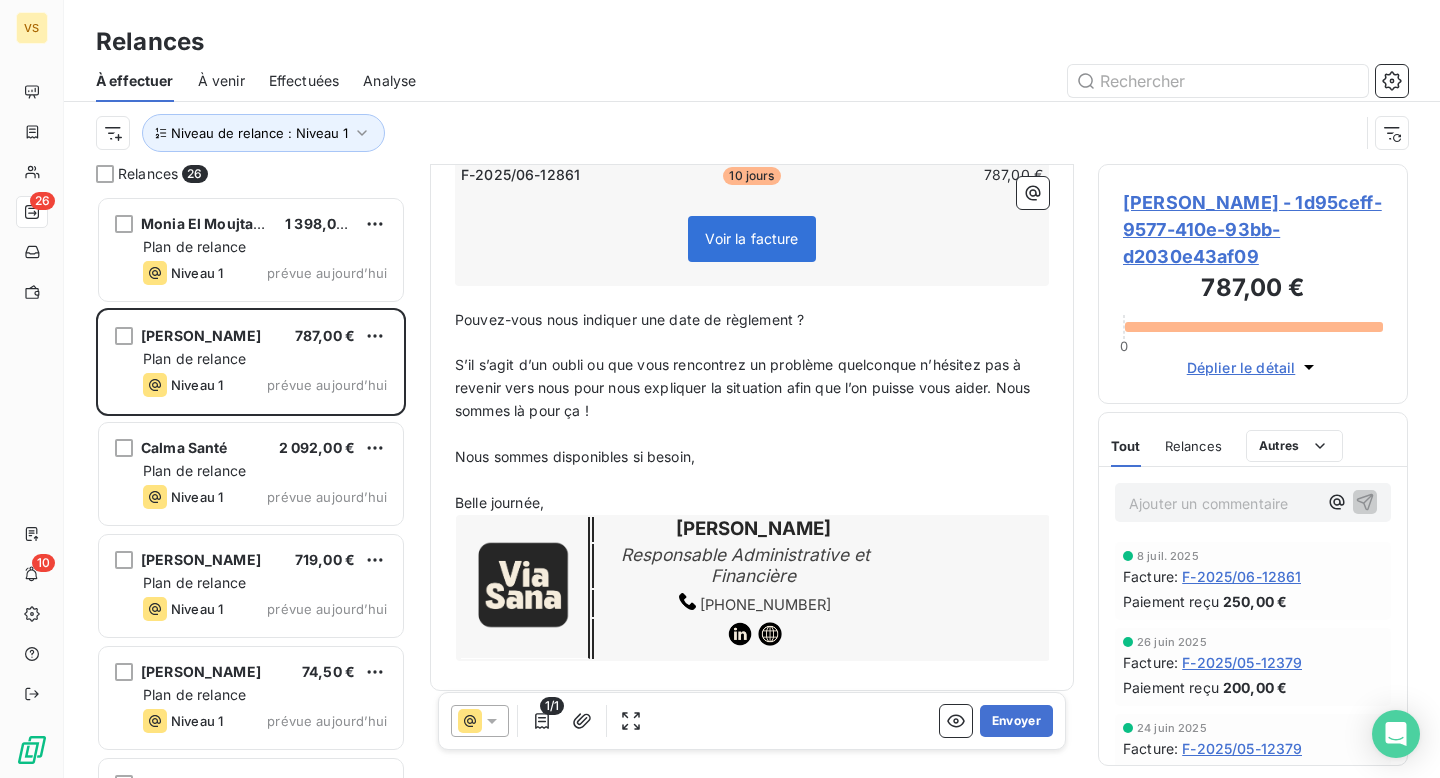 click on "Maurice Trojman - 1d95ceff-9577-410e-93bb-d2030e43af09" at bounding box center [1253, 229] 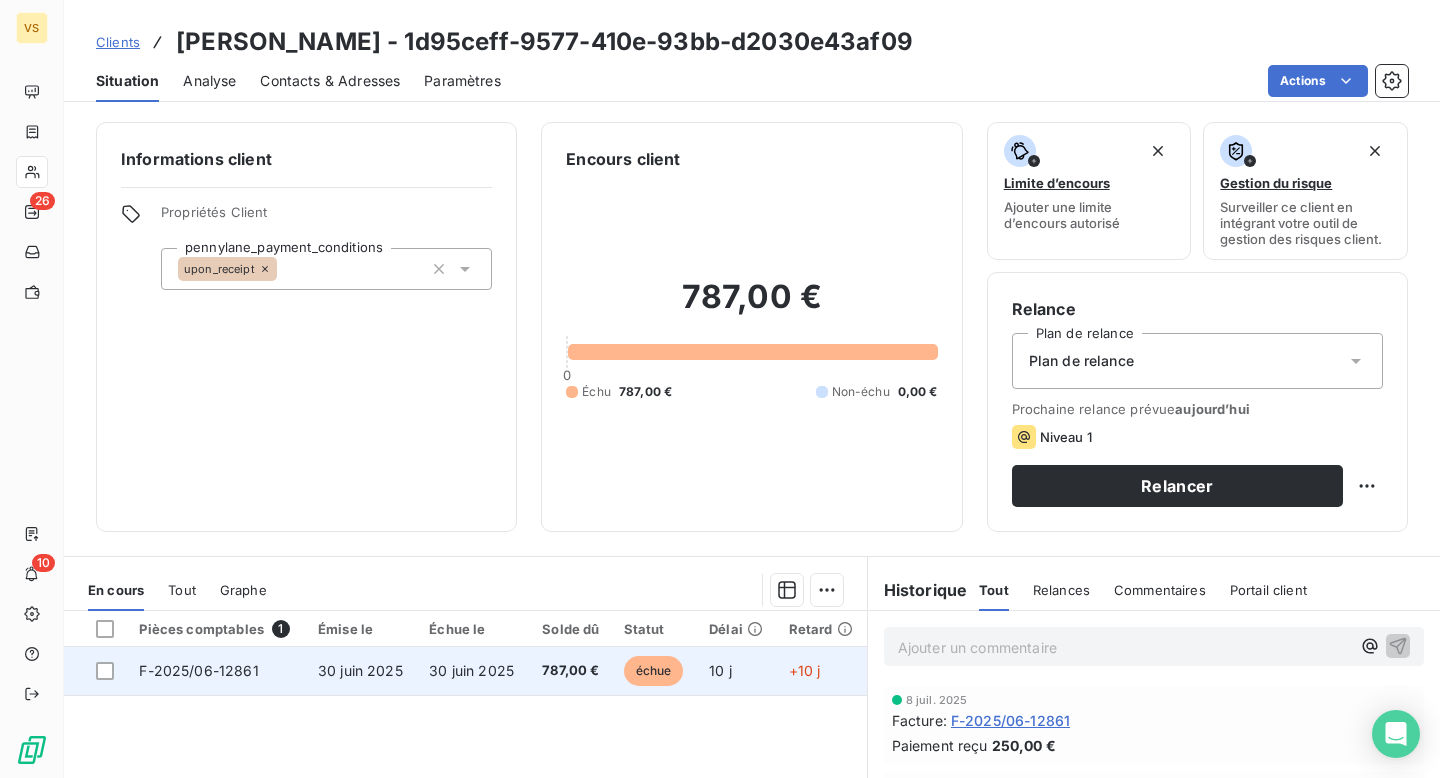 click on "30 juin 2025" at bounding box center [472, 671] 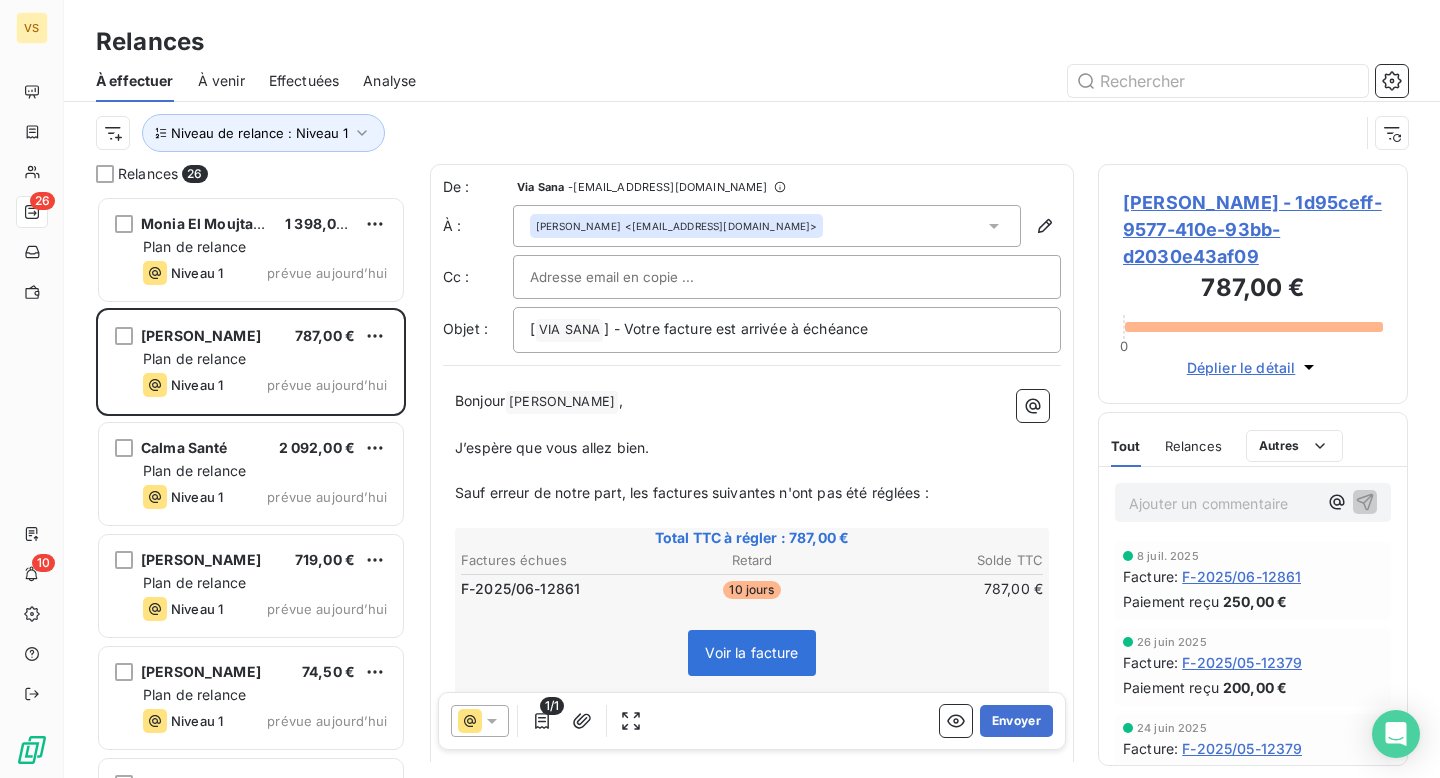 scroll, scrollTop: 1, scrollLeft: 1, axis: both 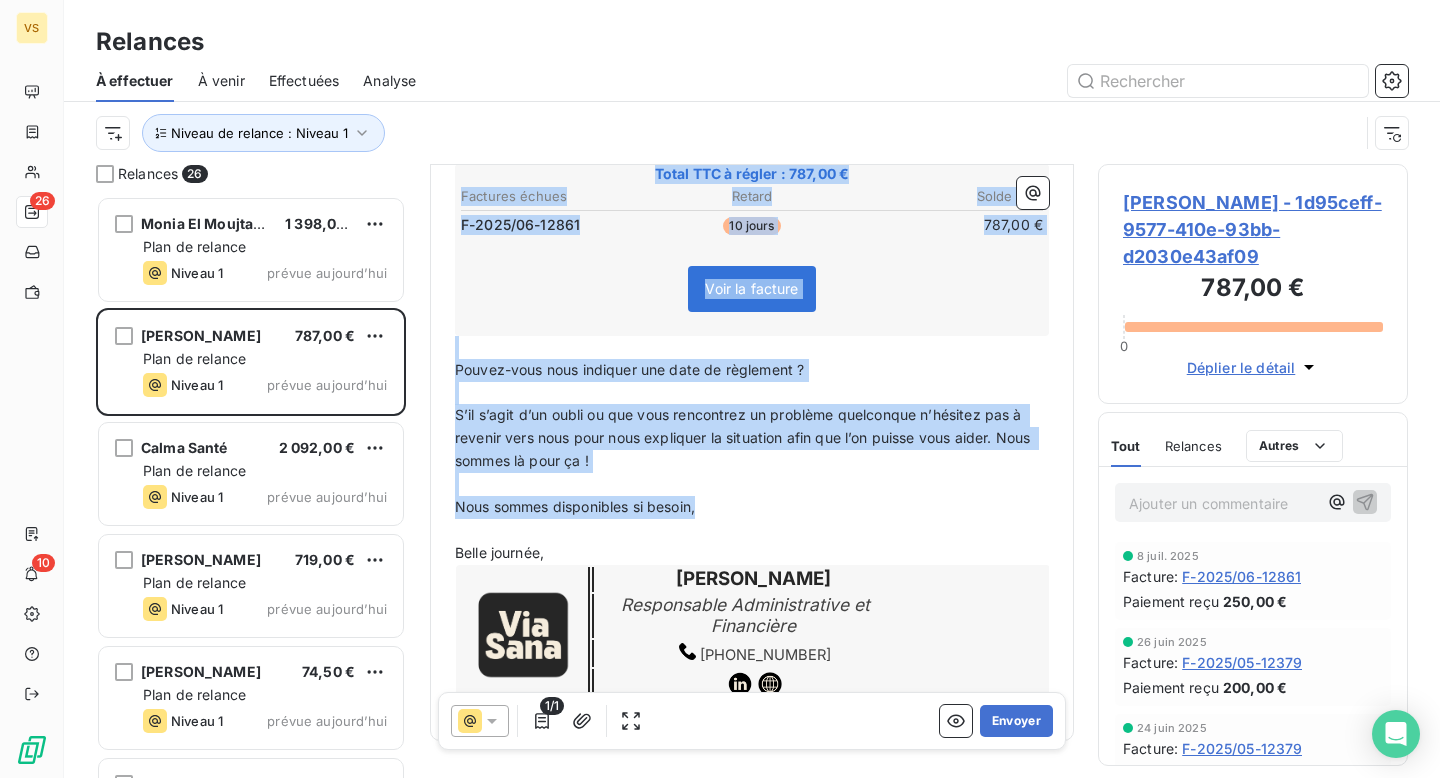 drag, startPoint x: 712, startPoint y: 507, endPoint x: 512, endPoint y: 194, distance: 371.44177 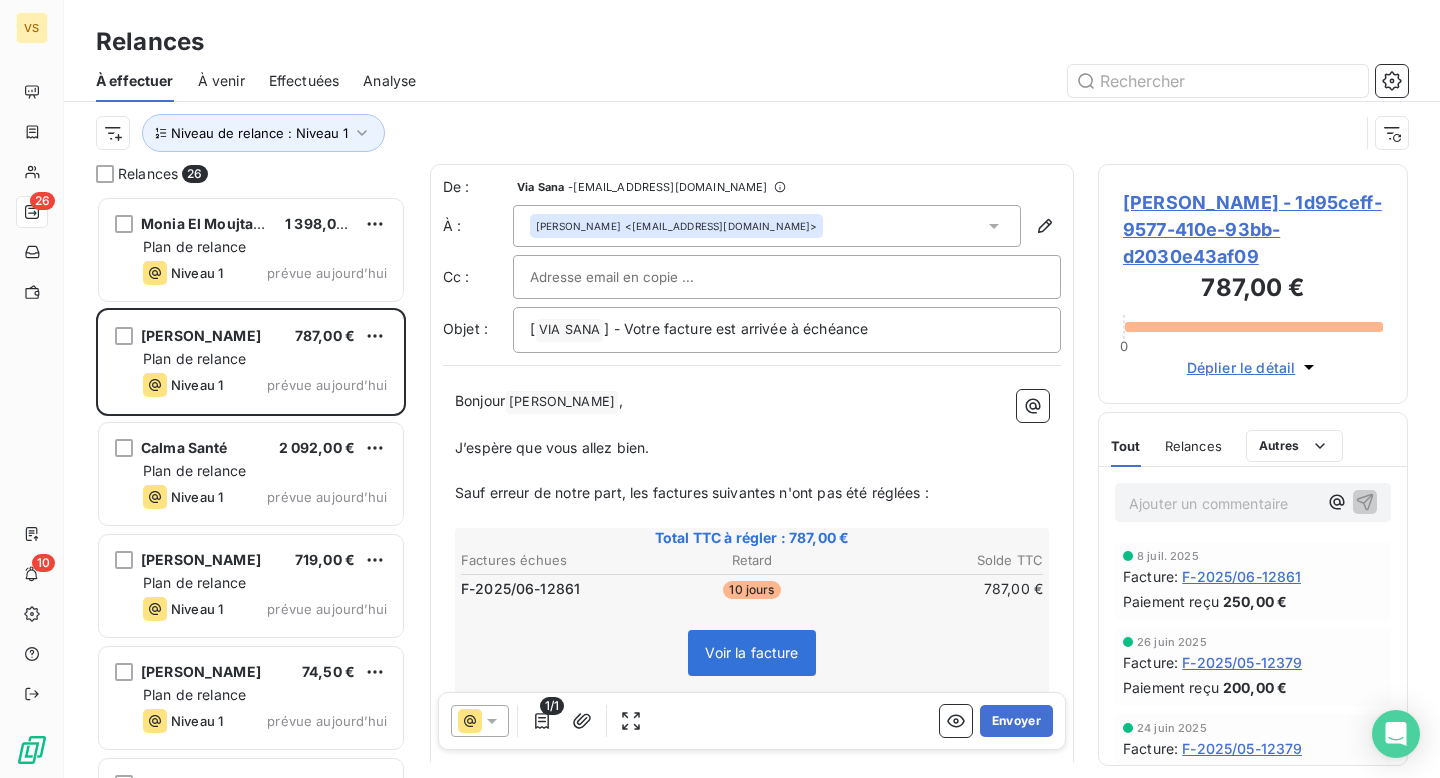 click on "Bonjour  Maurice ﻿ ," at bounding box center [752, 402] 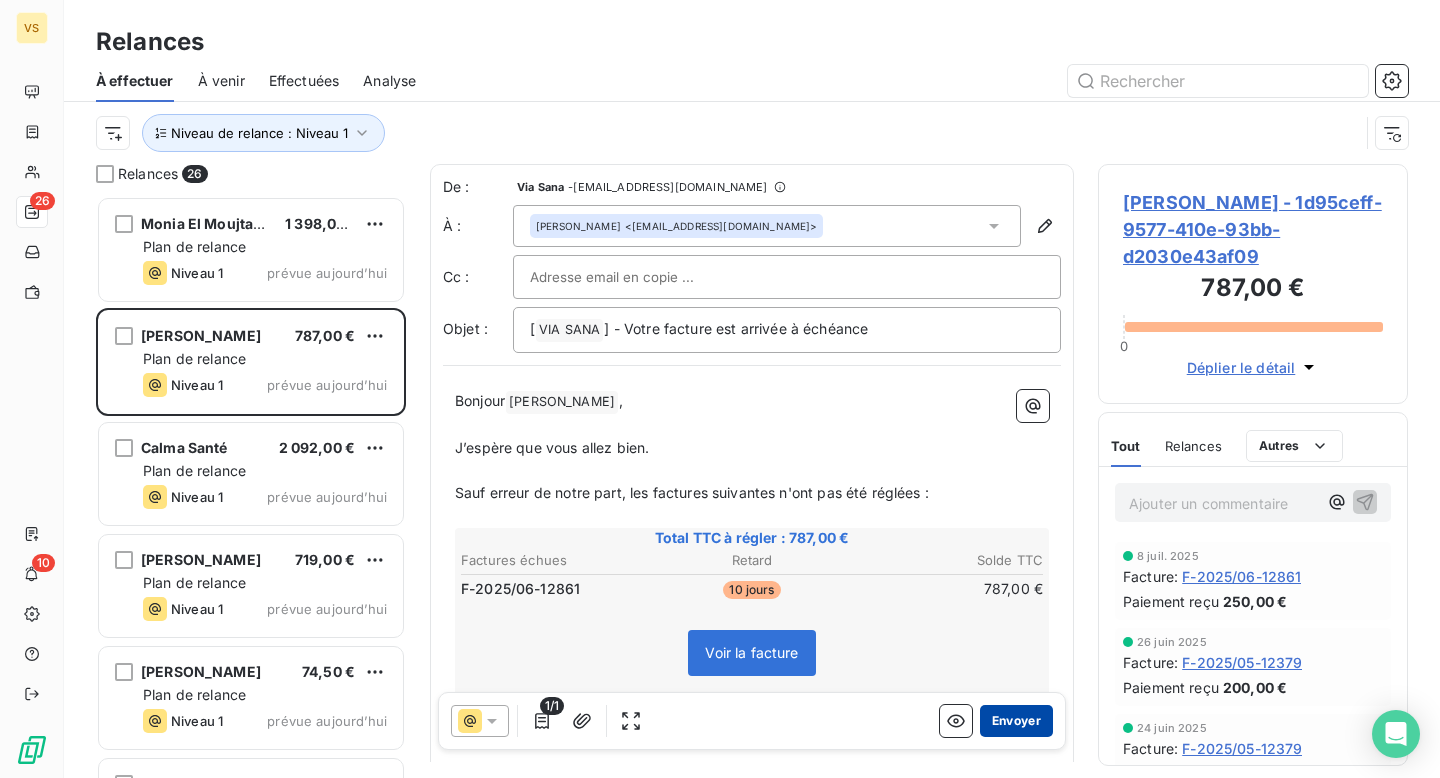 drag, startPoint x: 1000, startPoint y: 704, endPoint x: 1037, endPoint y: 724, distance: 42.059483 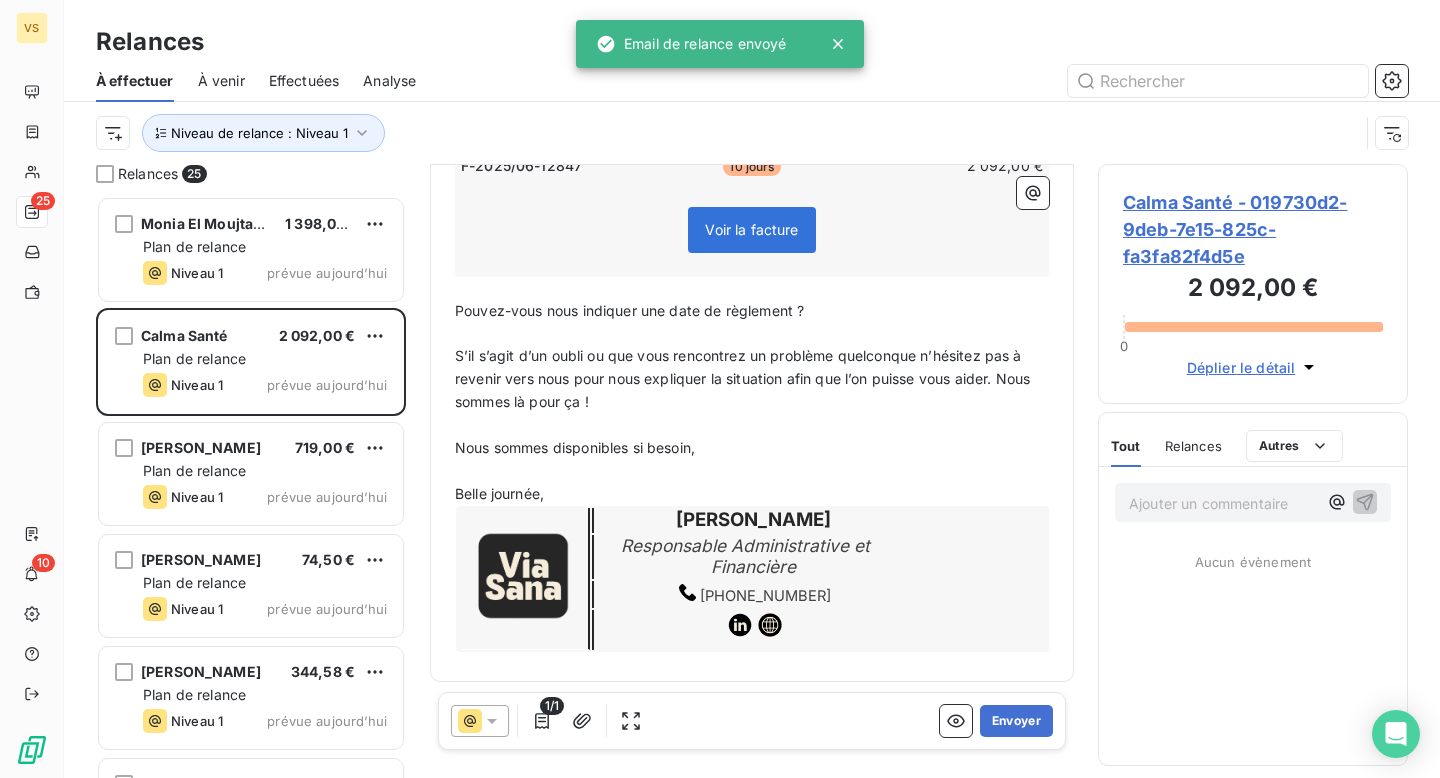 scroll, scrollTop: 138, scrollLeft: 0, axis: vertical 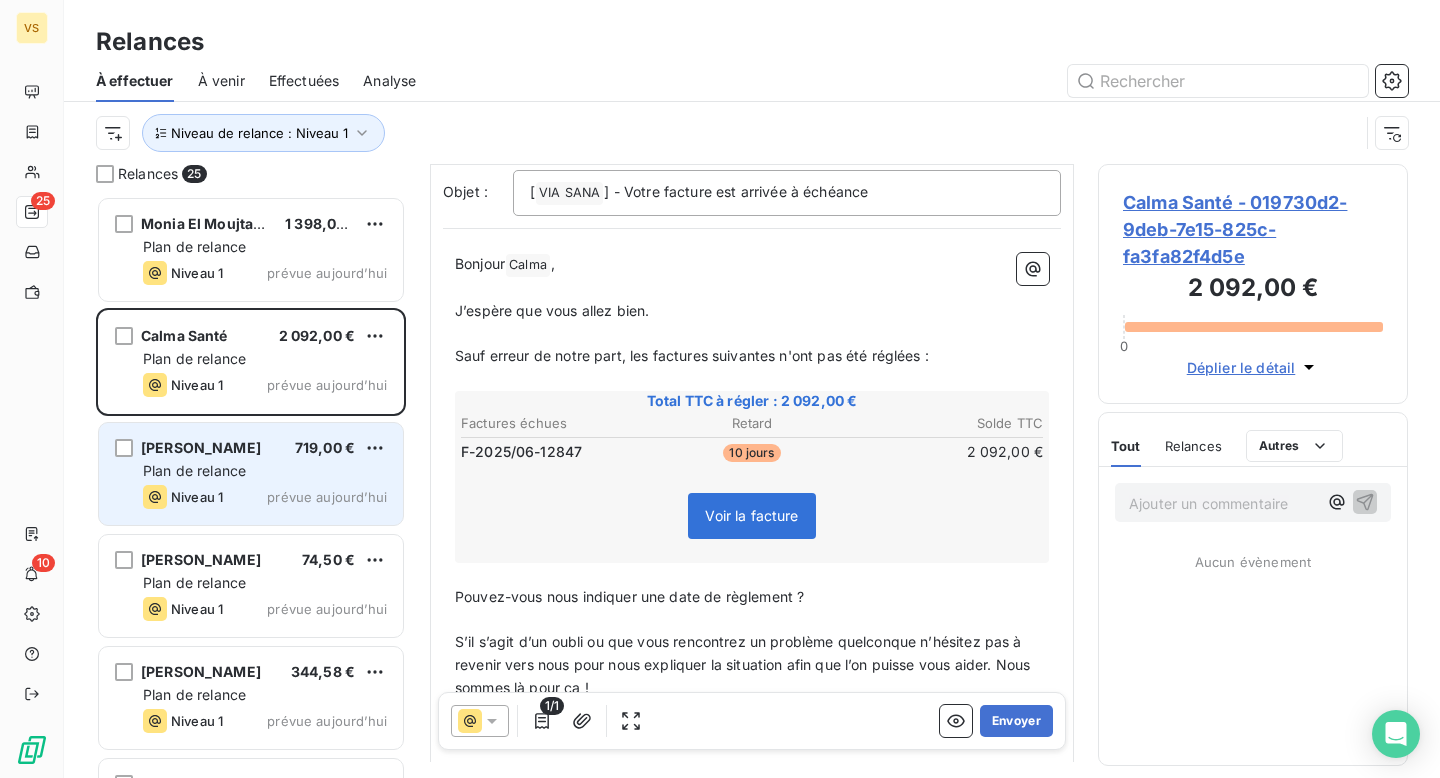 click on "Plan de relance" at bounding box center [265, 471] 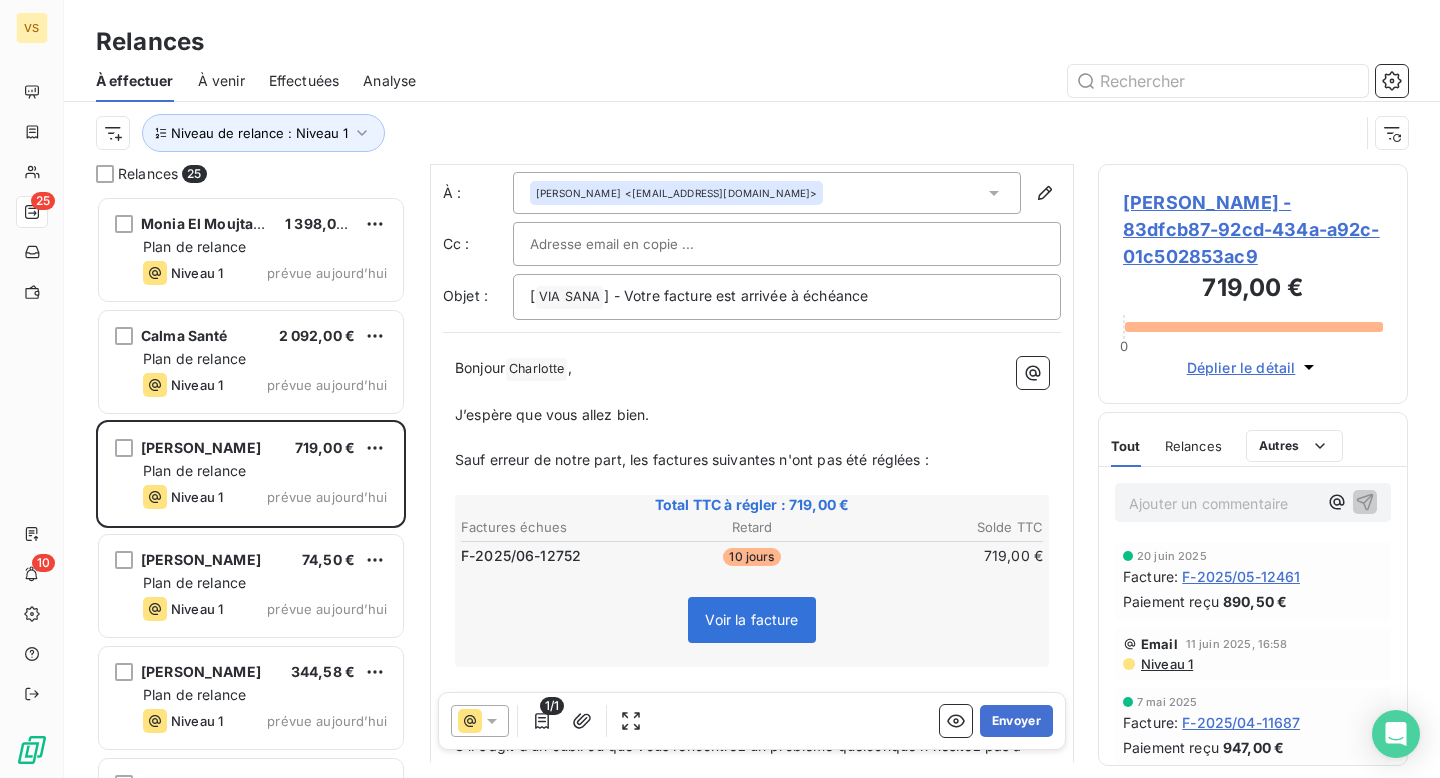 scroll, scrollTop: 40, scrollLeft: 0, axis: vertical 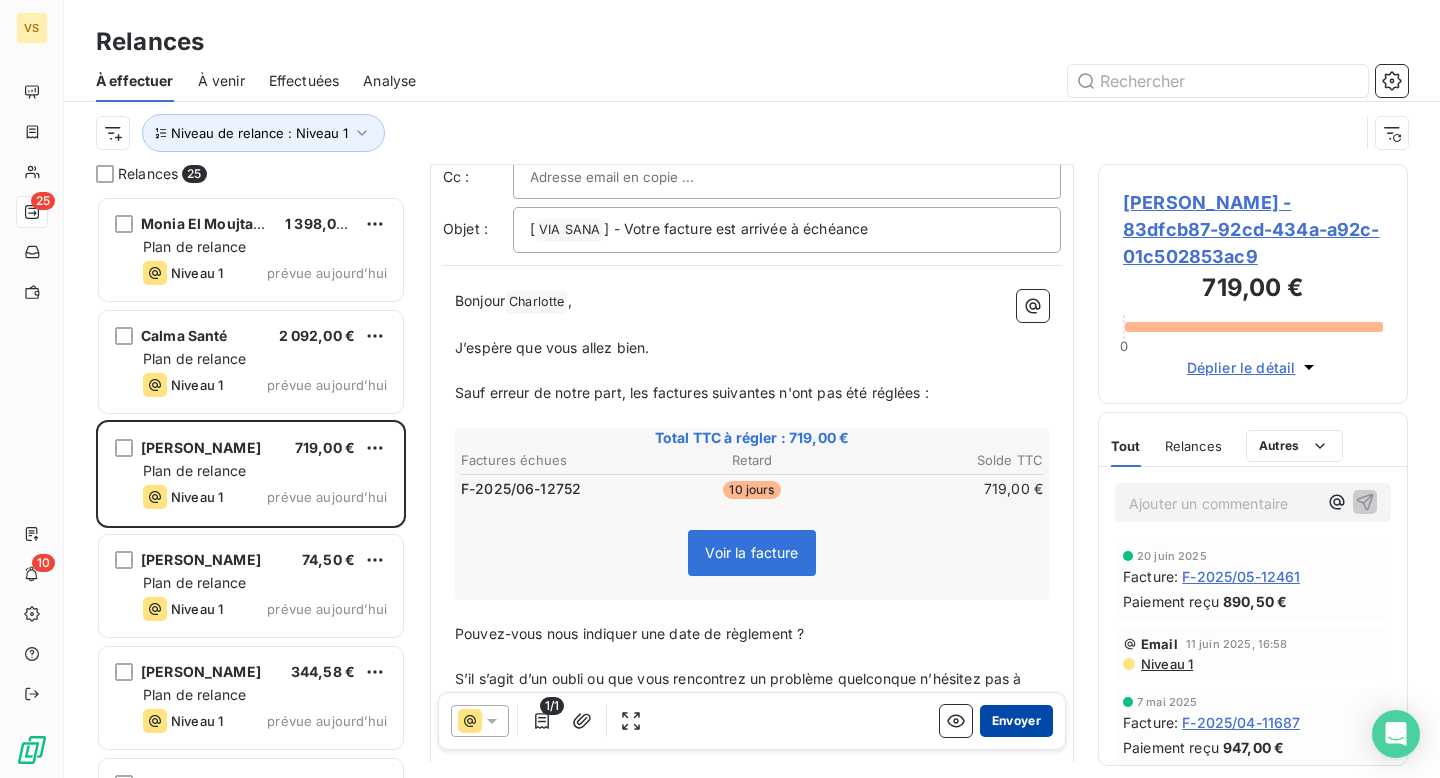 click on "Envoyer" at bounding box center (1016, 721) 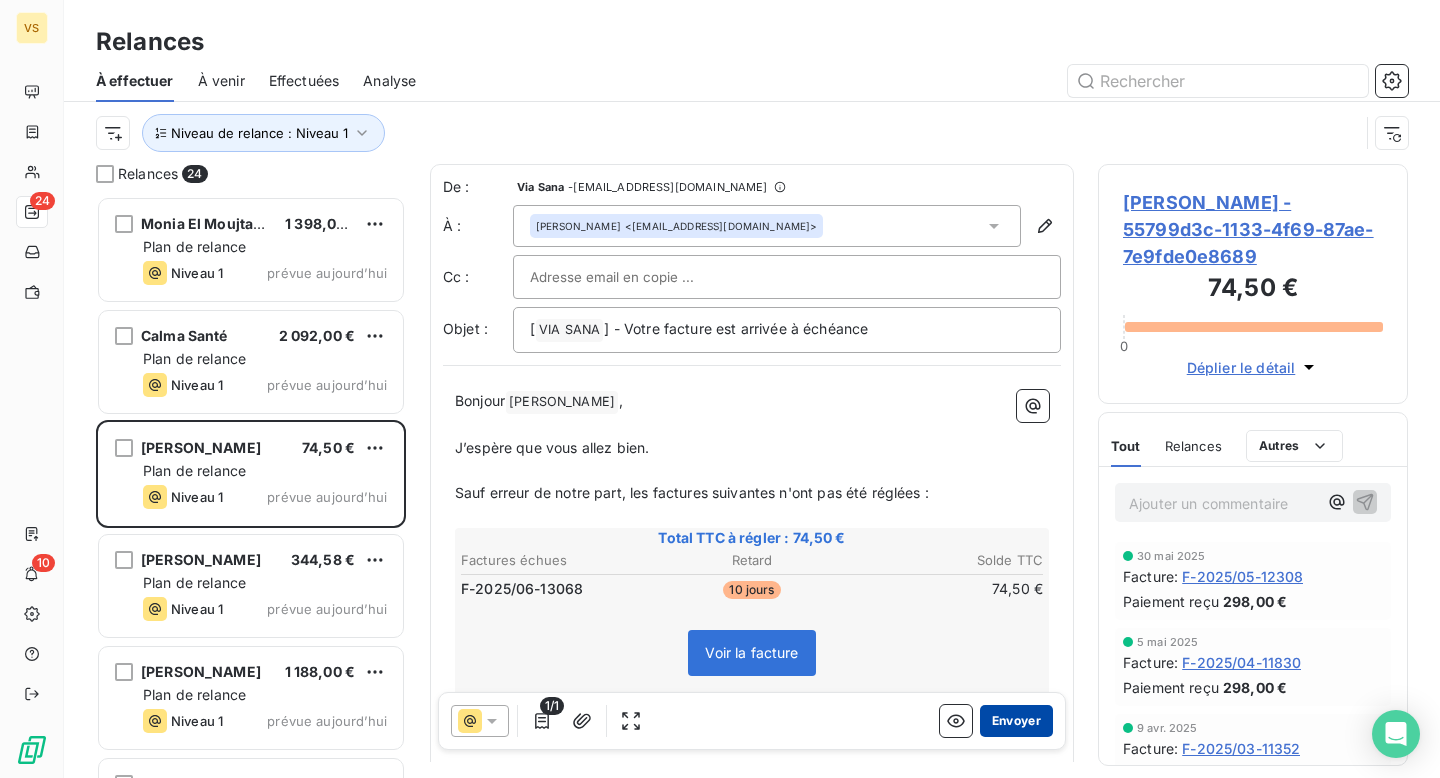click on "Envoyer" at bounding box center (1016, 721) 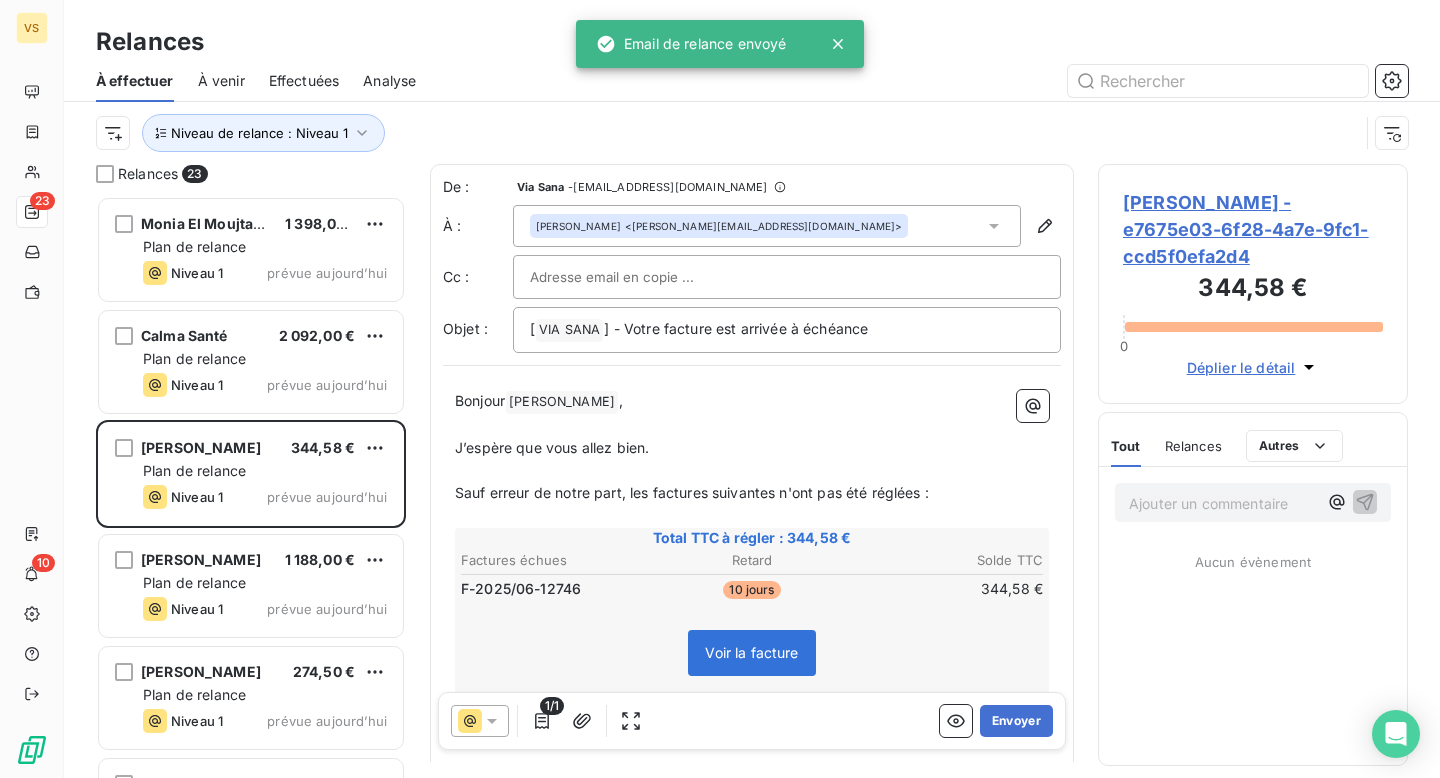 scroll, scrollTop: 14, scrollLeft: 0, axis: vertical 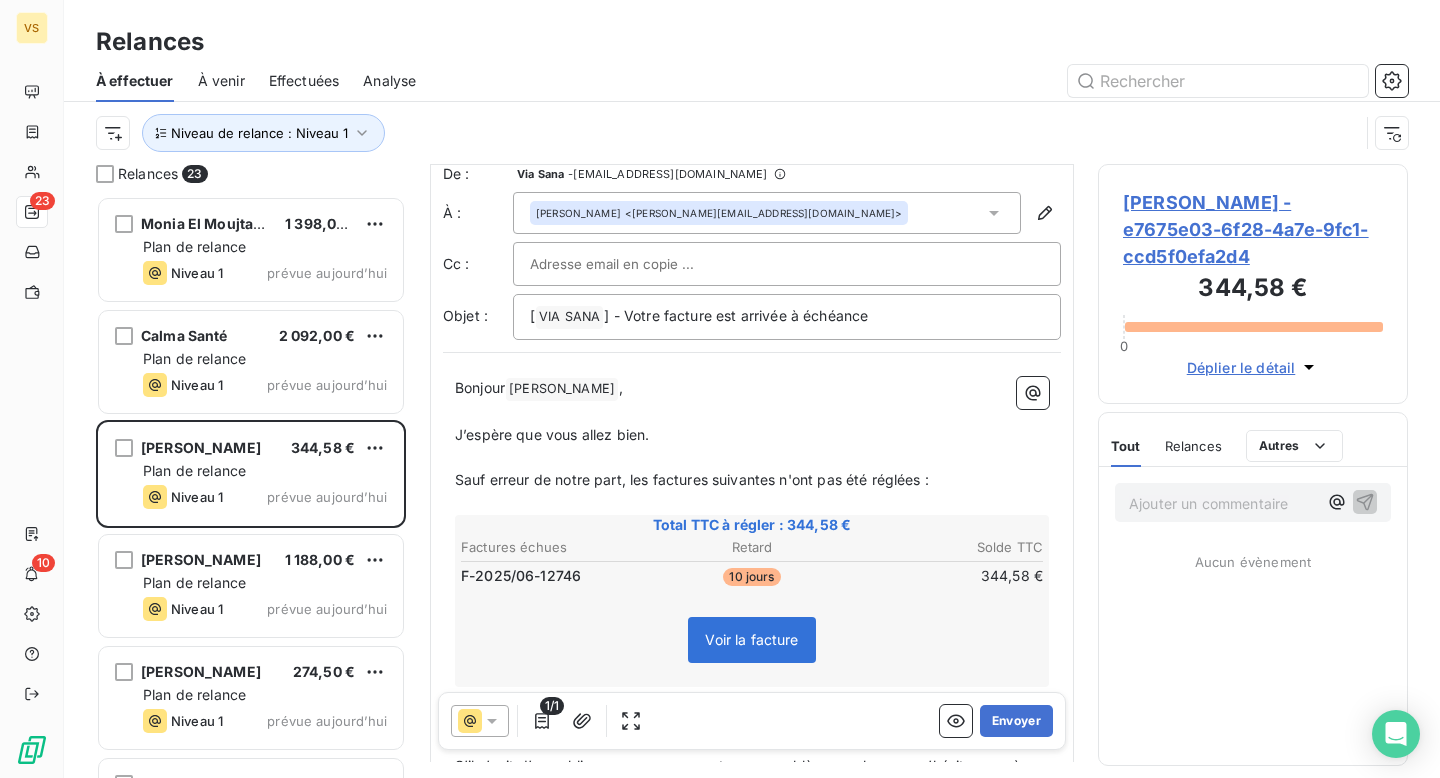 click on "Marion Fouquet - e7675e03-6f28-4a7e-9fc1-ccd5f0efa2d4" at bounding box center (1253, 229) 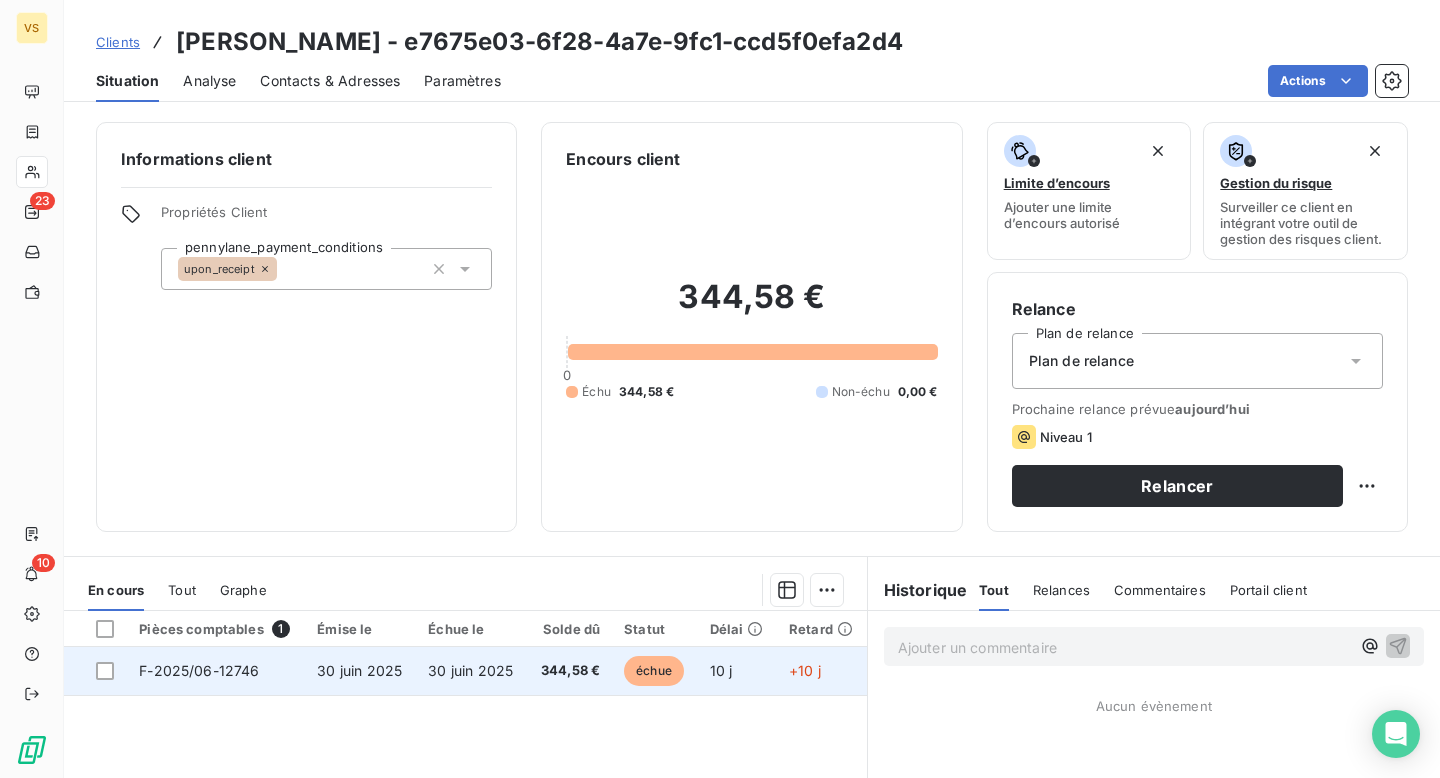click on "30 juin 2025" at bounding box center (471, 671) 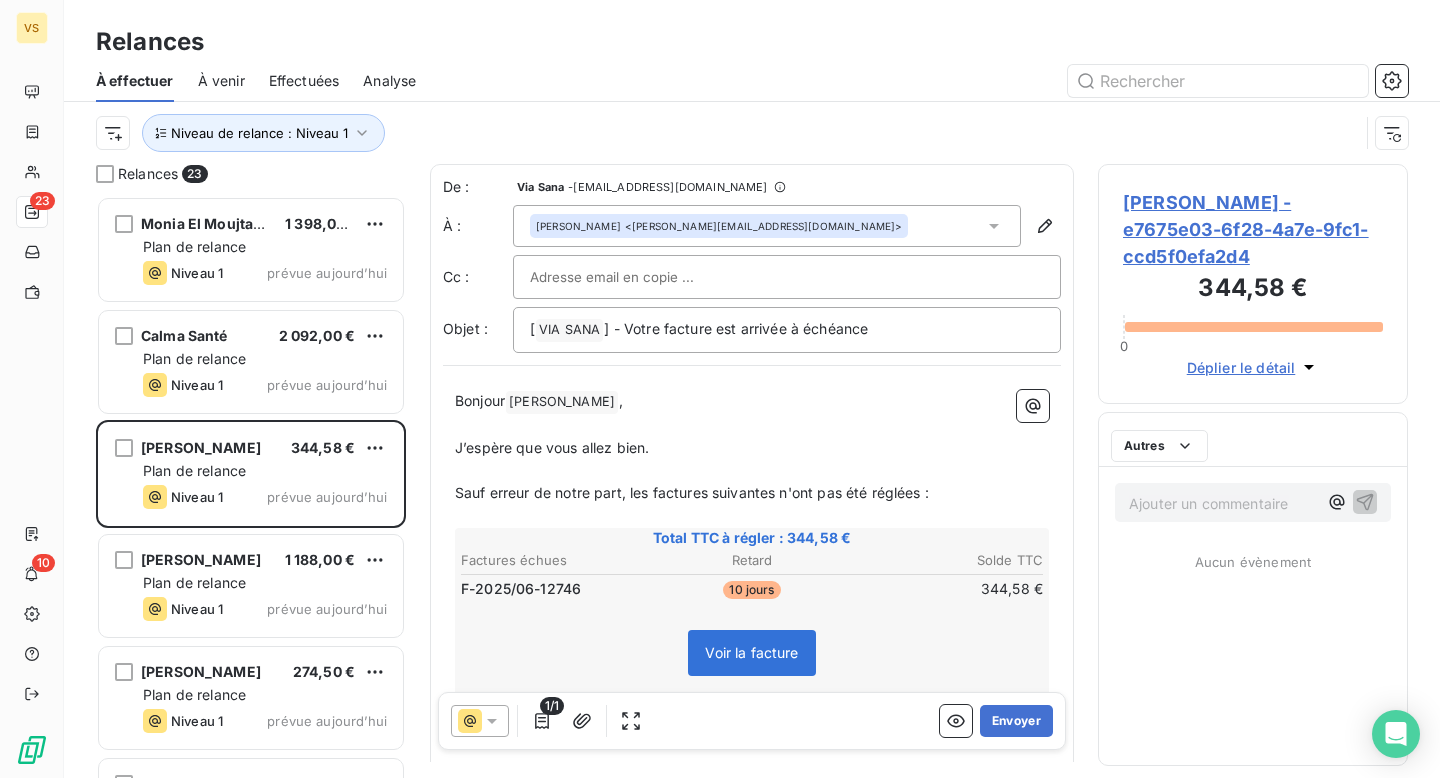 scroll, scrollTop: 1, scrollLeft: 1, axis: both 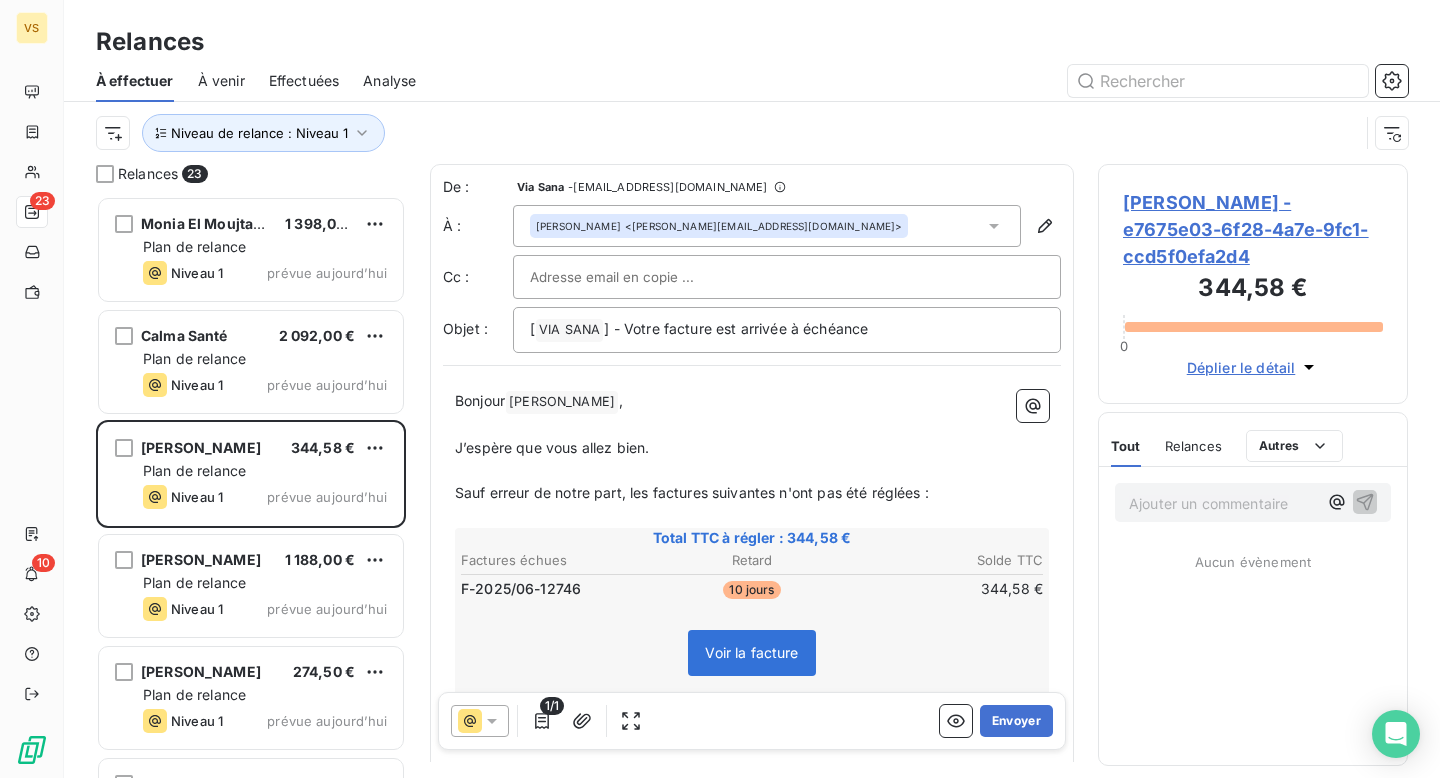 type 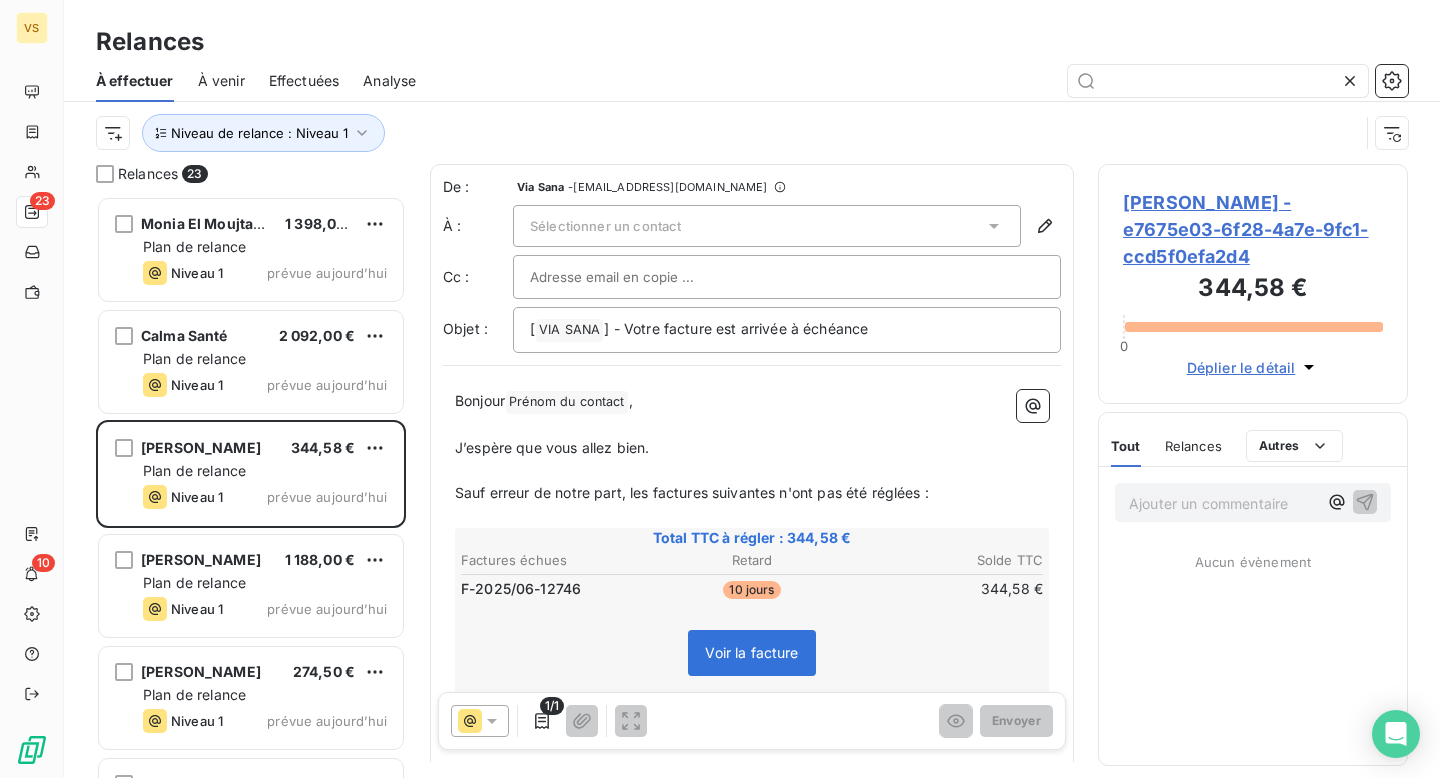 scroll, scrollTop: 1, scrollLeft: 1, axis: both 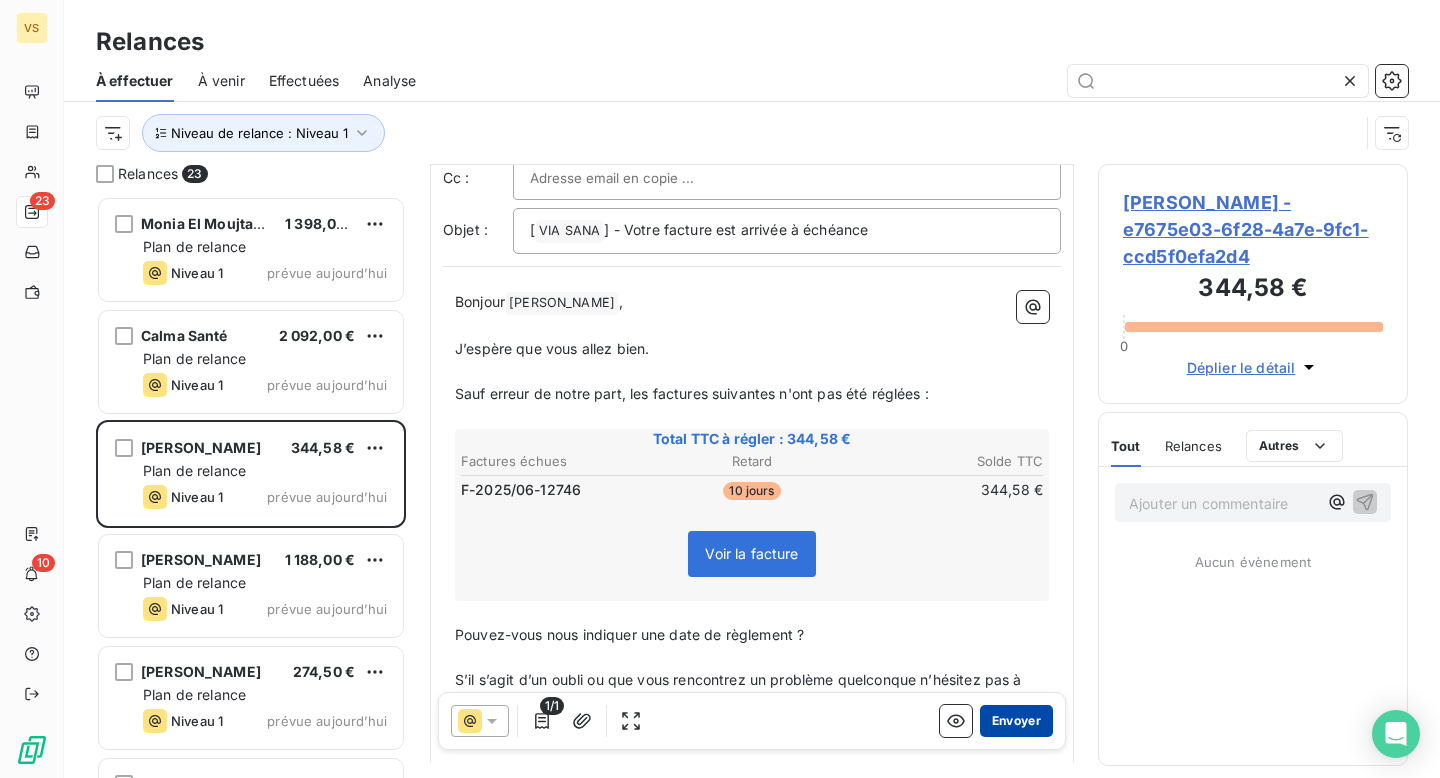 click on "Envoyer" at bounding box center [1016, 721] 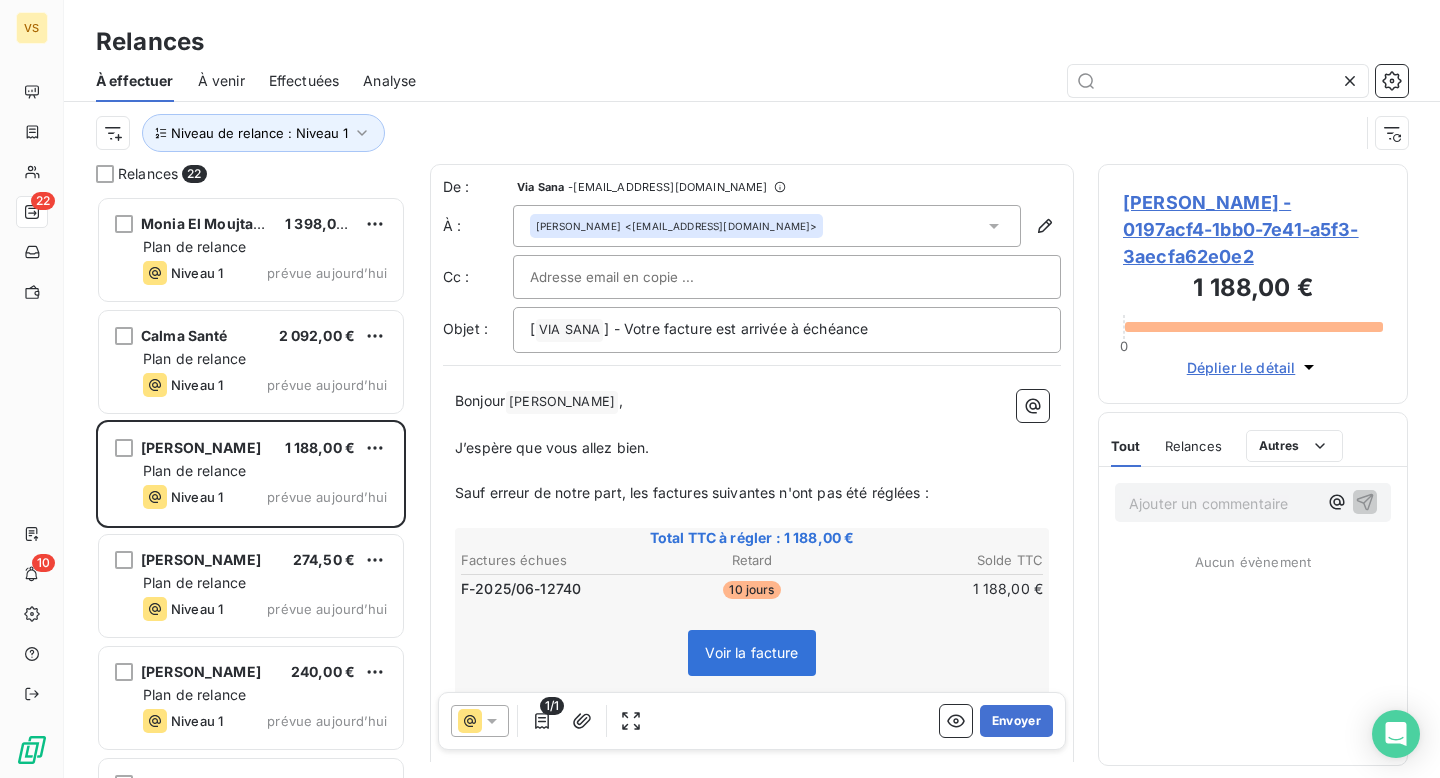 click on "Sophia Kantin - 0197acf4-1bb0-7e41-a5f3-3aecfa62e0e2" at bounding box center (1253, 229) 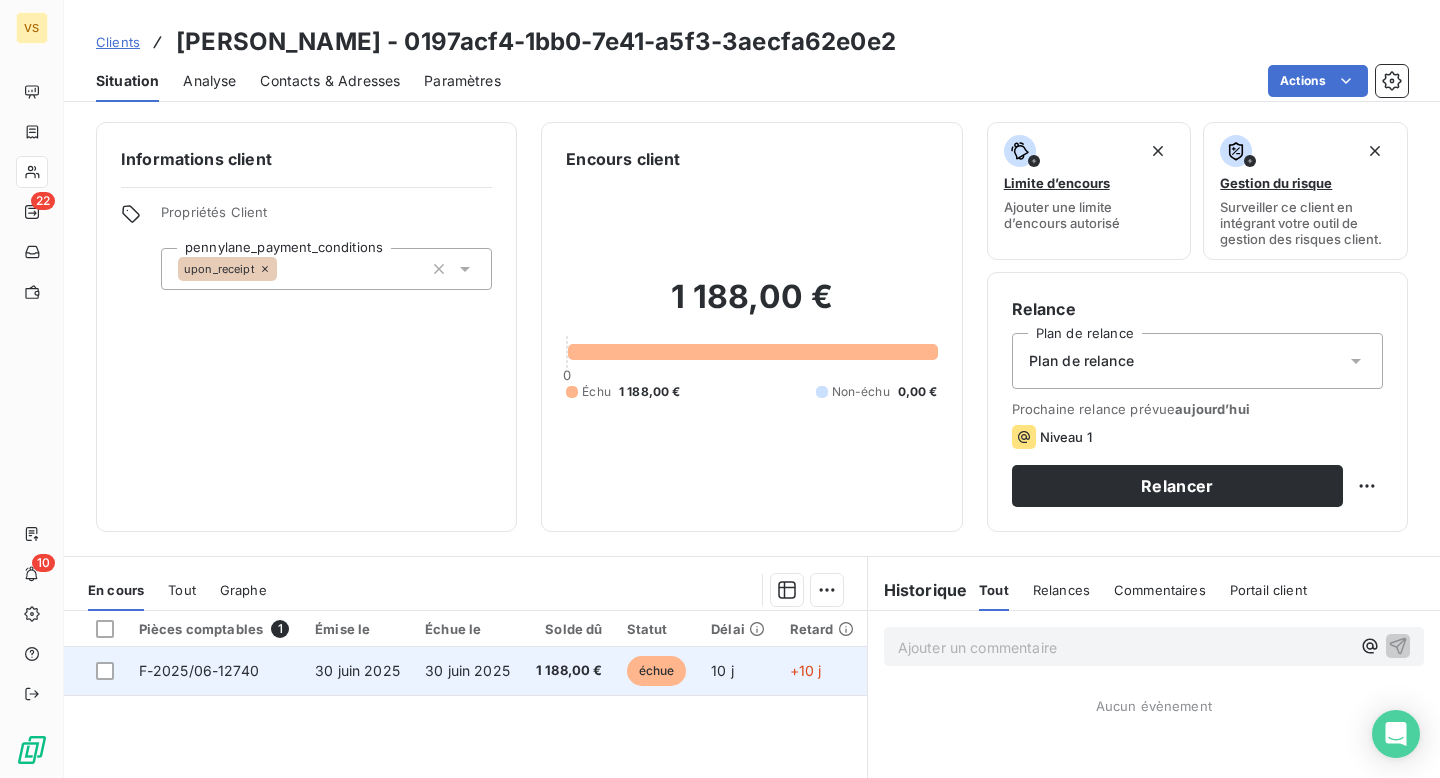 click at bounding box center (105, 671) 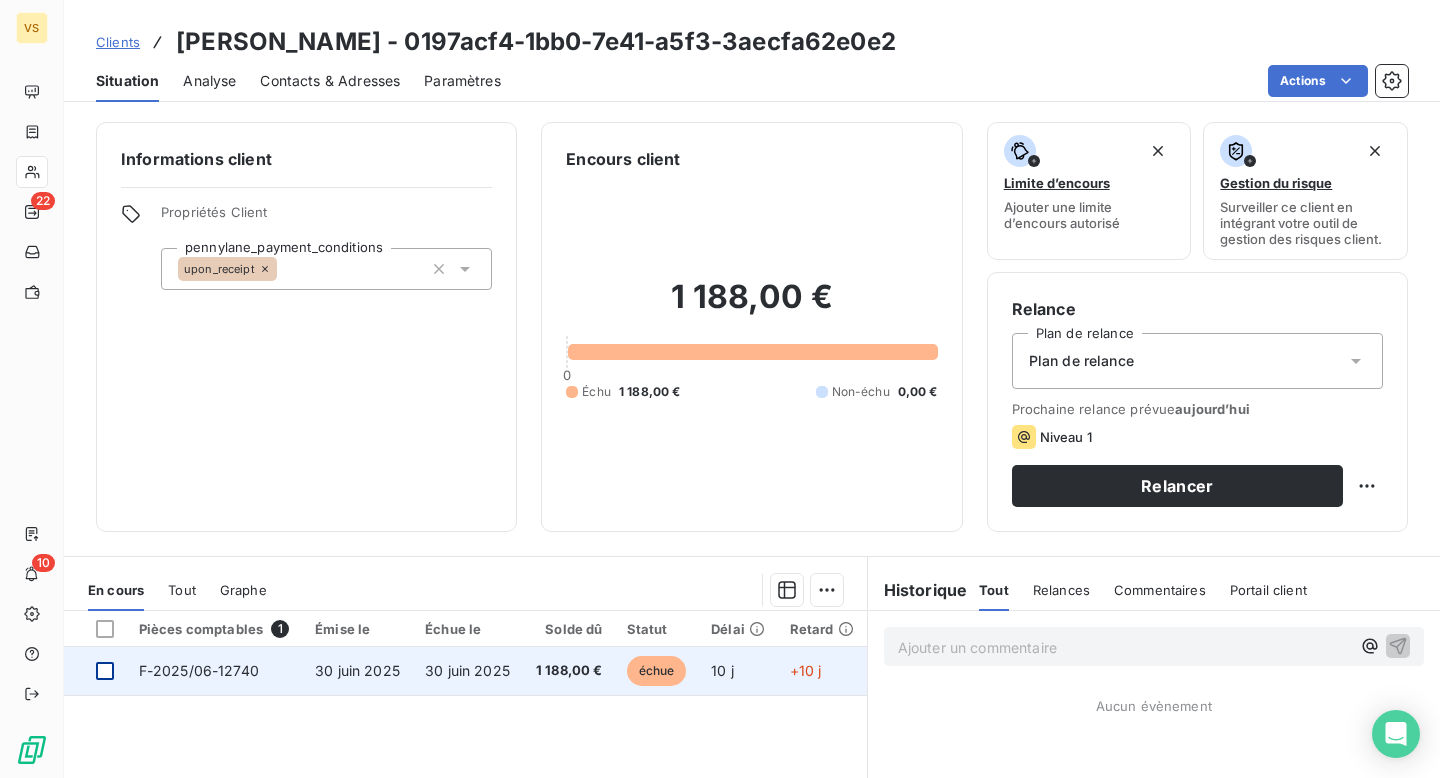 click at bounding box center [105, 671] 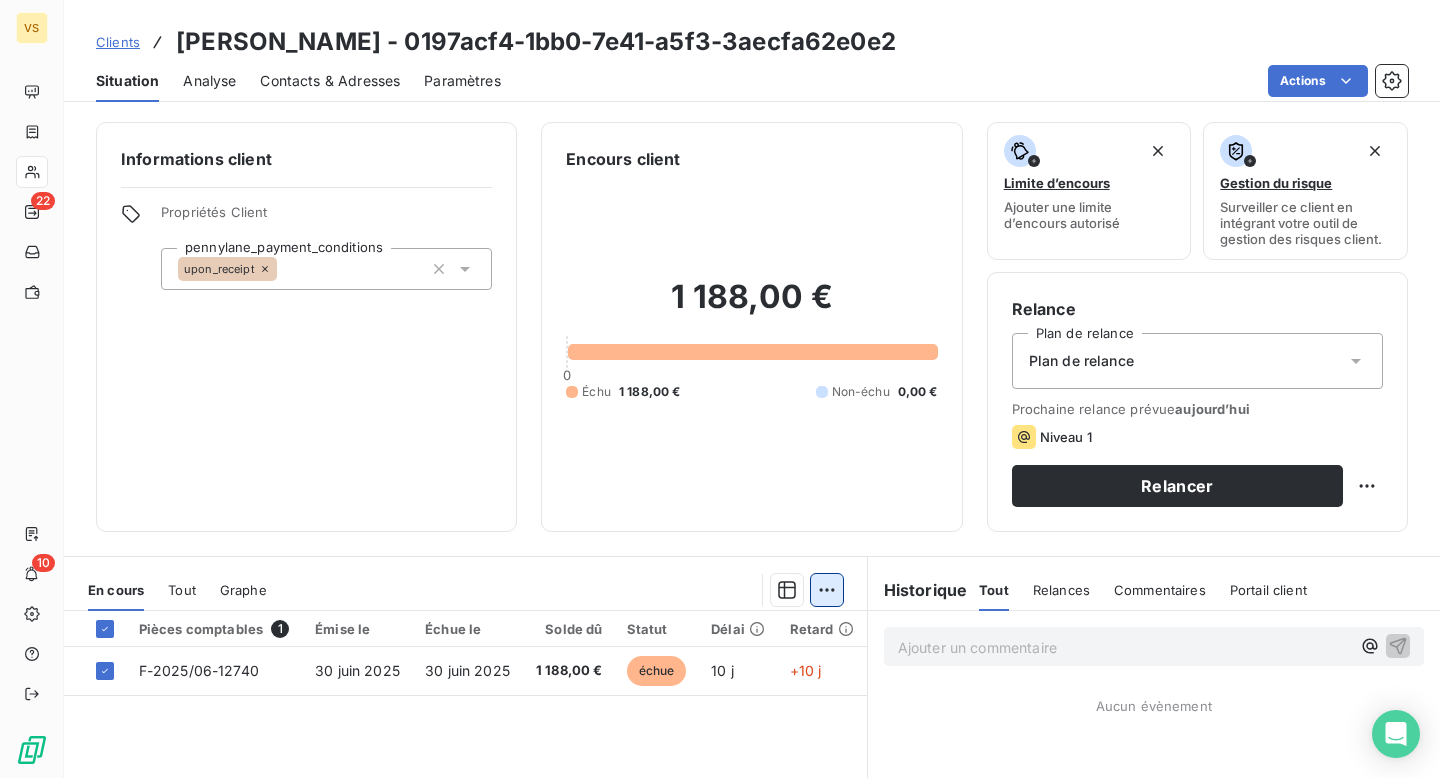click on "VS 22 10 Clients Sophia Kantin - 0197acf4-1bb0-7e41-a5f3-3aecfa62e0e2 Situation Analyse Contacts & Adresses Paramètres Actions Informations client Propriétés Client pennylane_payment_conditions upon_receipt Encours client   1 188,00 € 0 Échu 1 188,00 € Non-échu 0,00 €     Limite d’encours Ajouter une limite d’encours autorisé Gestion du risque Surveiller ce client en intégrant votre outil de gestion des risques client. Relance Plan de relance Plan de relance Prochaine relance prévue  aujourd’hui Niveau 1 Relancer En cours Tout Graphe Pièces comptables 1 Émise le Échue le Solde dû Statut Délai   Retard   F-2025/06-12740 30 juin 2025 30 juin 2025 1 188,00 € échue 10 j +10 j Lignes par page 25 Précédent 1 Suivant Historique Tout Relances Commentaires Portail client Tout Relances Commentaires Portail client Ajouter un commentaire ﻿ Aucun évènement" at bounding box center (720, 389) 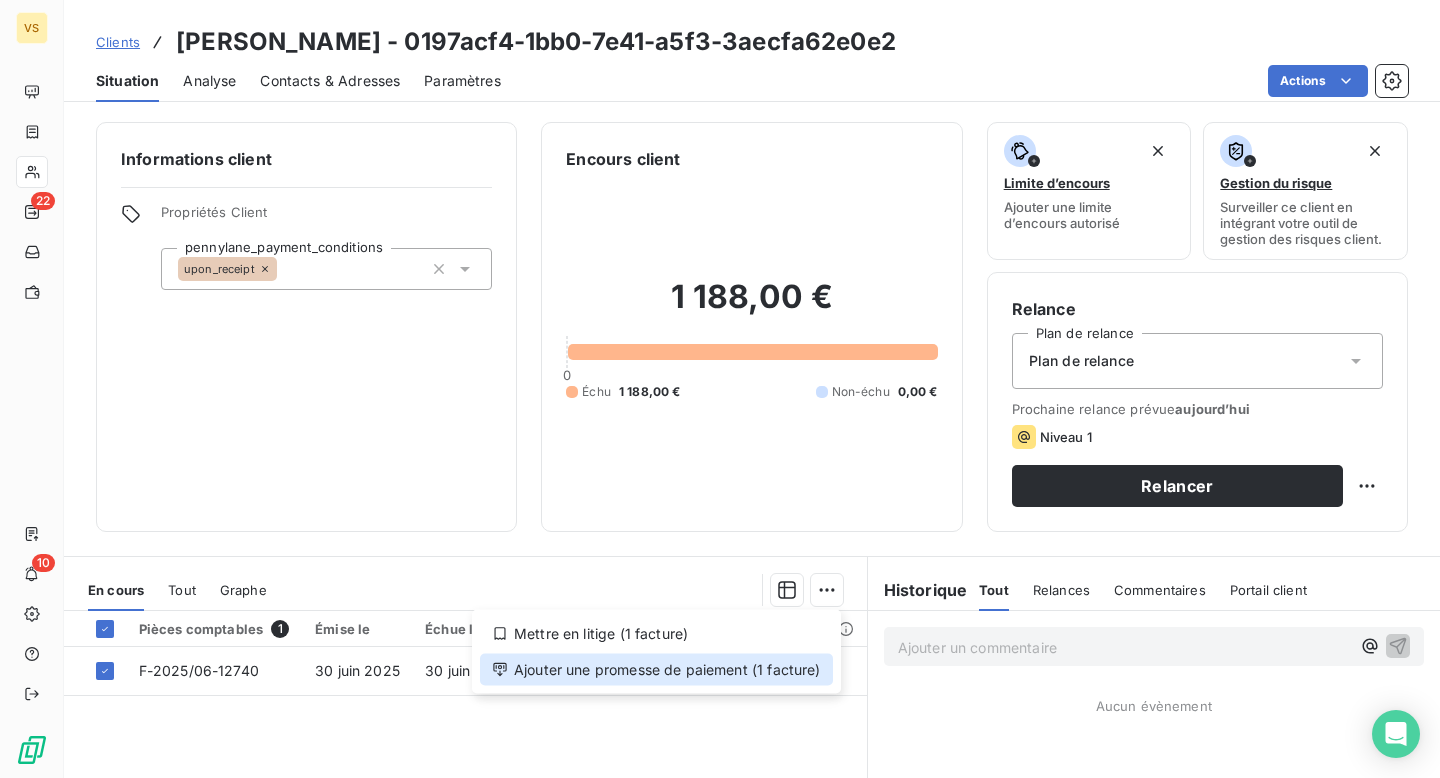 click on "Ajouter une promesse de paiement (1 facture)" at bounding box center [656, 670] 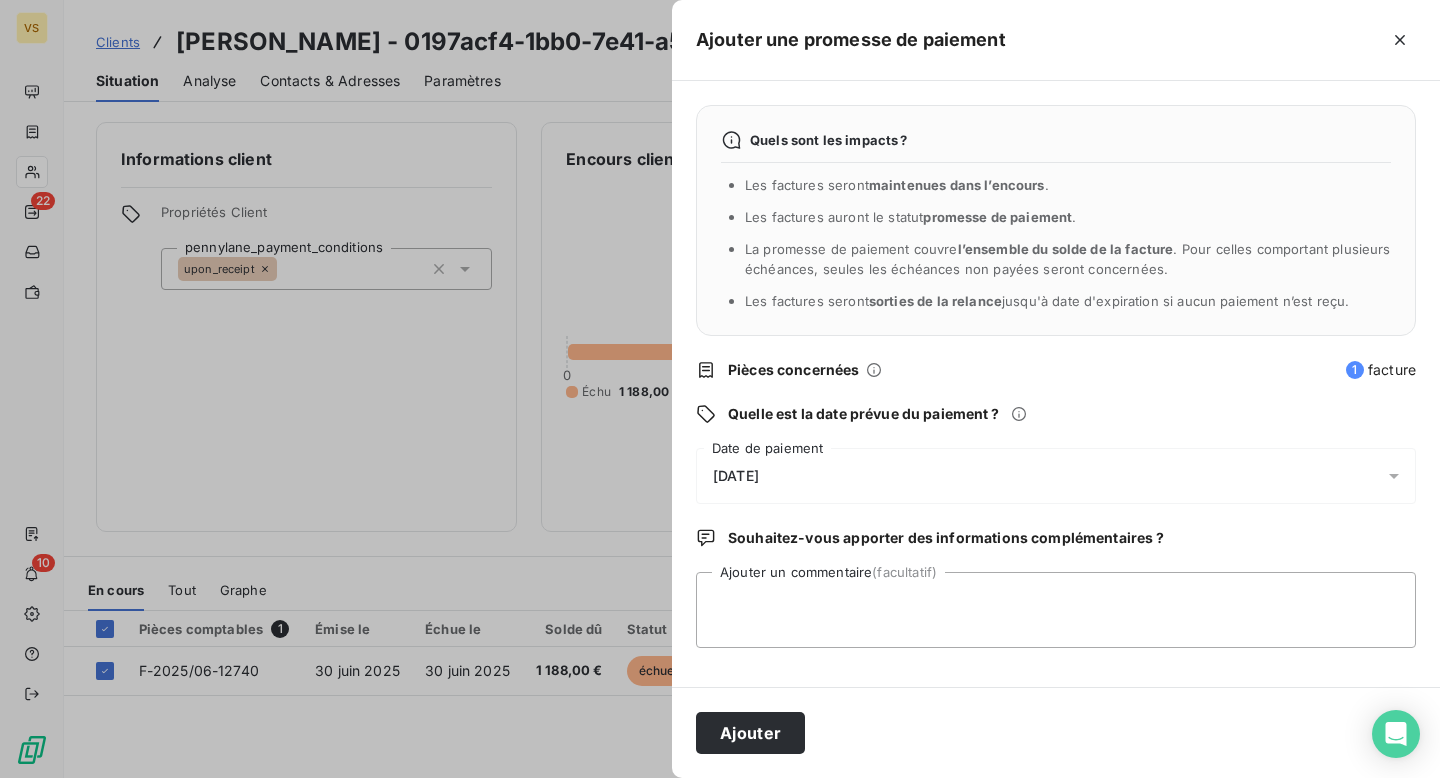 click on "[DATE]" at bounding box center (1056, 476) 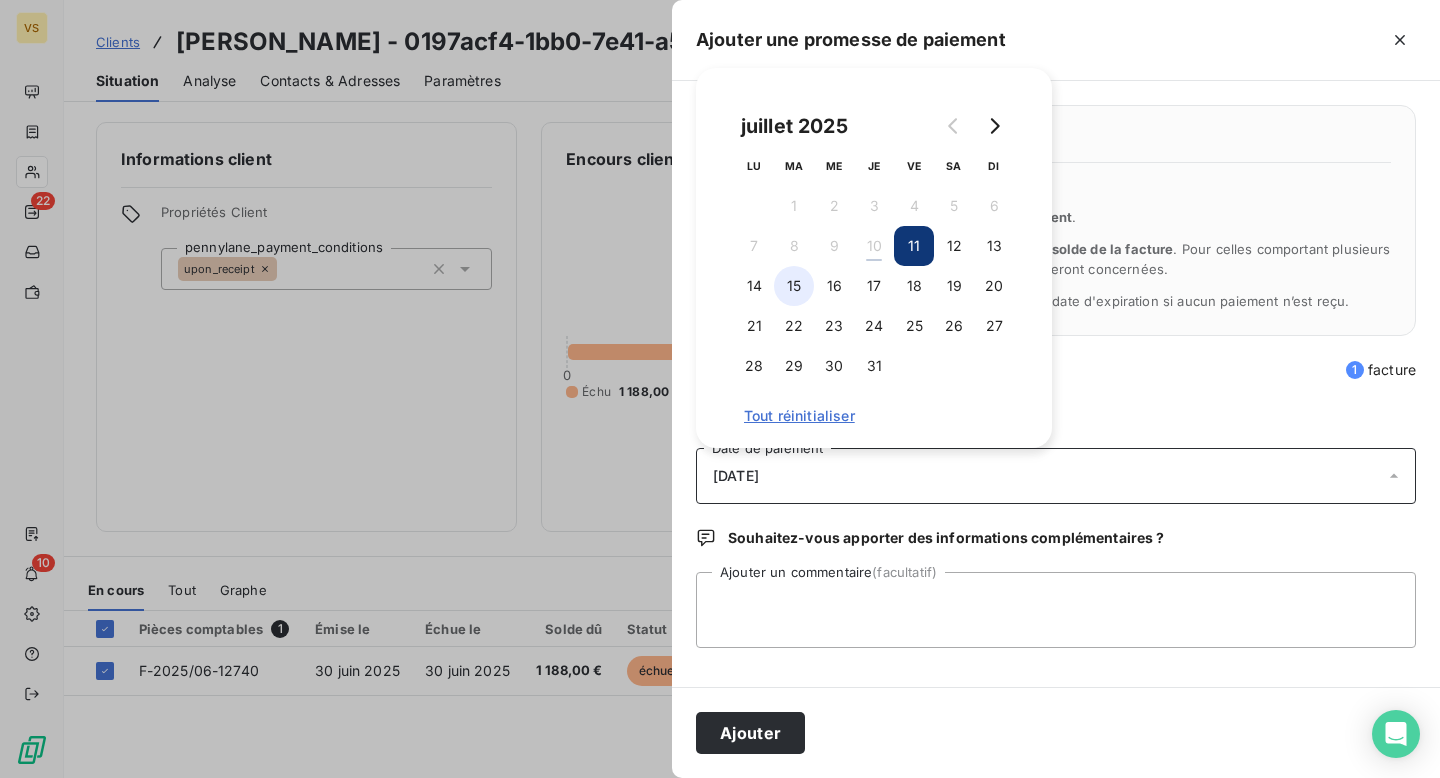 click on "15" at bounding box center (794, 286) 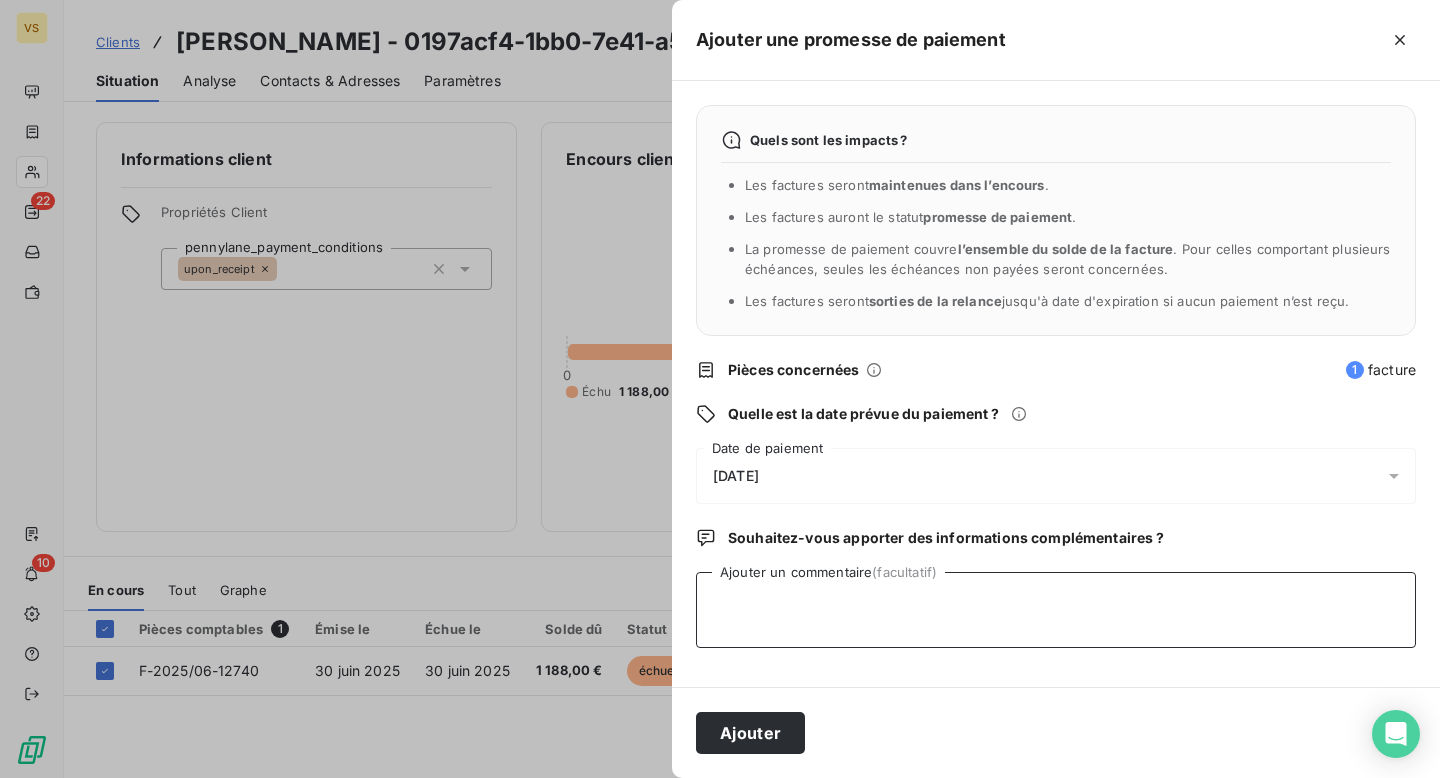 click on "Ajouter un commentaire  (facultatif)" at bounding box center (1056, 610) 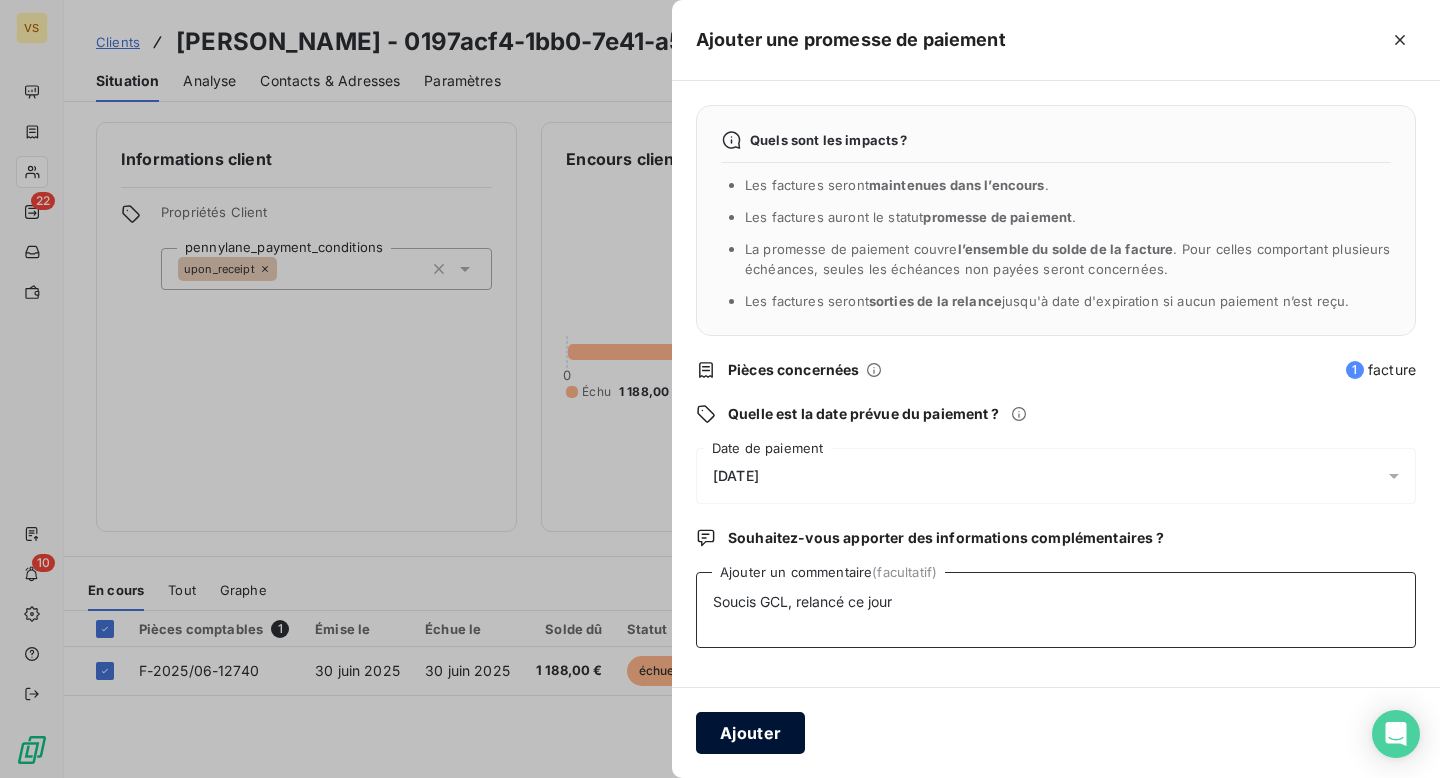 type on "Soucis GCL, relancé ce jour" 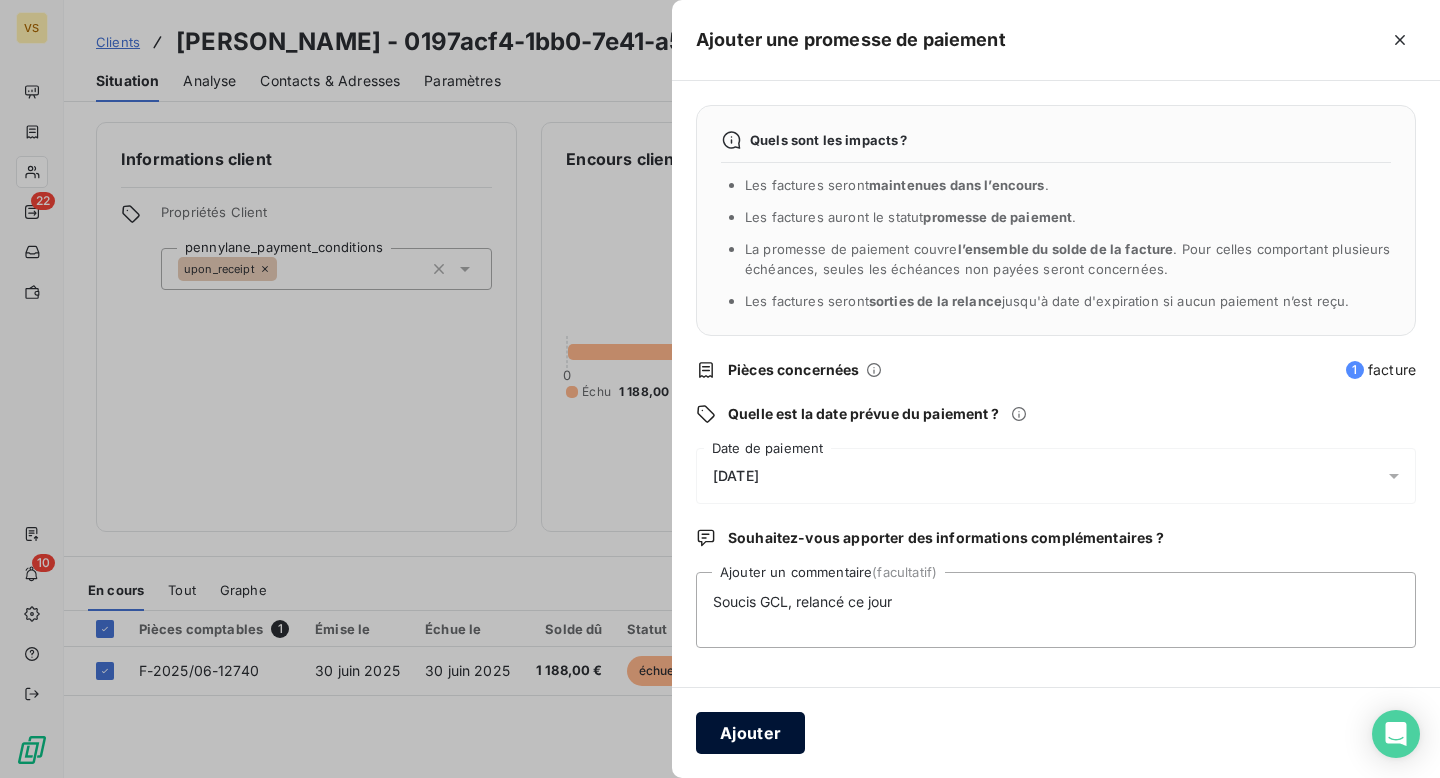 click on "Ajouter" at bounding box center (750, 733) 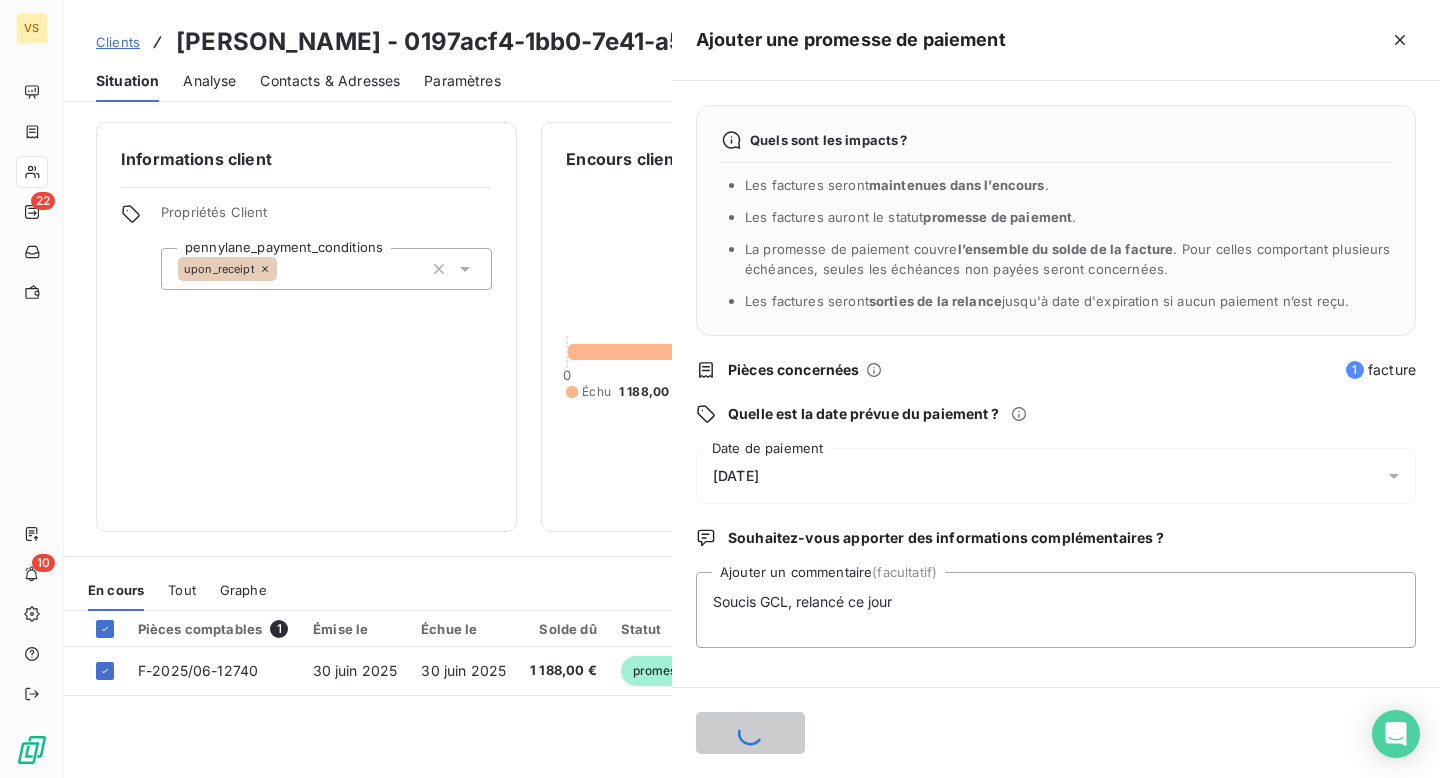 type 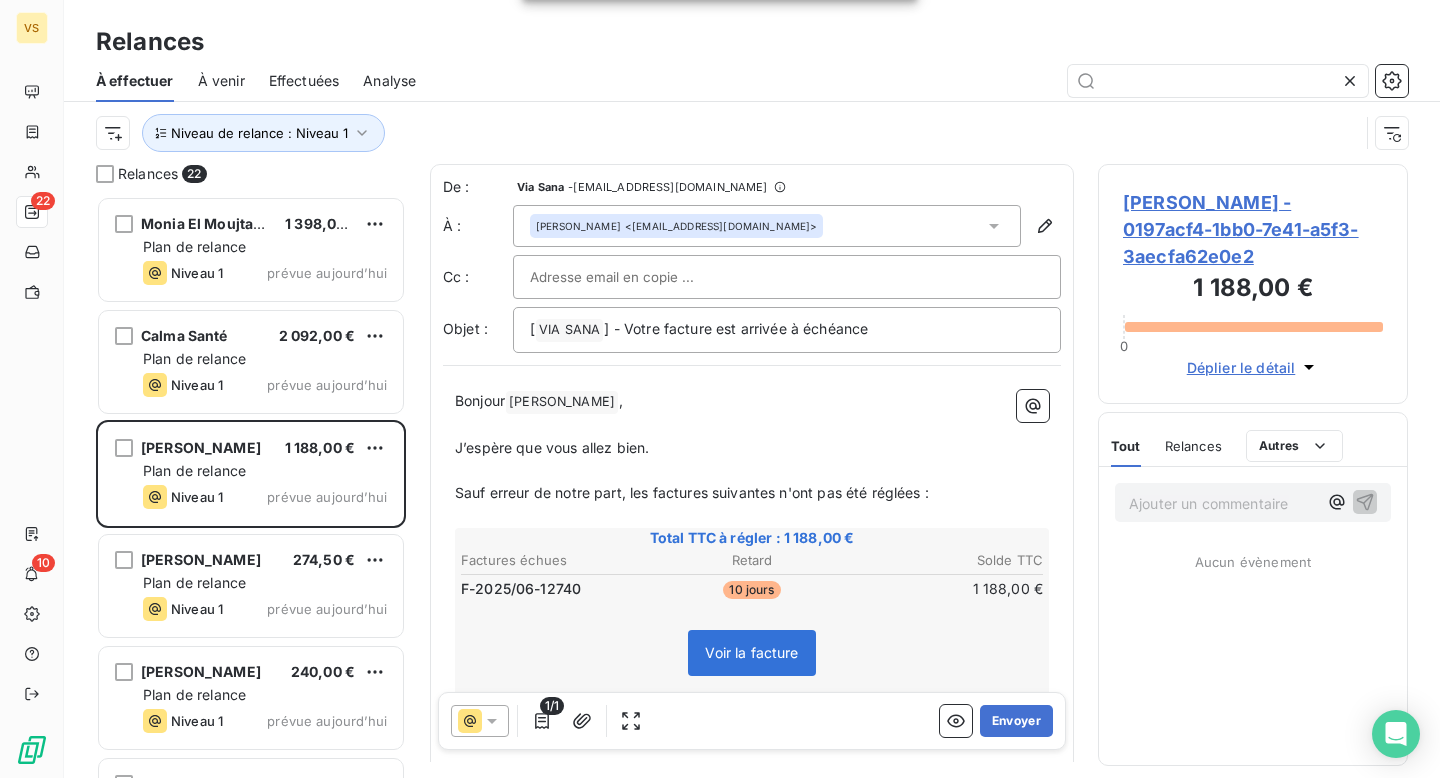 scroll, scrollTop: 1, scrollLeft: 1, axis: both 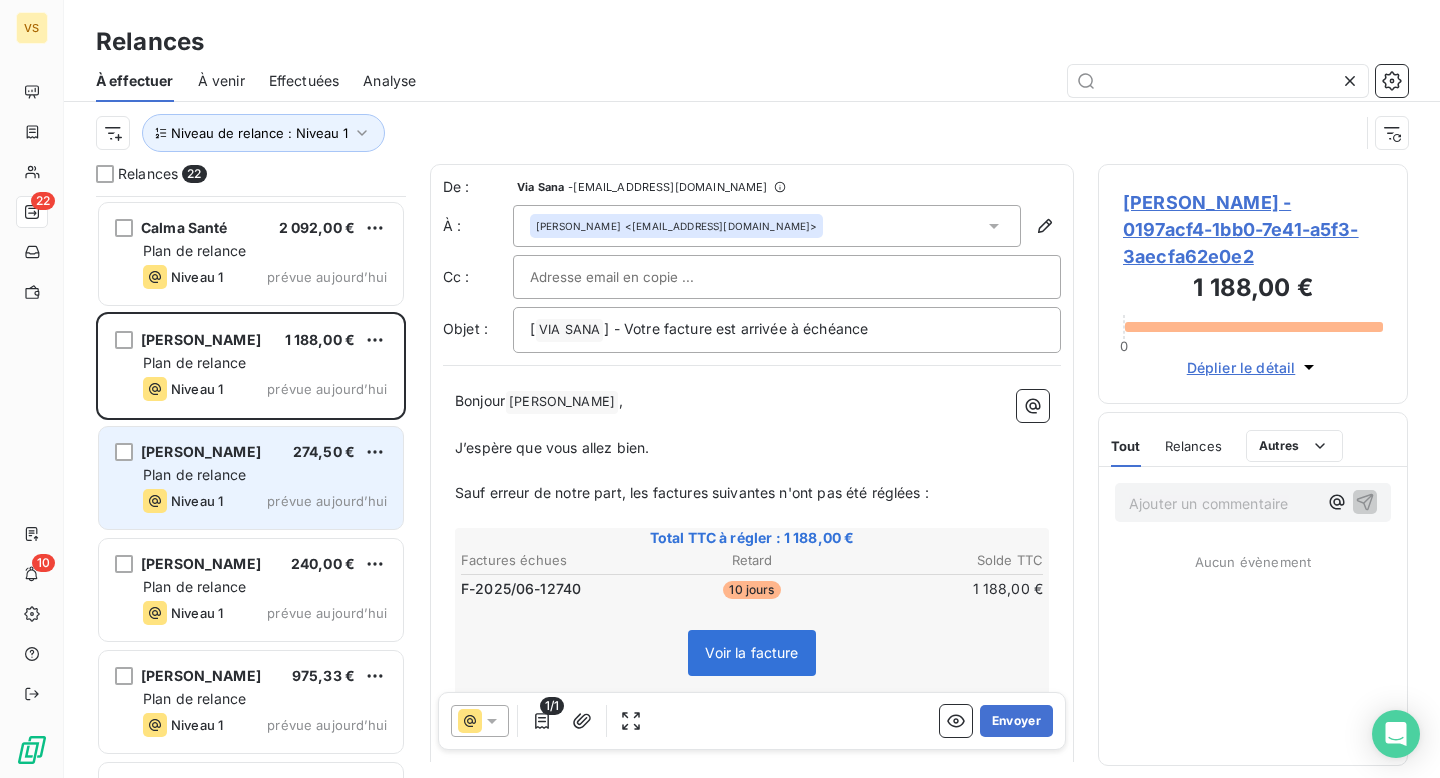 click on "prévue aujourd’hui" at bounding box center (327, 501) 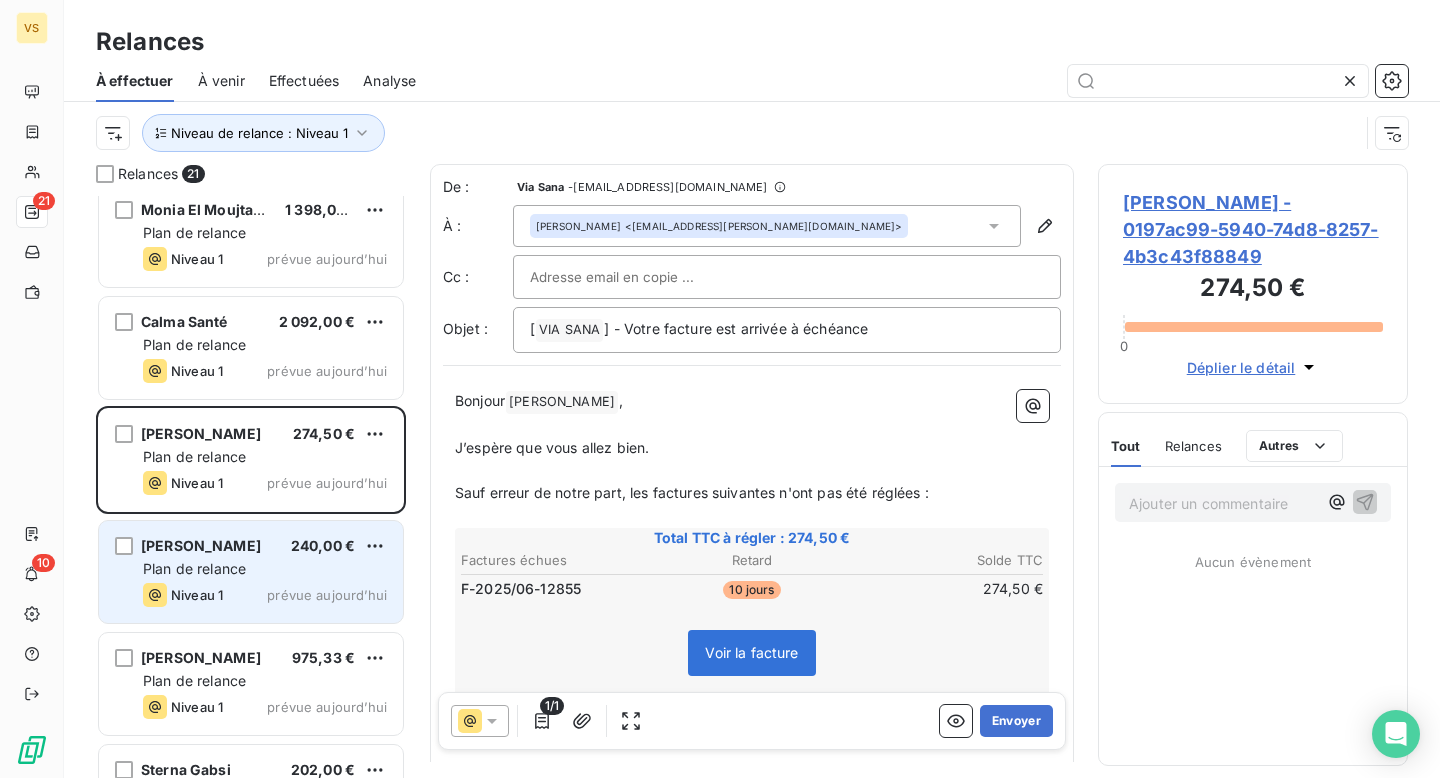 scroll, scrollTop: 0, scrollLeft: 0, axis: both 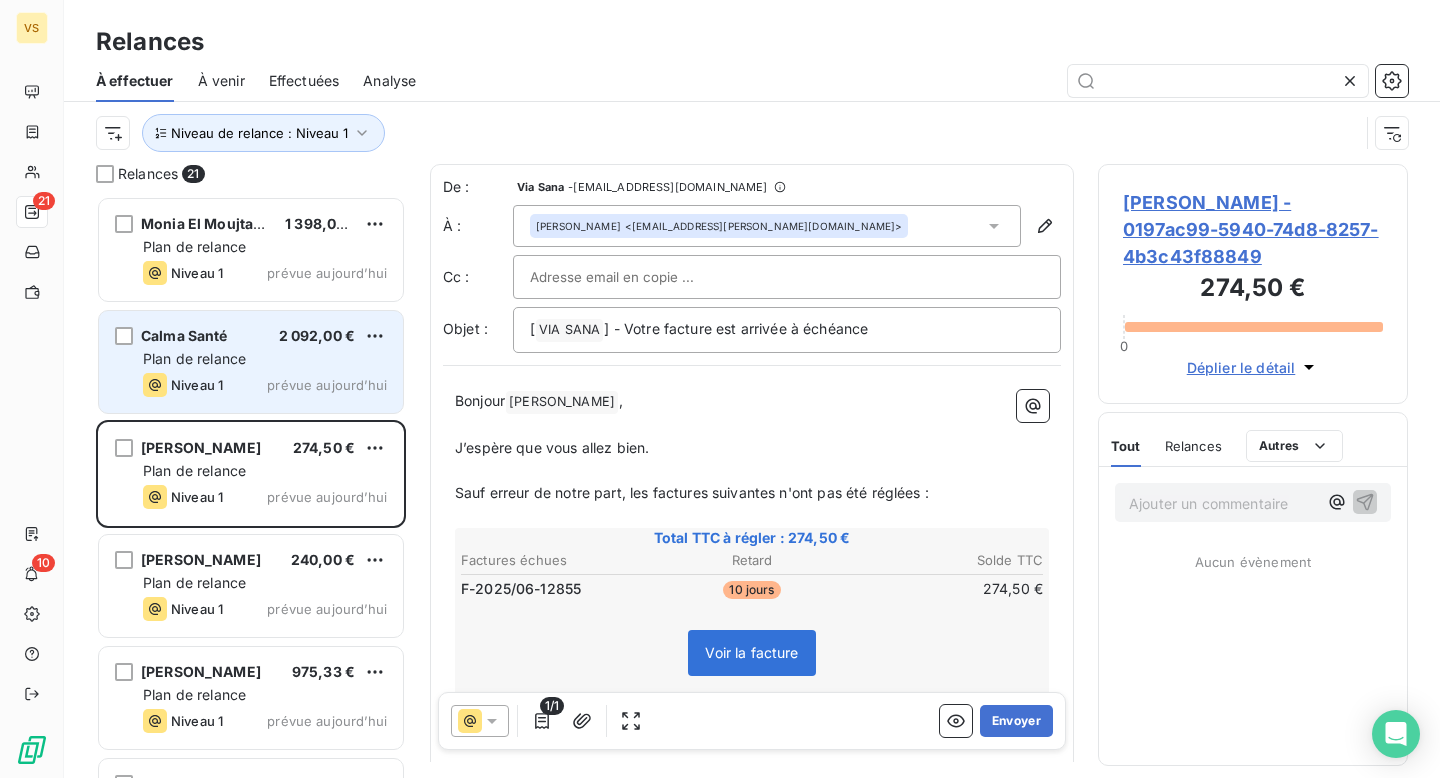 click on "Plan de relance" at bounding box center (265, 359) 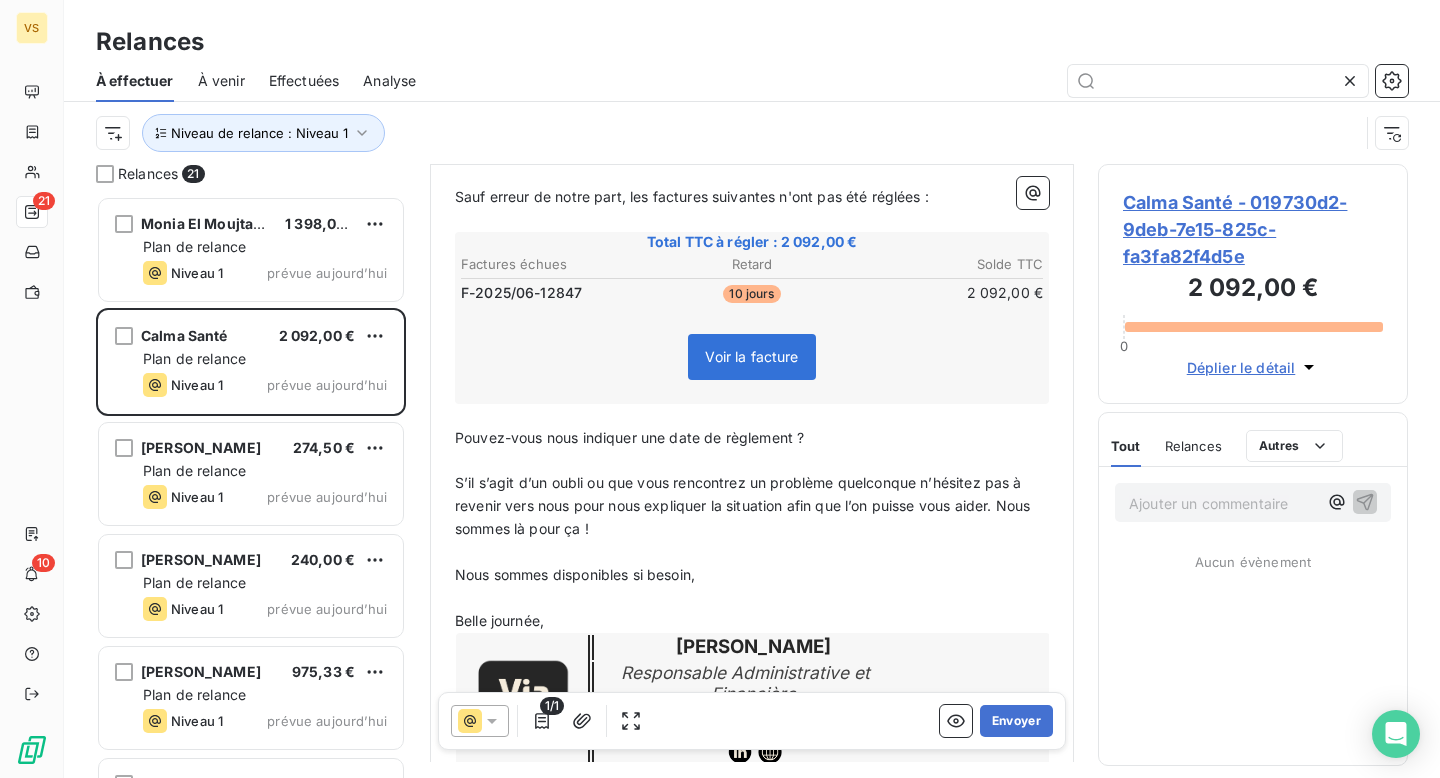 scroll, scrollTop: 0, scrollLeft: 0, axis: both 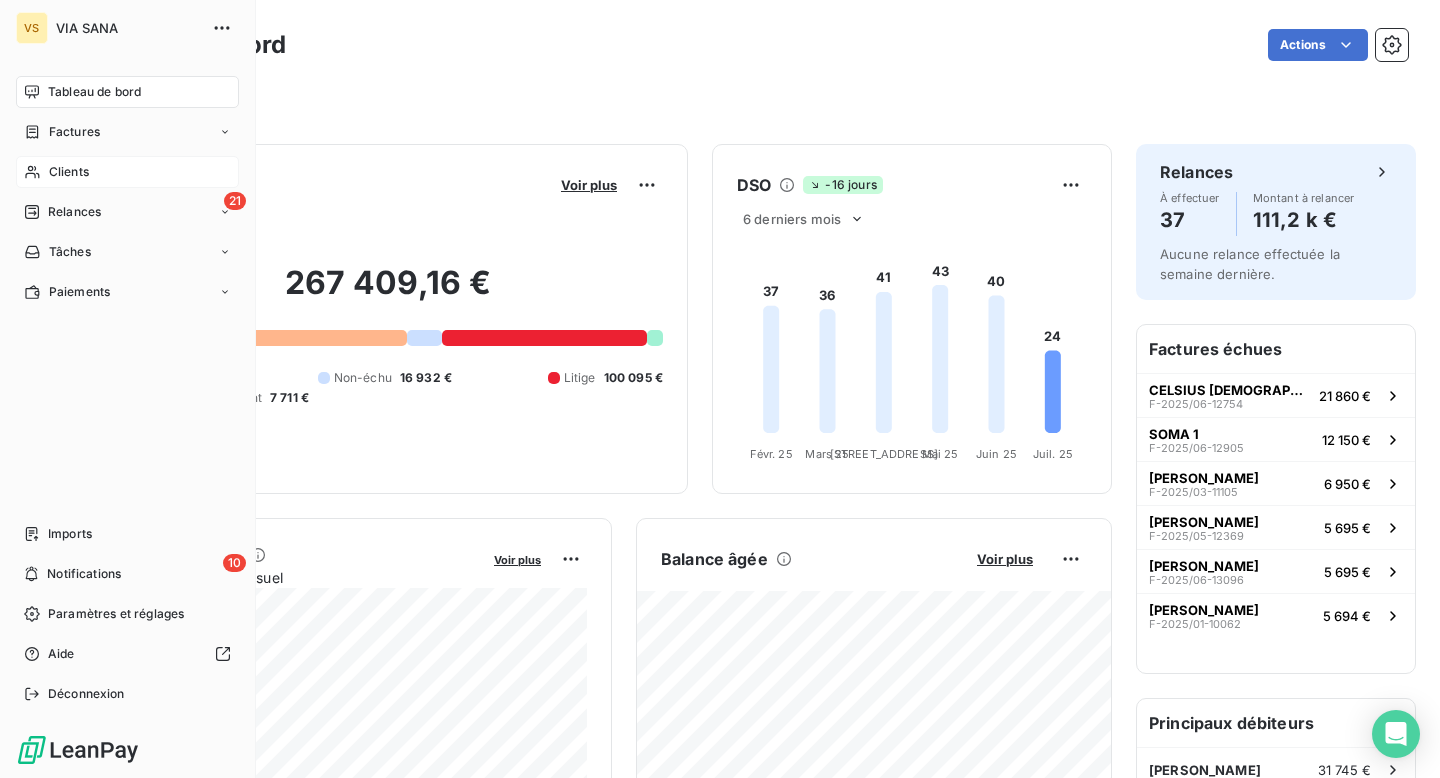 click on "Clients" at bounding box center (127, 172) 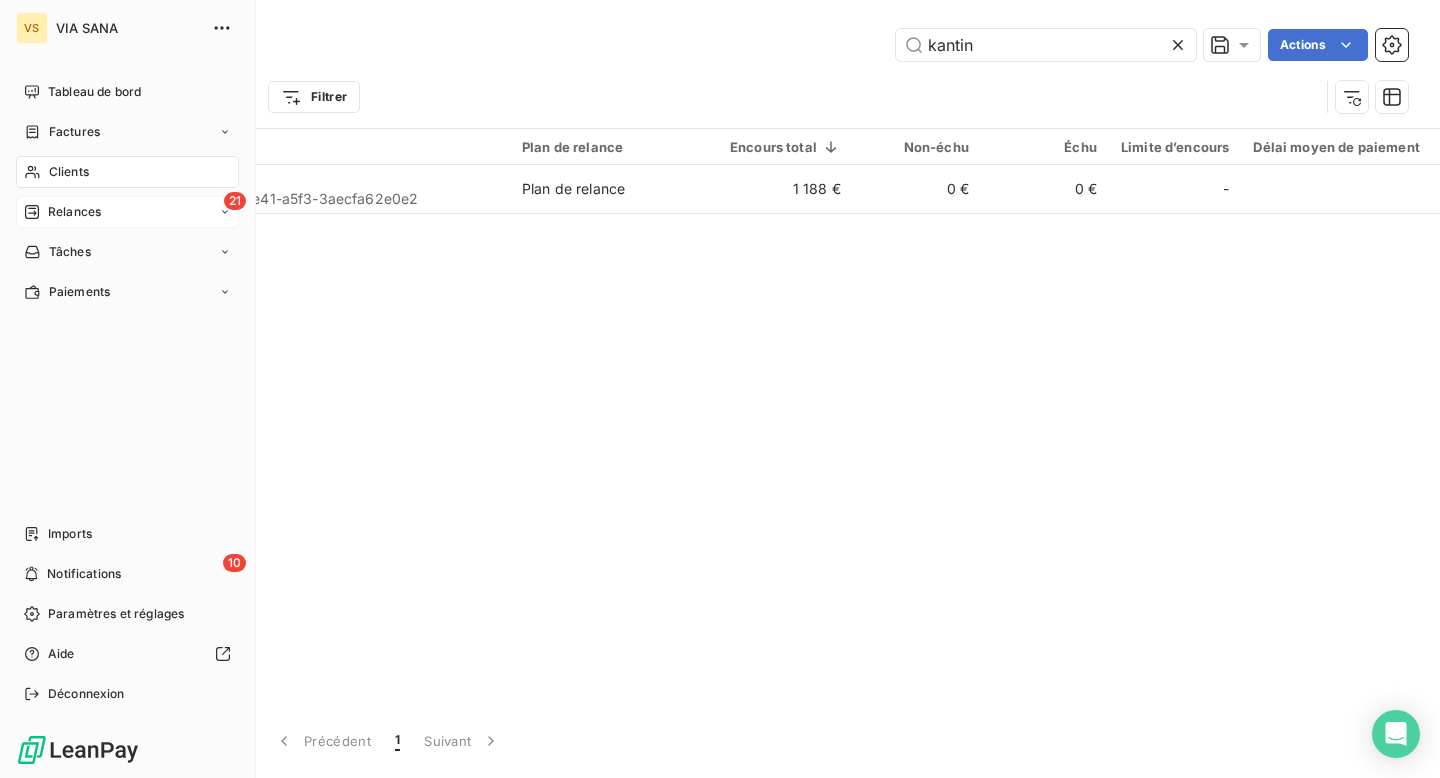 type on "kantin" 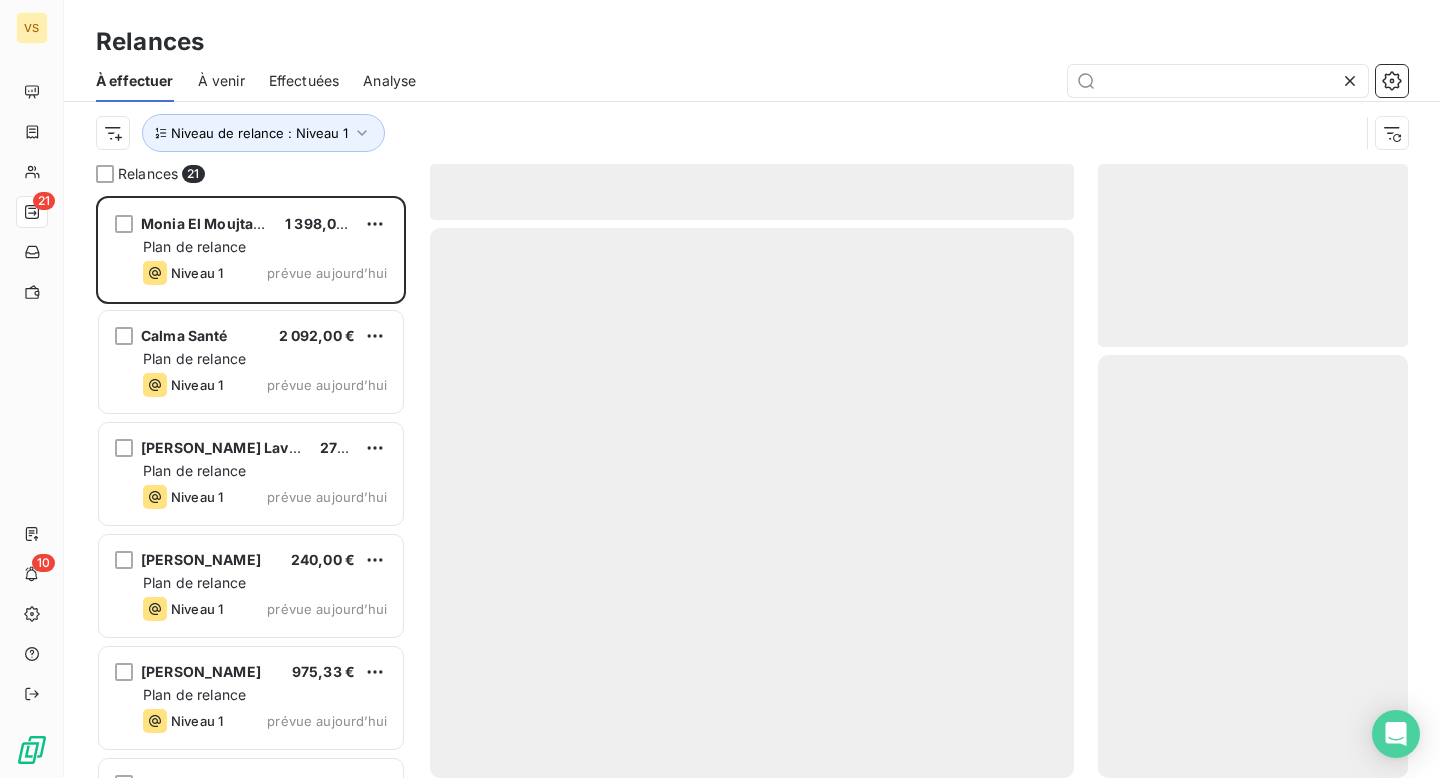 scroll, scrollTop: 1, scrollLeft: 1, axis: both 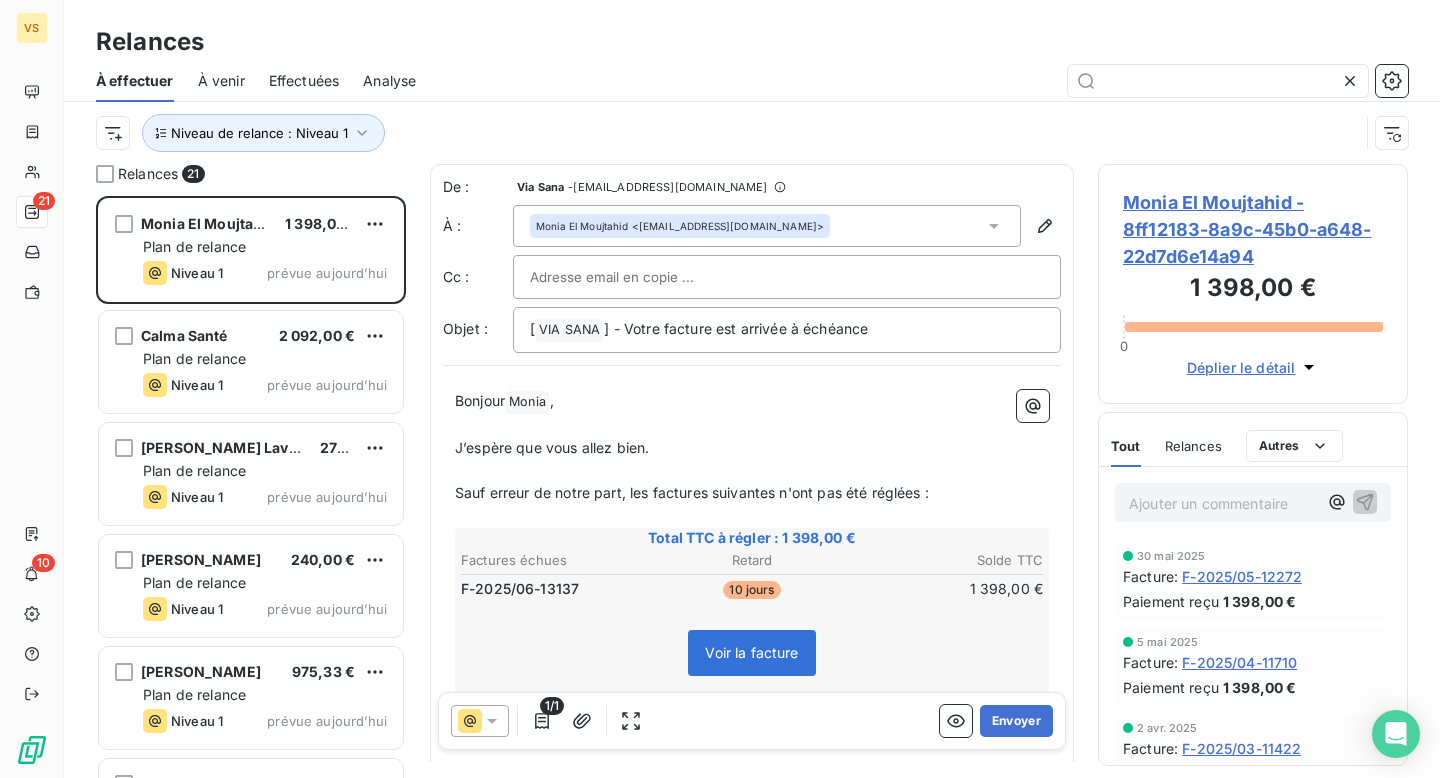 click on "Effectuées" at bounding box center [304, 81] 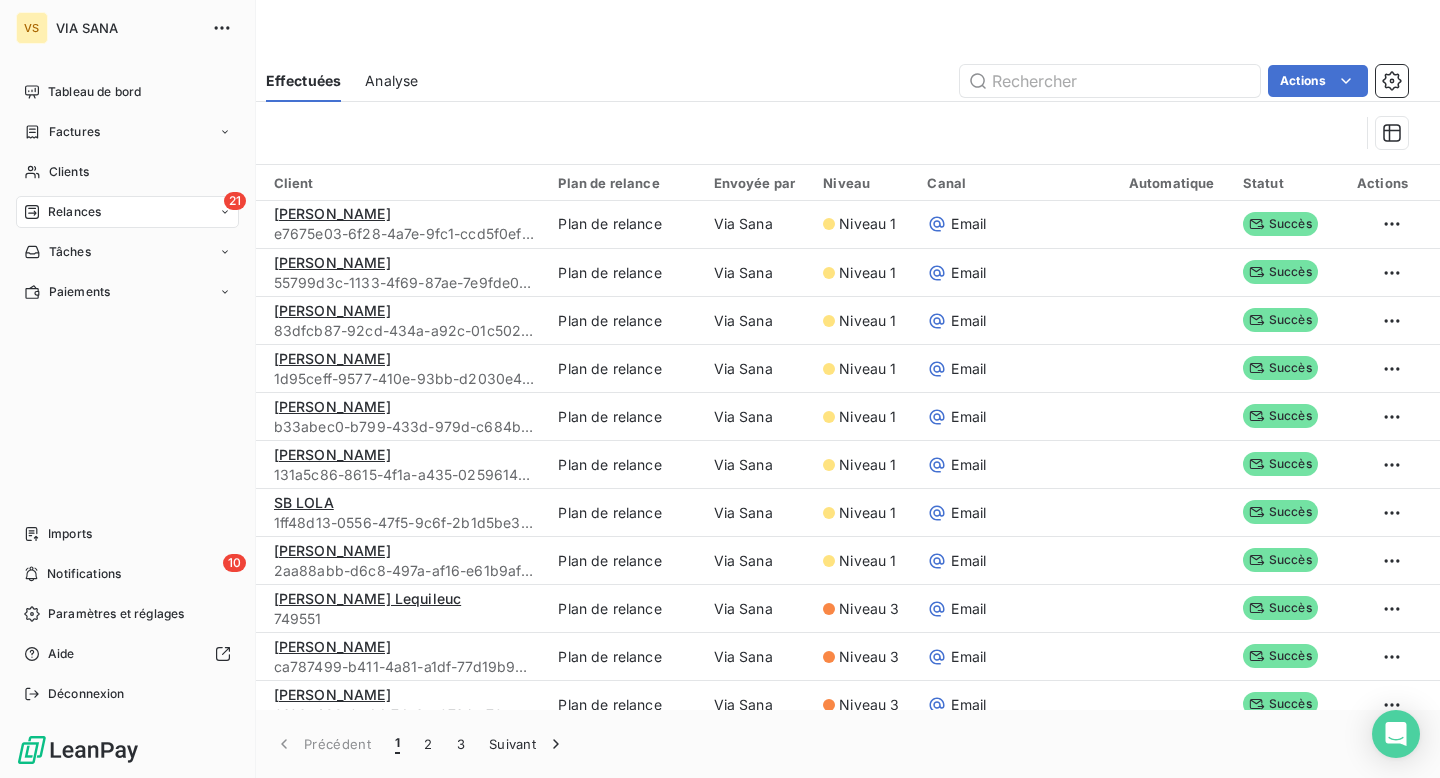 click on "Relances" at bounding box center (74, 212) 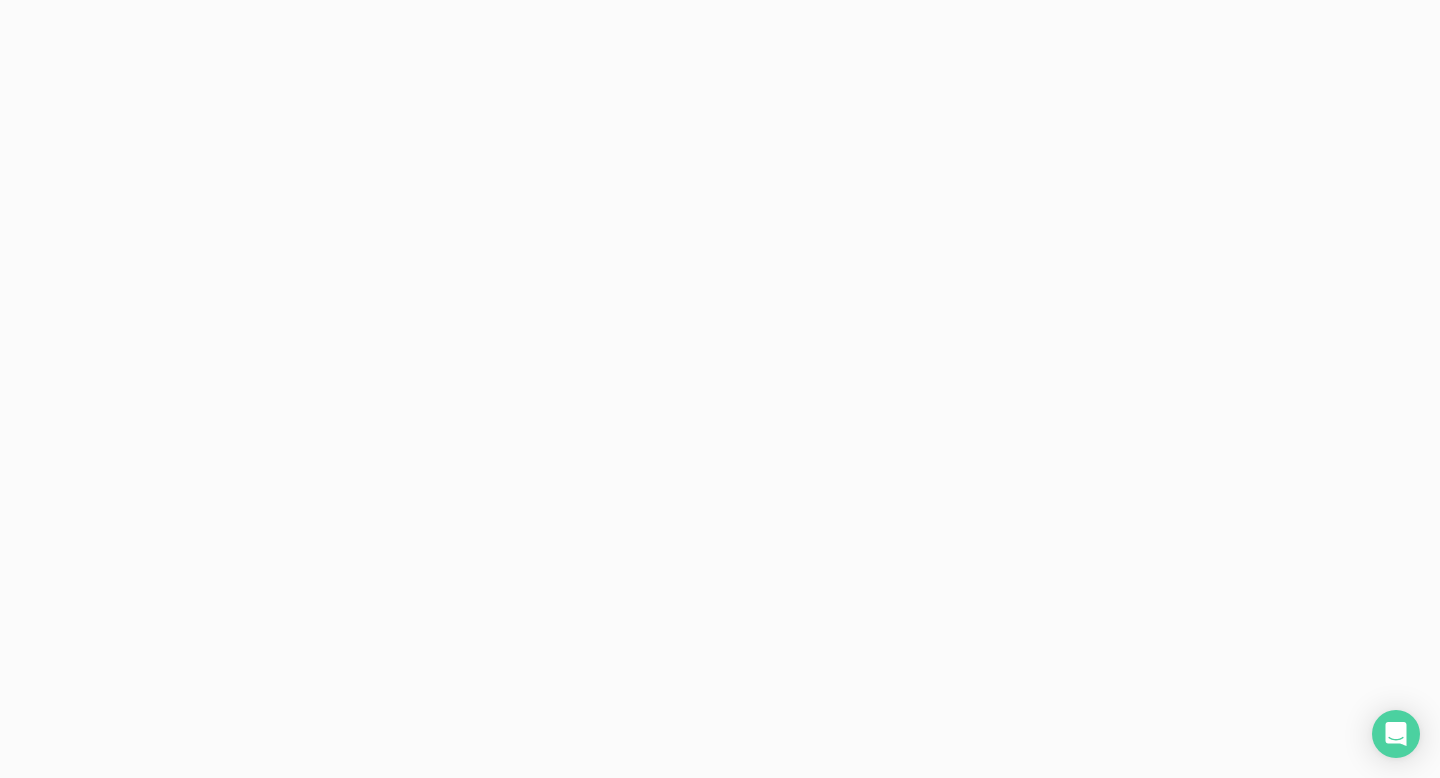 scroll, scrollTop: 0, scrollLeft: 0, axis: both 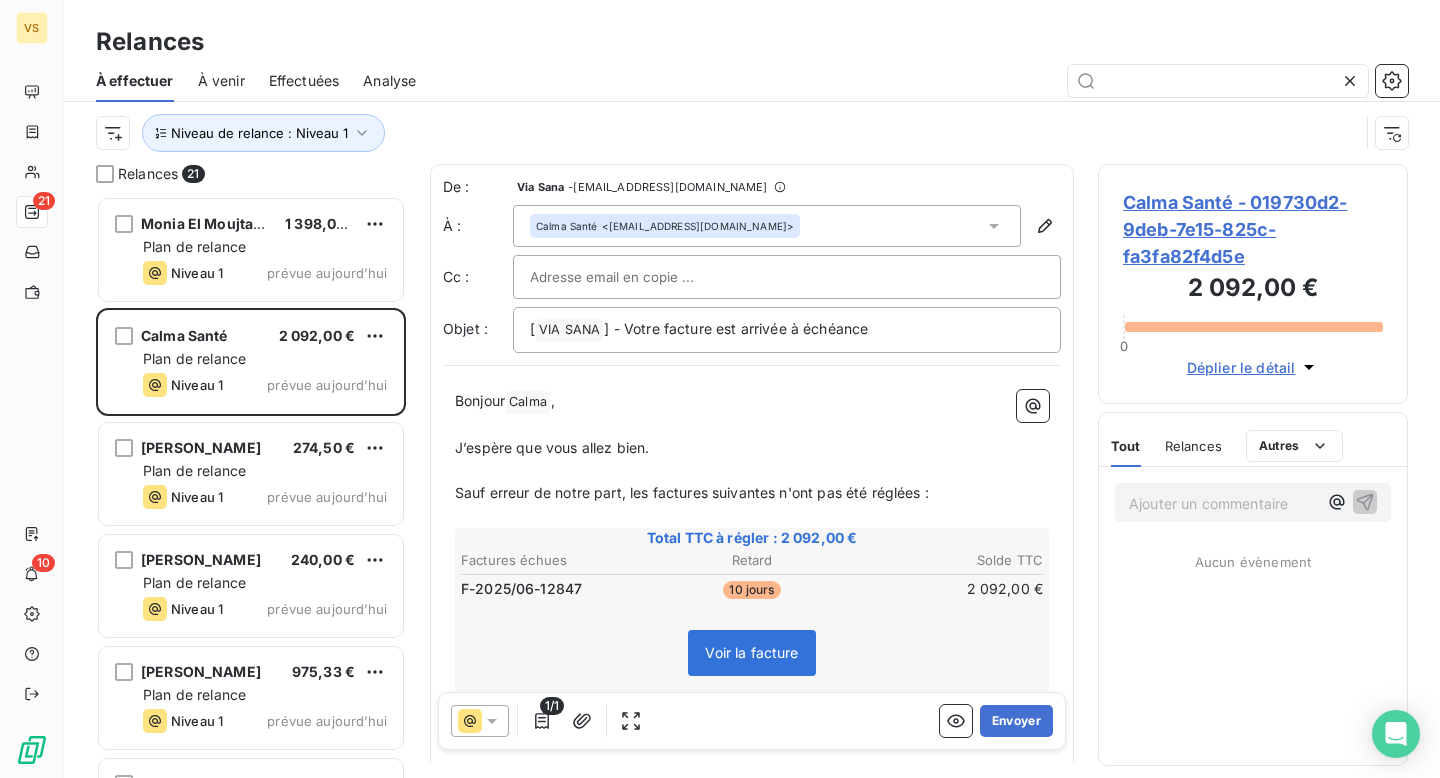 click on "Calma Santé - 019730d2-9deb-7e15-825c-fa3fa82f4d5e" at bounding box center (1253, 229) 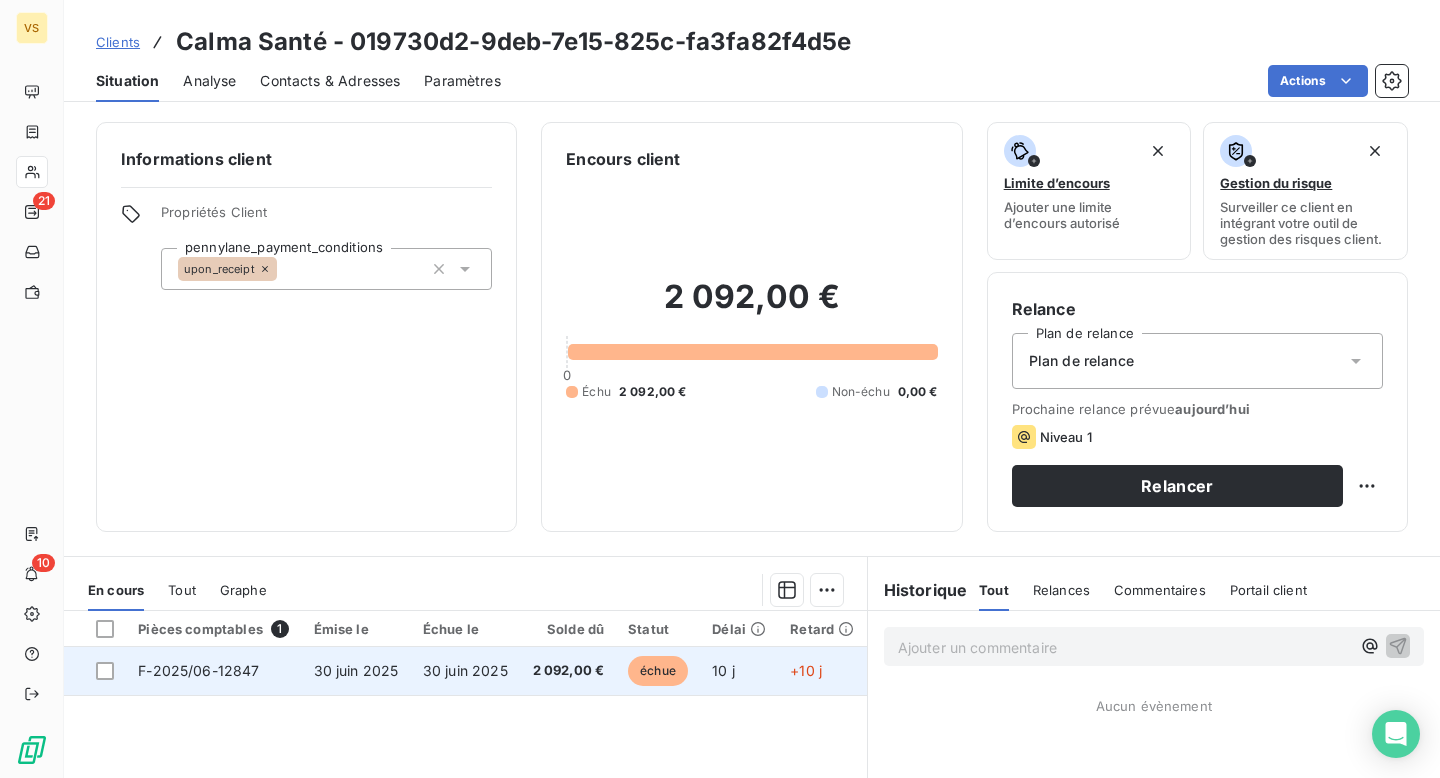 click at bounding box center (95, 671) 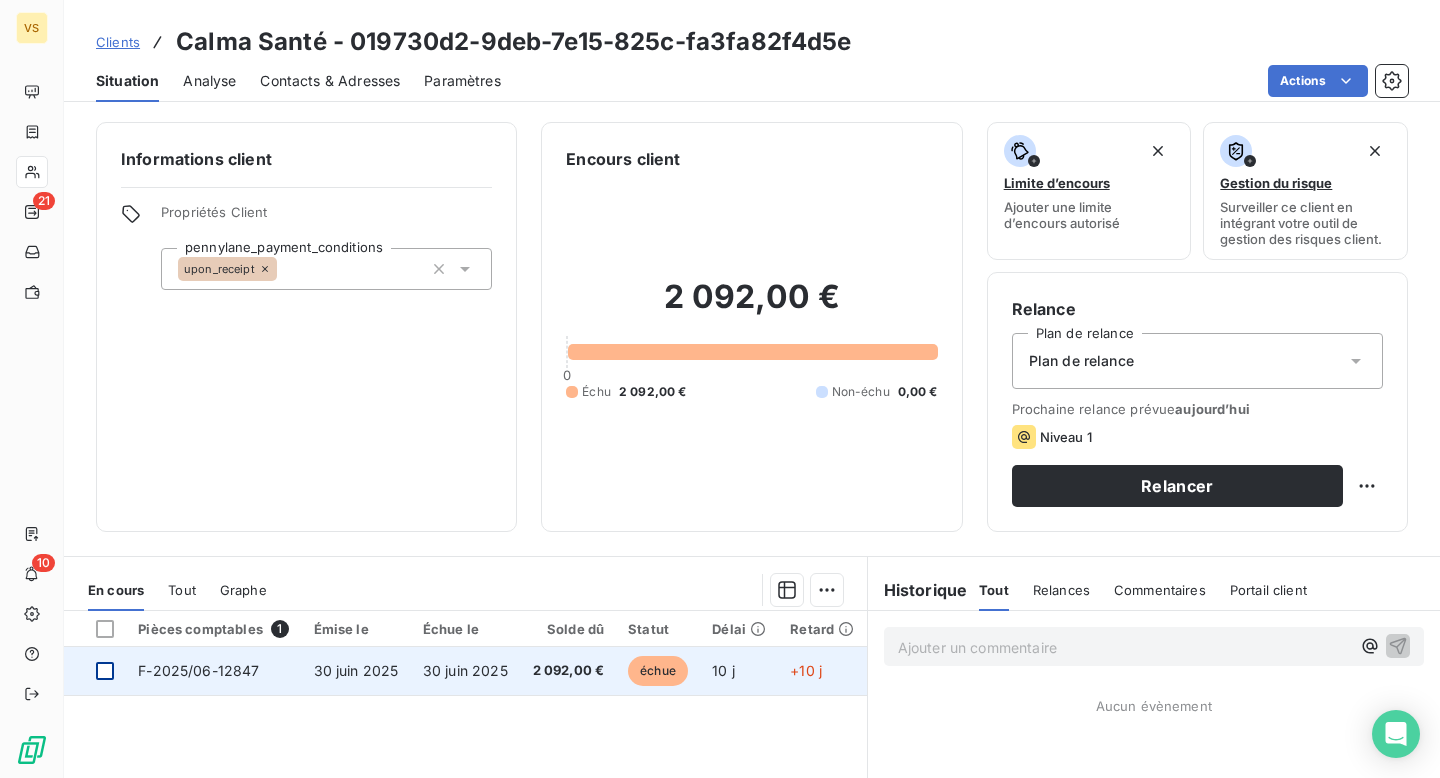 click at bounding box center (105, 671) 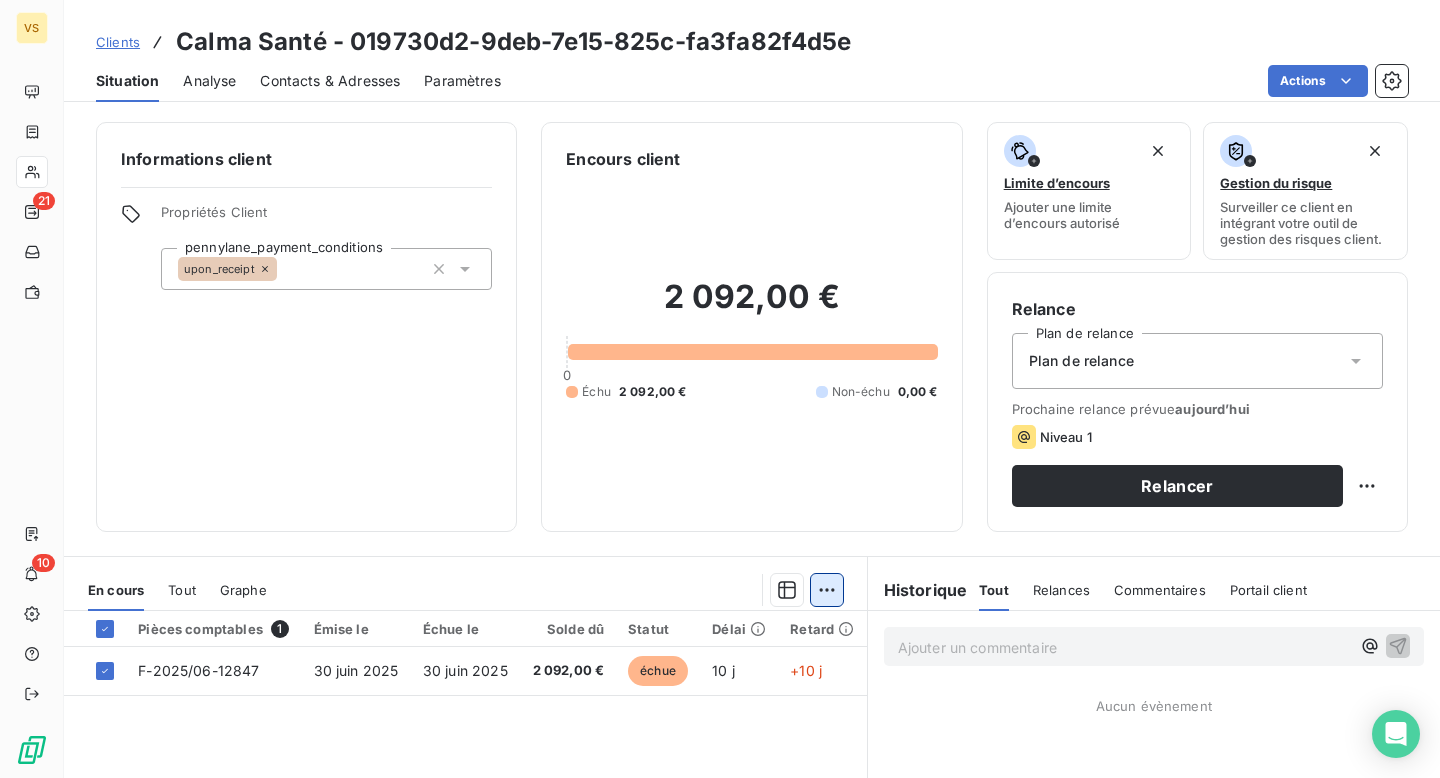 click on "VS 21 10 Clients Calma Santé - 019730d2-9deb-7e15-825c-fa3fa82f4d5e Situation Analyse Contacts & Adresses Paramètres Actions Informations client Propriétés Client pennylane_payment_conditions upon_receipt Encours client   2 092,00 € 0 Échu 2 092,00 € Non-échu 0,00 €     Limite d’encours Ajouter une limite d’encours autorisé Gestion du risque Surveiller ce client en intégrant votre outil de gestion des risques client. Relance Plan de relance Plan de relance Prochaine relance prévue  [DATE] Niveau 1 Relancer En cours Tout Graphe Pièces comptables 1 Émise le Échue le Solde dû Statut Délai   Retard   F-2025/06-12847 [DATE] [DATE] 2 092,00 € échue 10 j +10 j Lignes par page 25 Précédent 1 Suivant Historique Tout Relances Commentaires Portail client Tout Relances Commentaires Portail client Ajouter un commentaire ﻿ Aucun évènement" at bounding box center (720, 389) 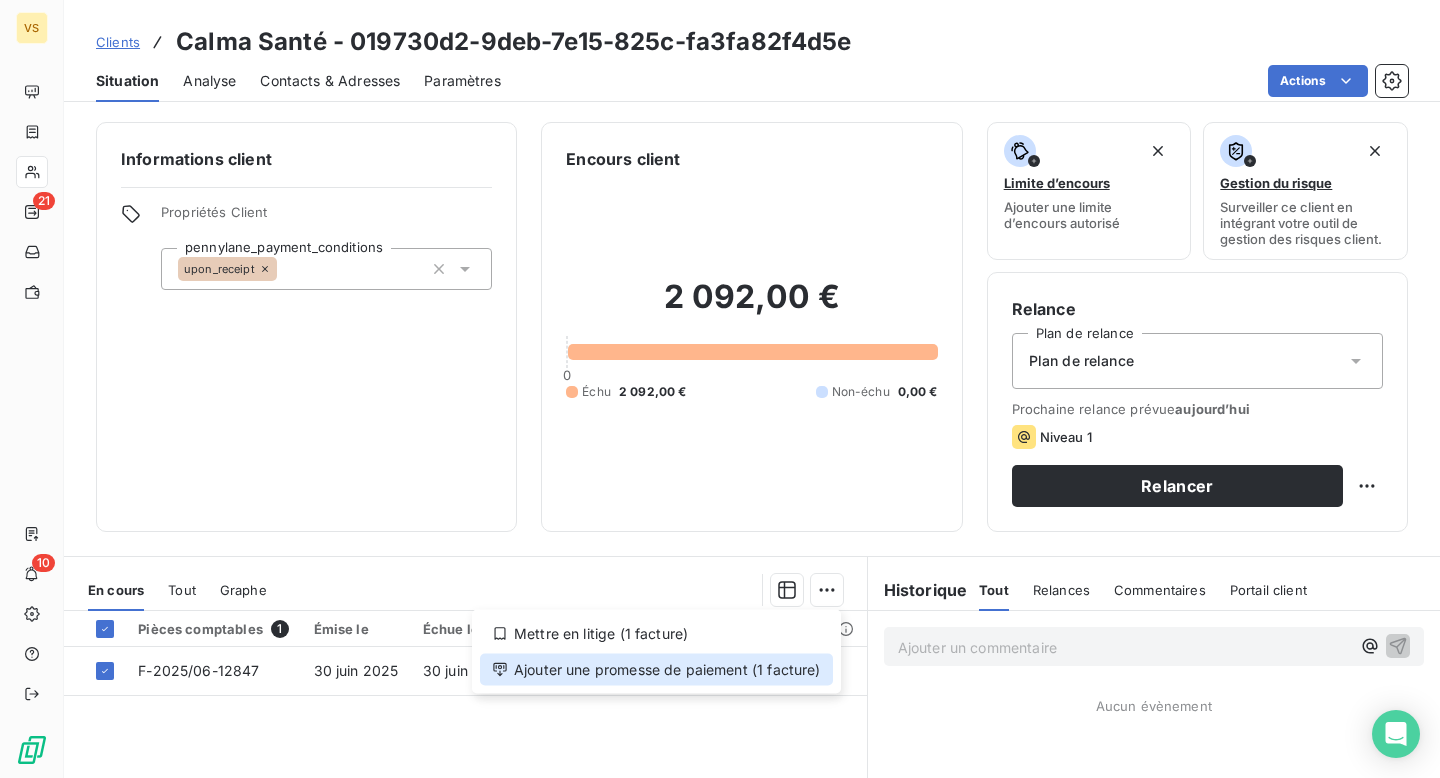 click on "Ajouter une promesse de paiement (1 facture)" at bounding box center [656, 670] 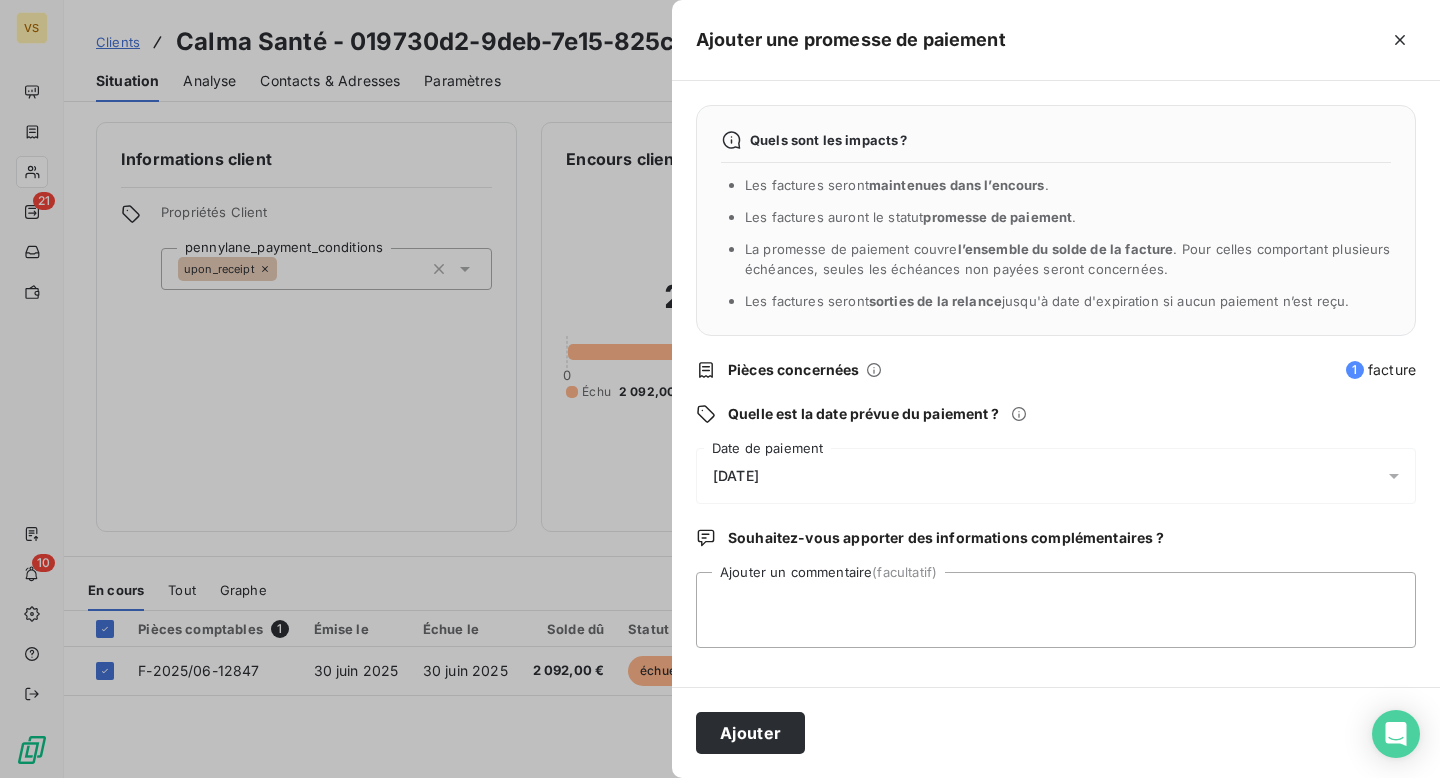 click on "[DATE]" at bounding box center (1056, 476) 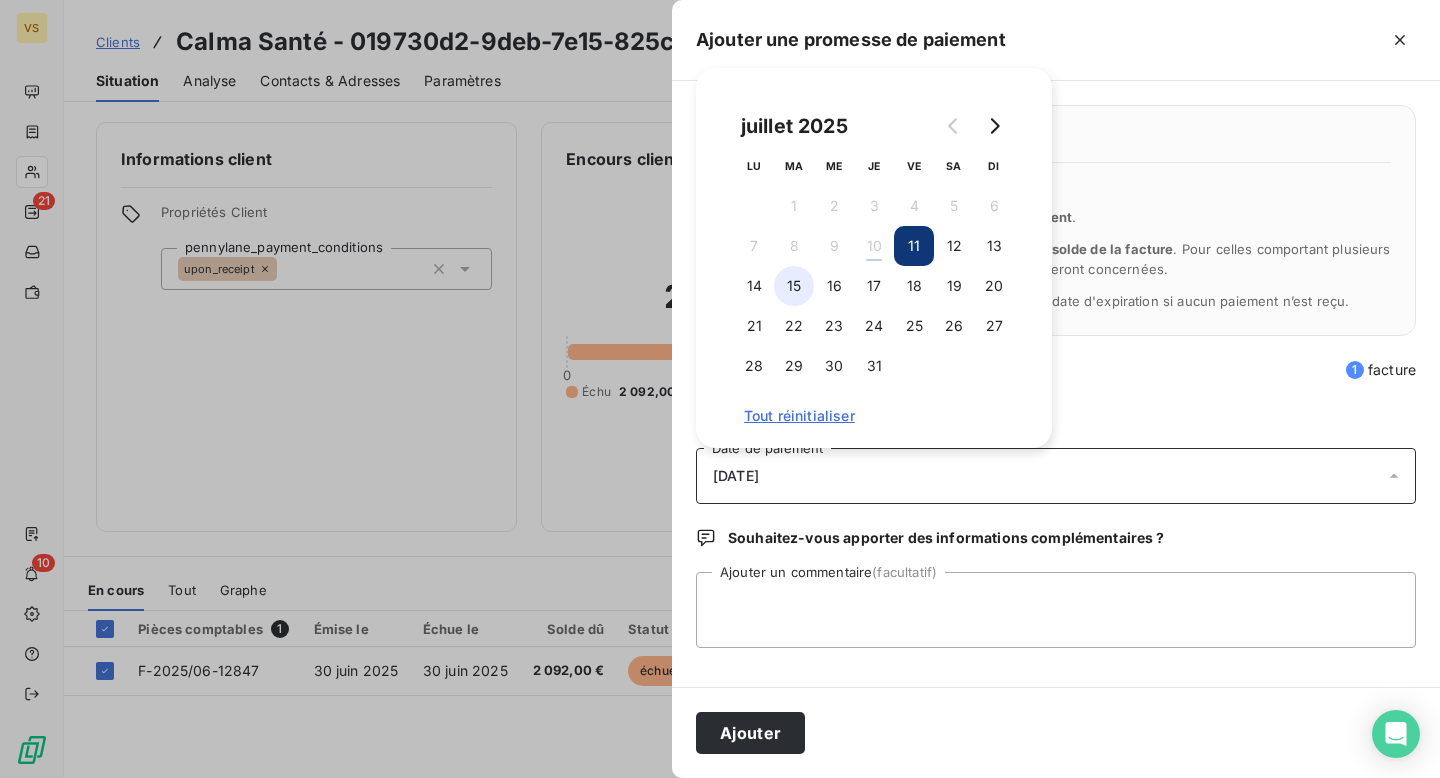 click on "15" at bounding box center [794, 286] 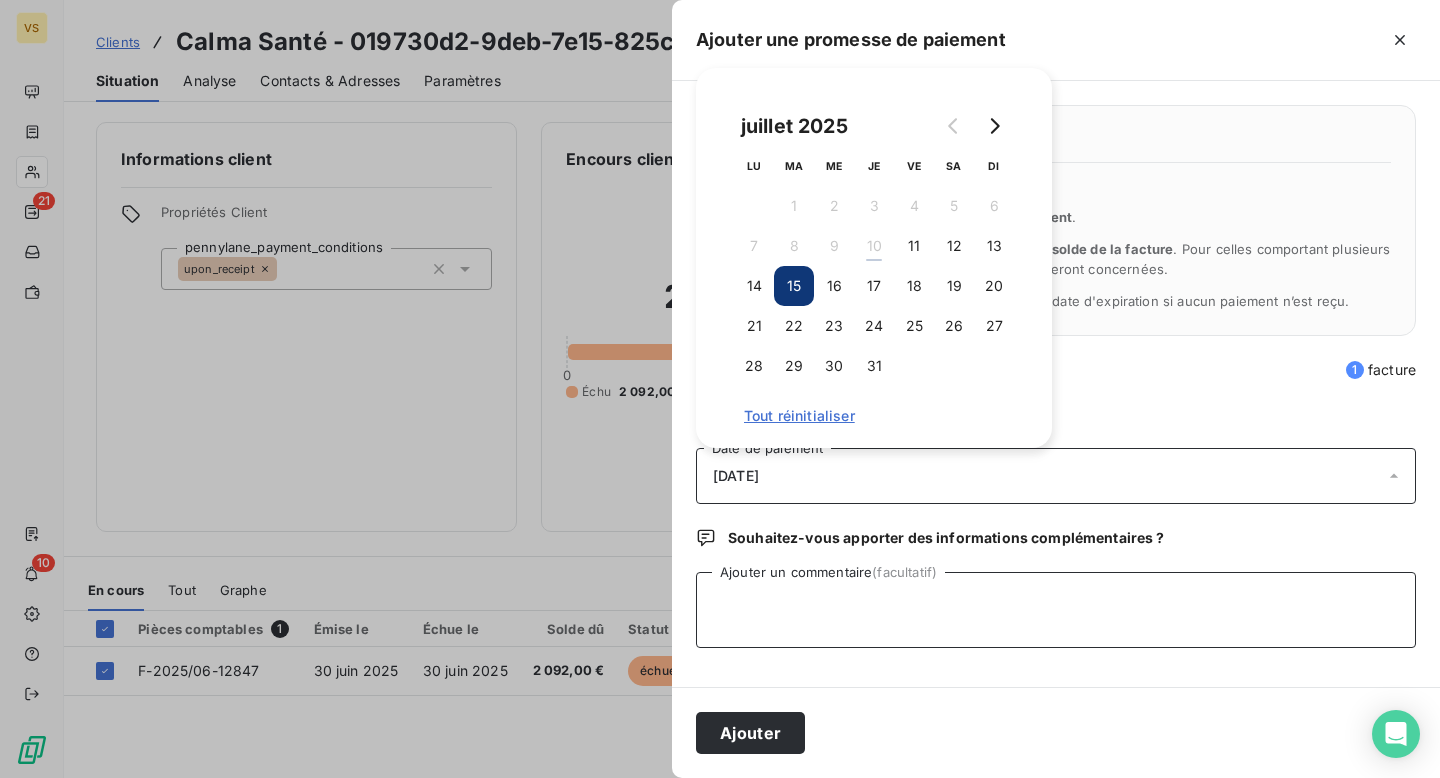 click on "Ajouter un commentaire  (facultatif)" at bounding box center (1056, 610) 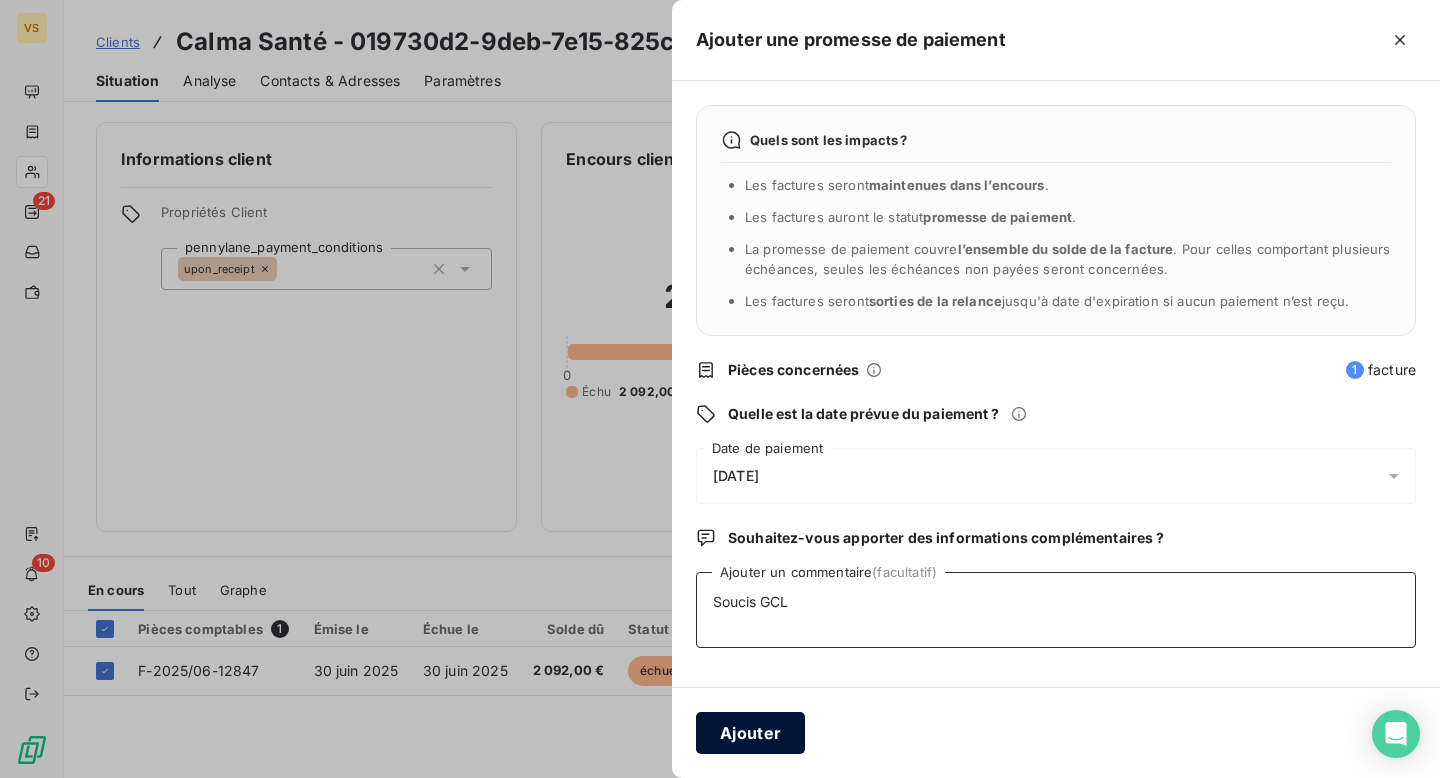 type on "Soucis GCL" 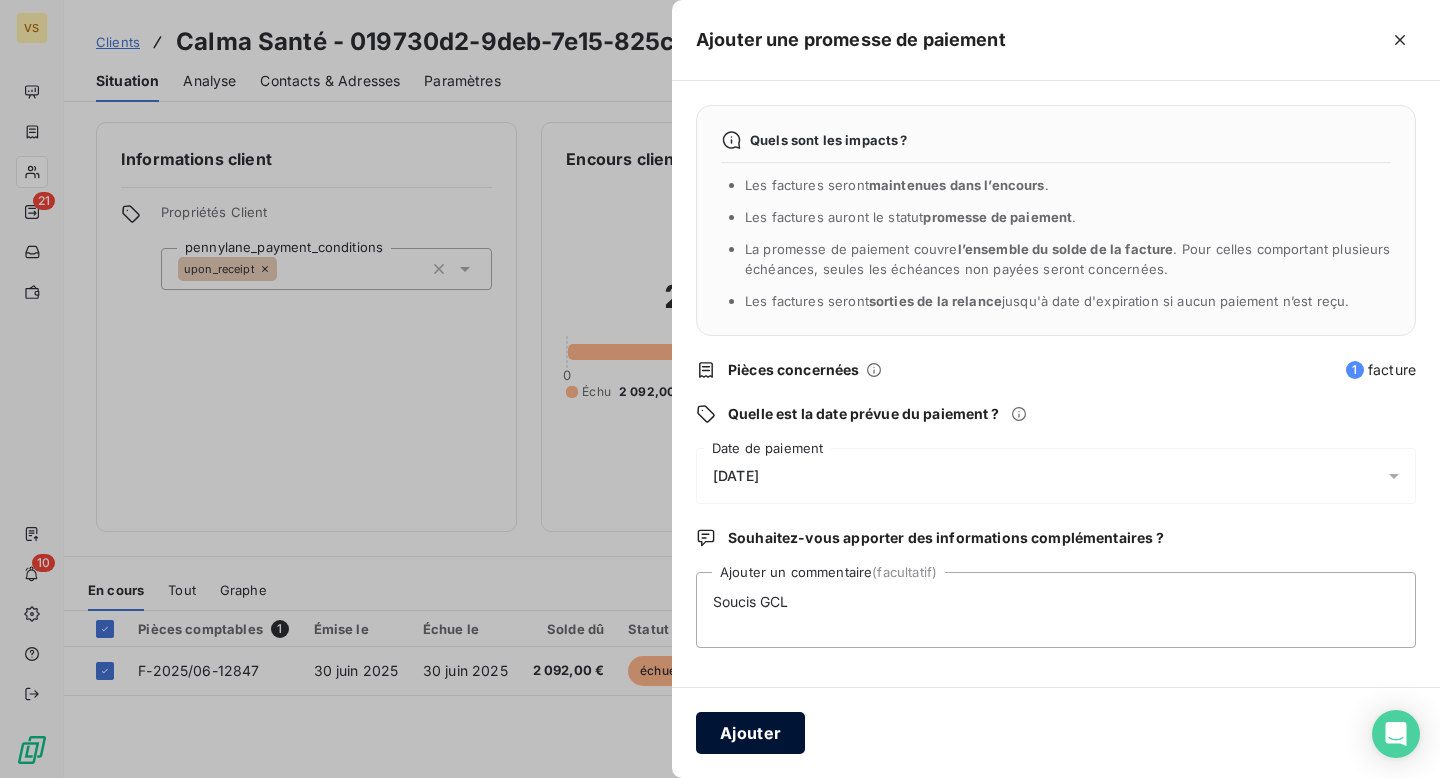 click on "Ajouter" at bounding box center (750, 733) 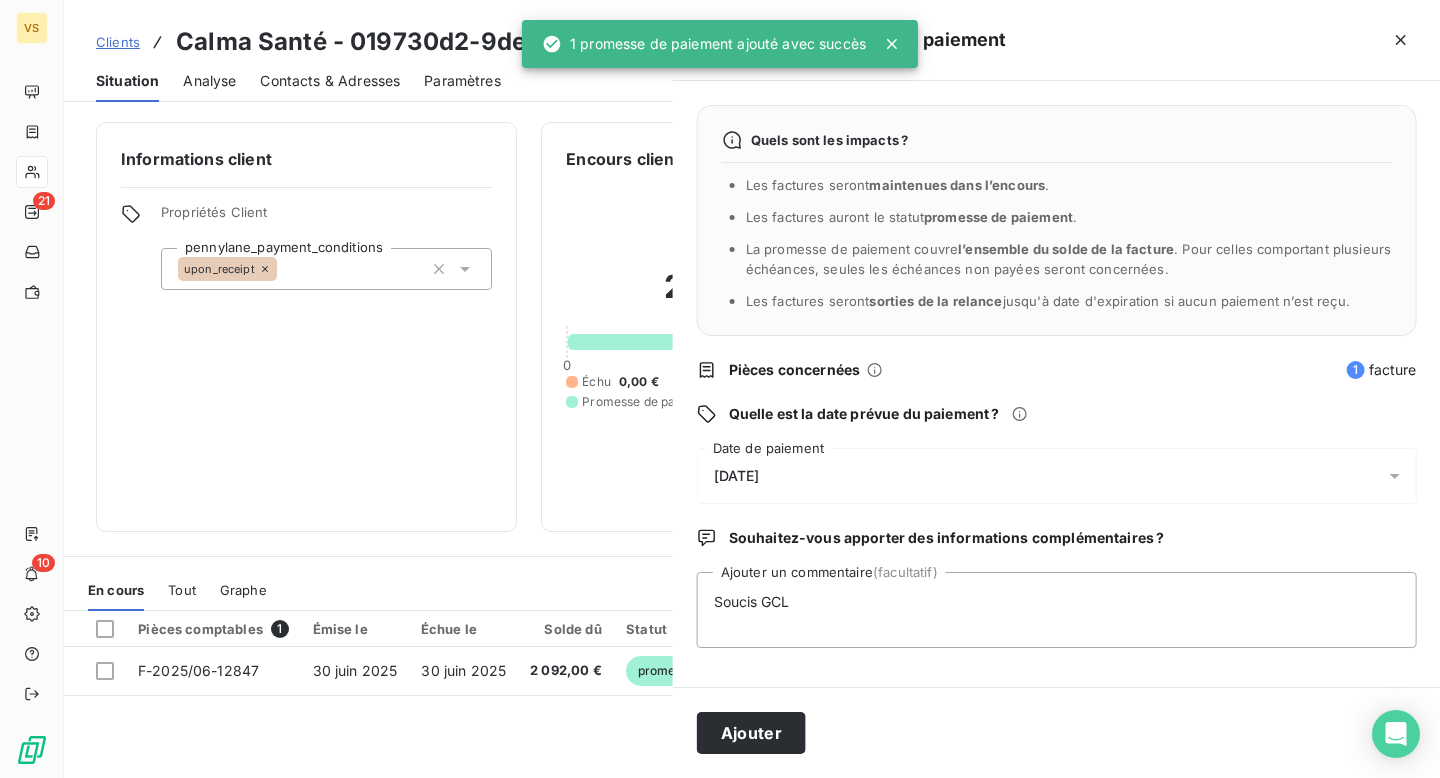 type 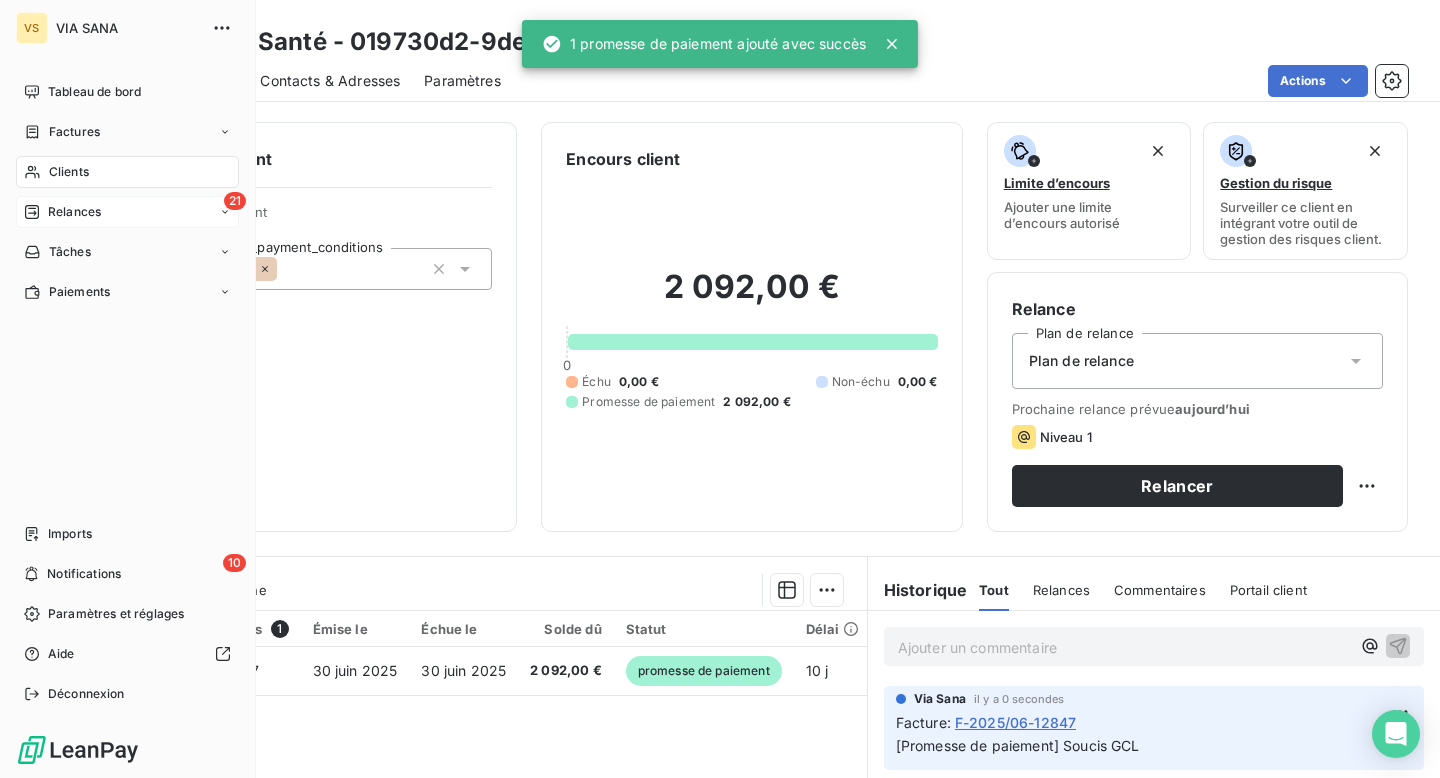 click on "Relances" at bounding box center [62, 212] 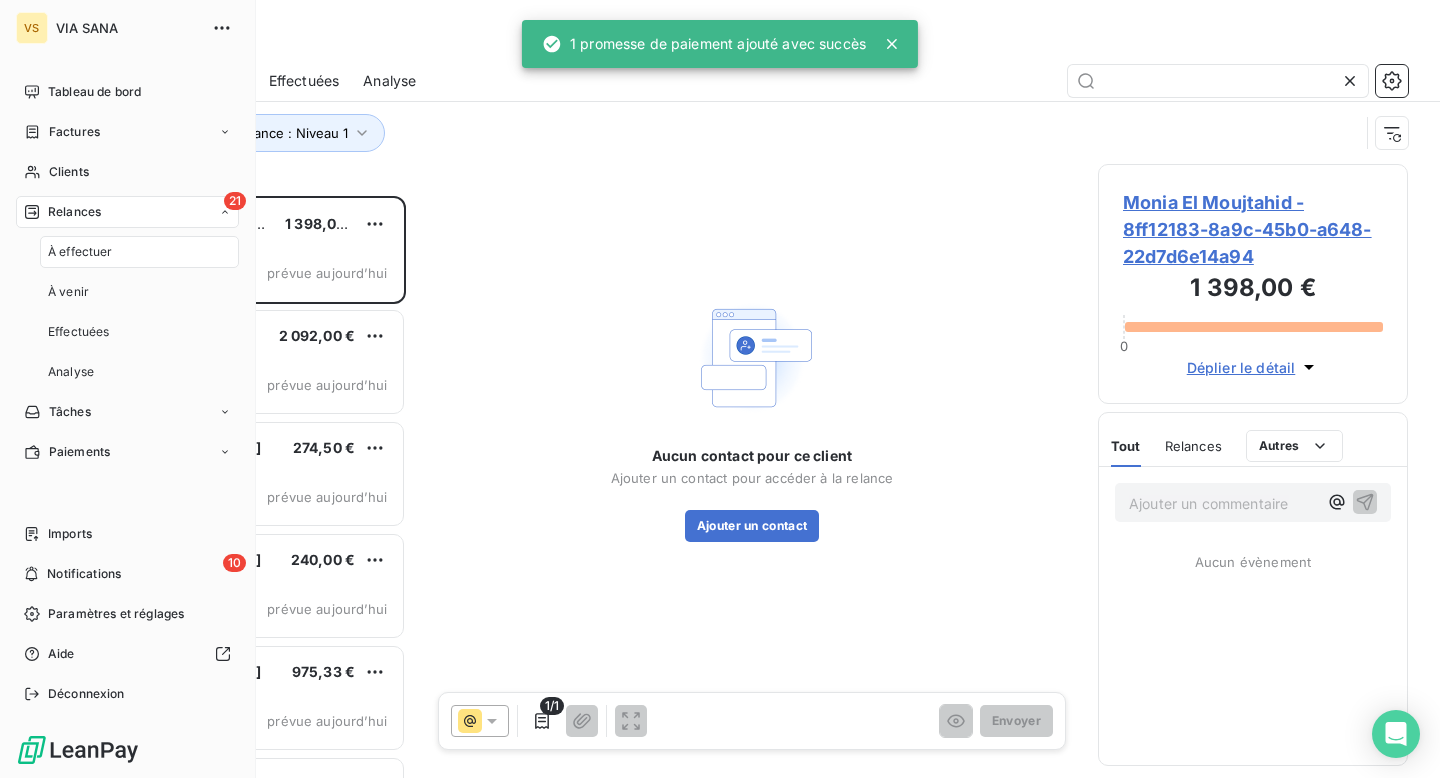 scroll, scrollTop: 1, scrollLeft: 1, axis: both 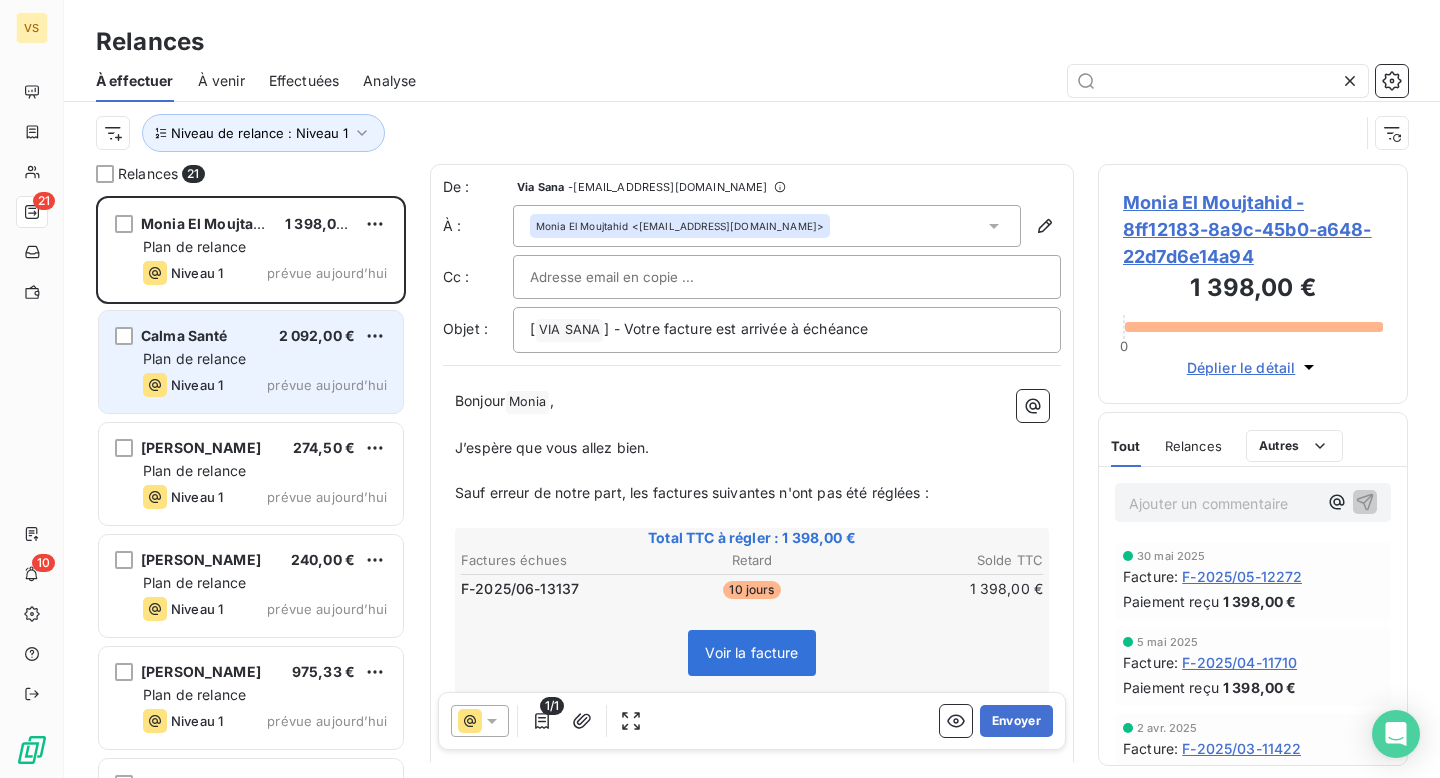 click on "Plan de relance" at bounding box center [265, 359] 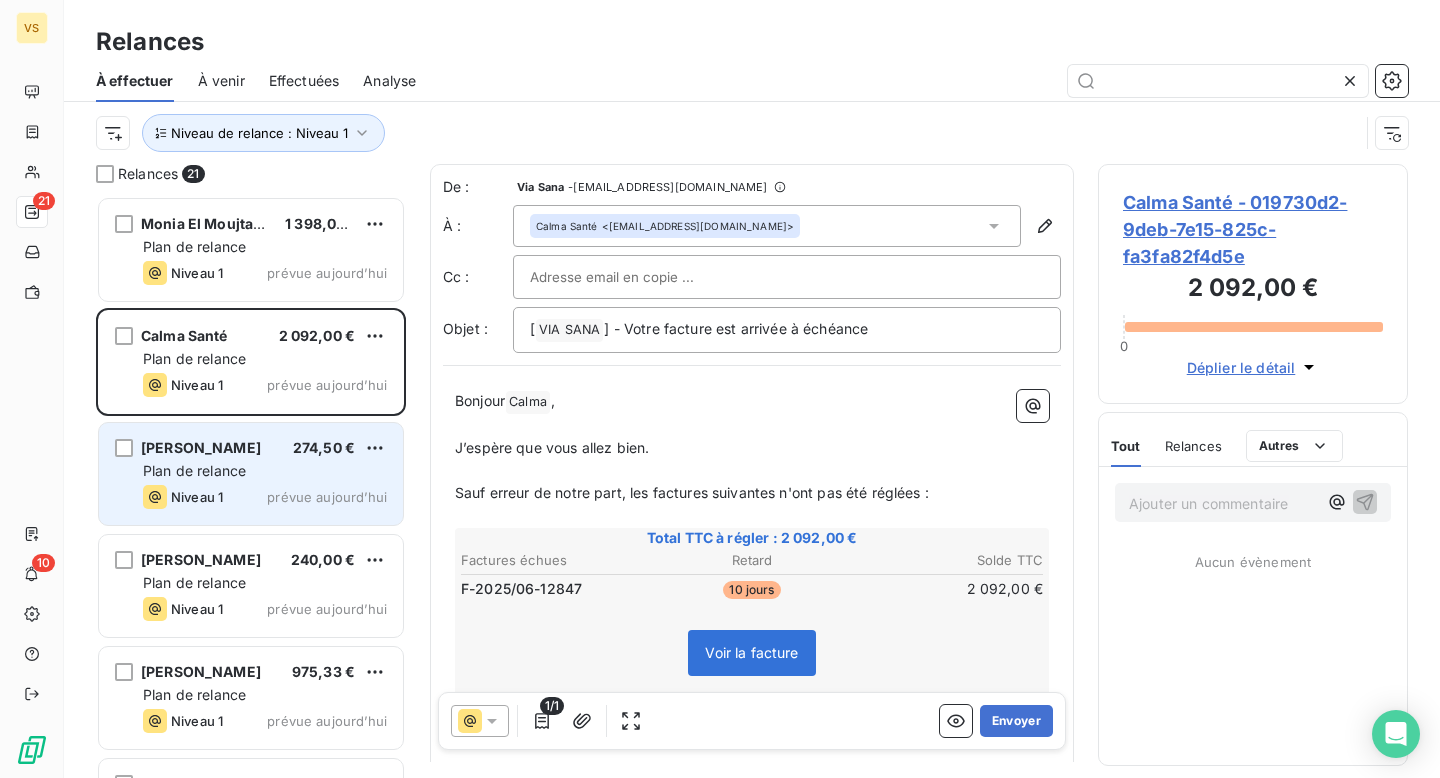 click on "Plan de relance" at bounding box center [265, 471] 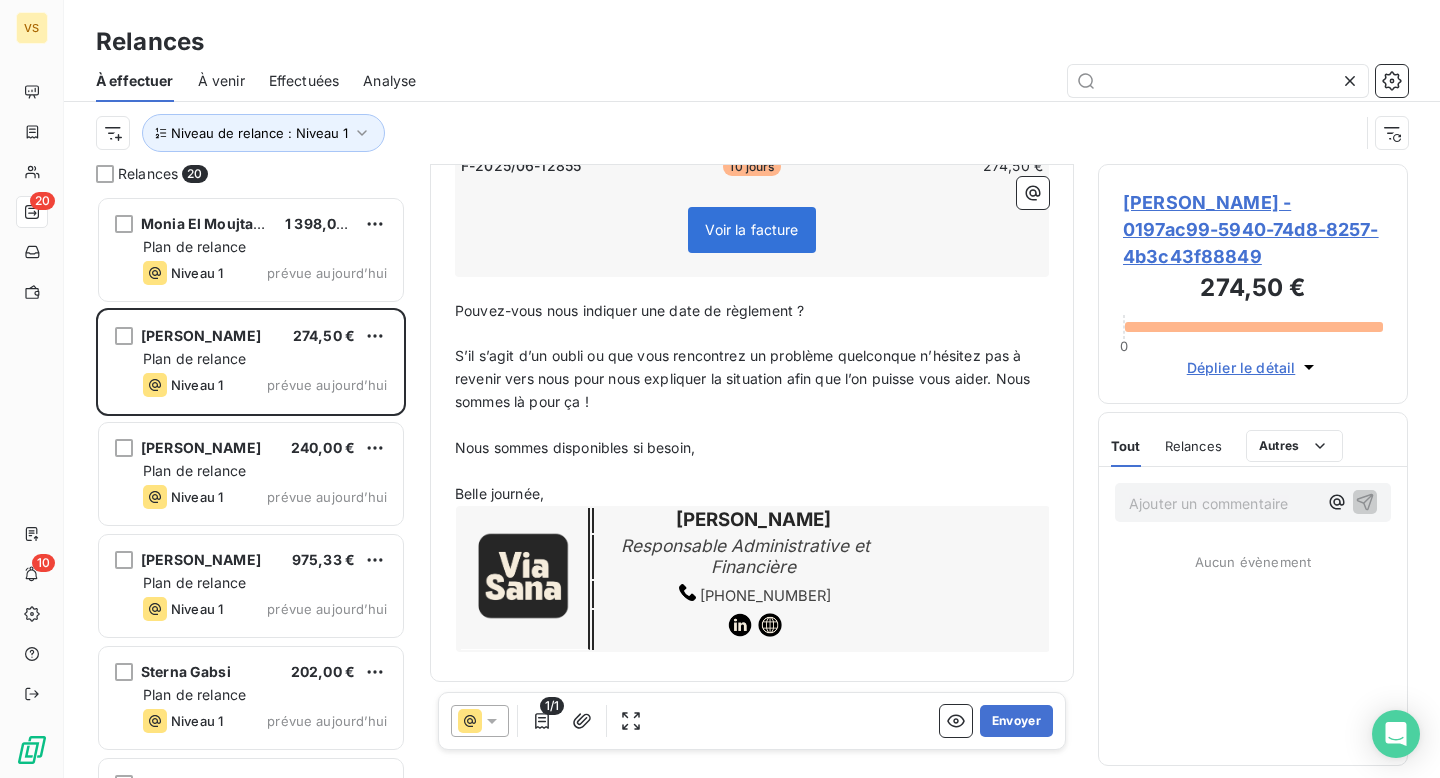 scroll, scrollTop: 0, scrollLeft: 0, axis: both 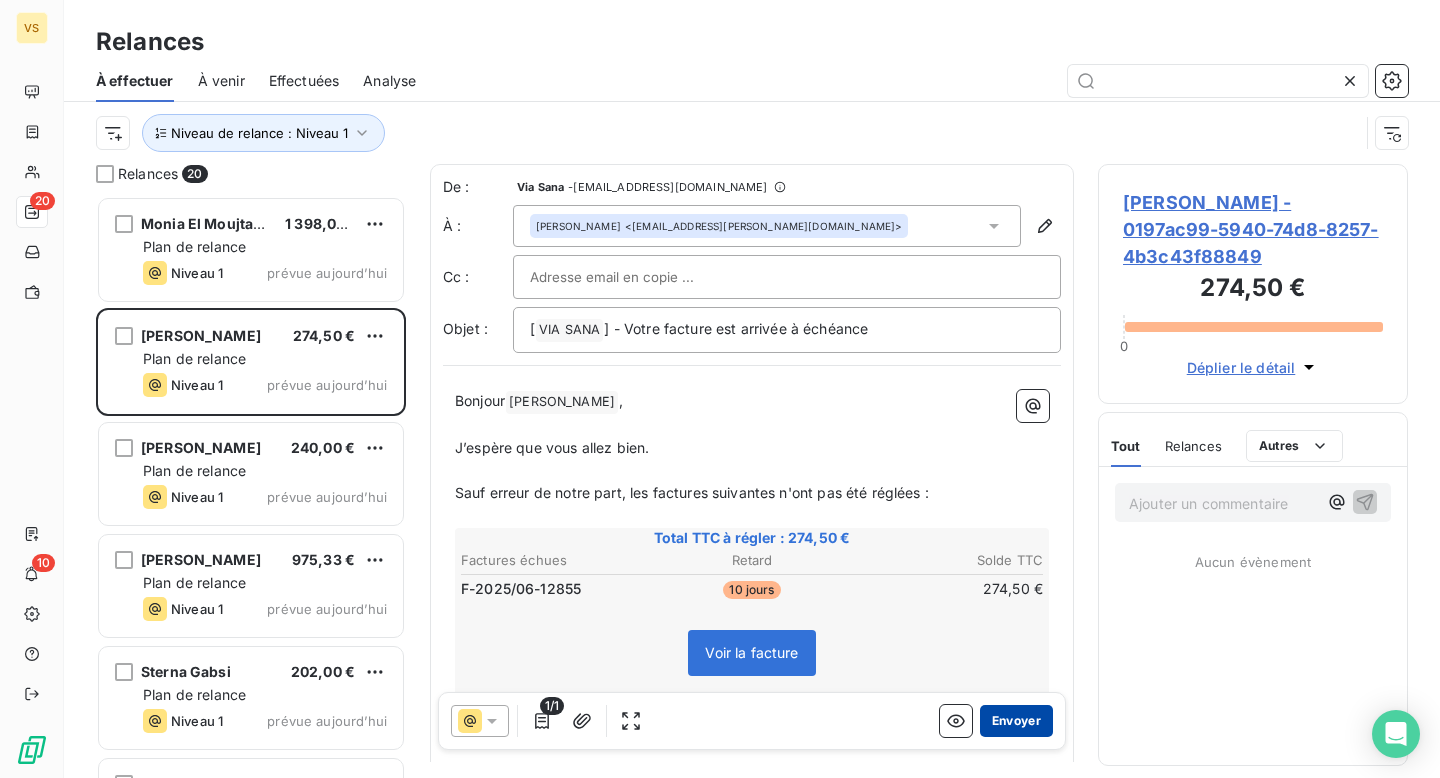 click on "Envoyer" at bounding box center [1016, 721] 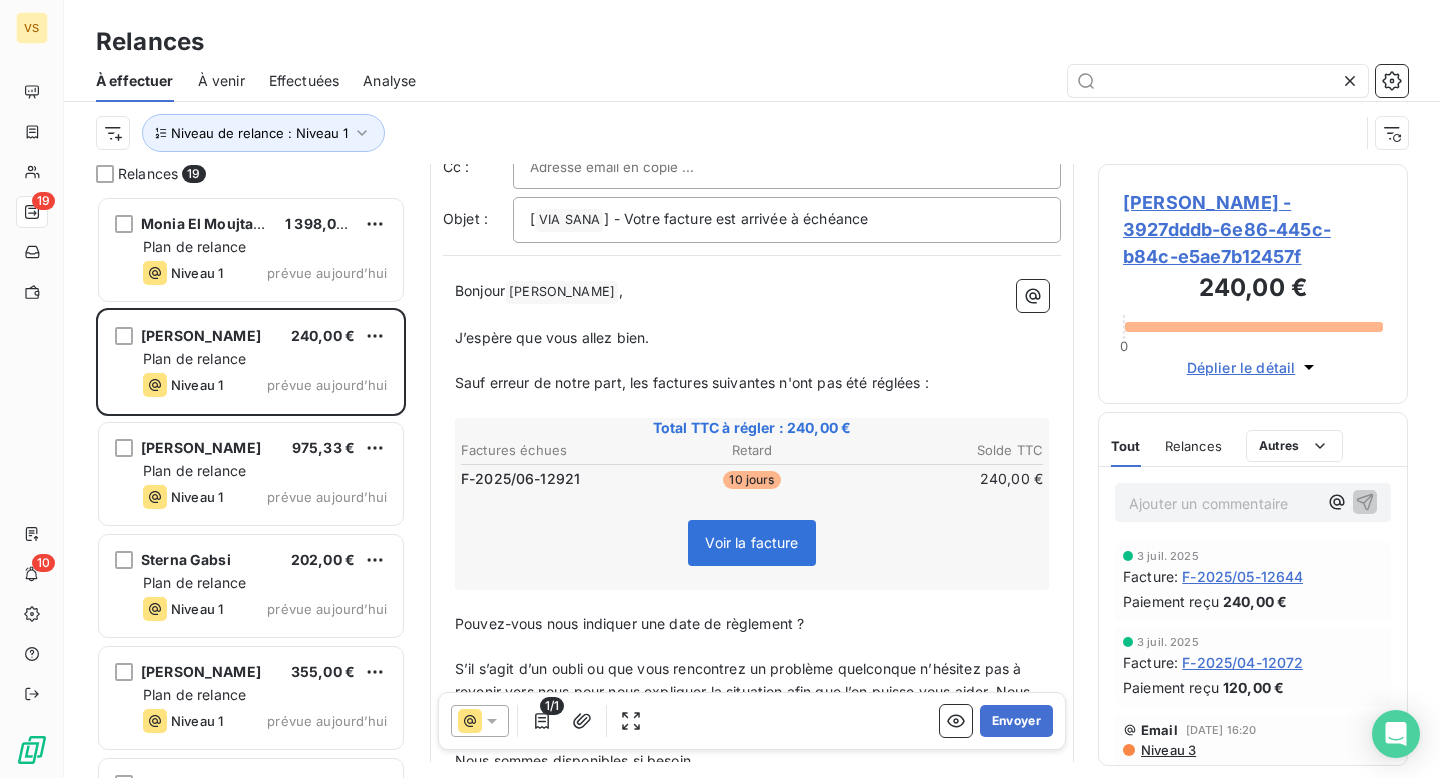 scroll, scrollTop: 0, scrollLeft: 0, axis: both 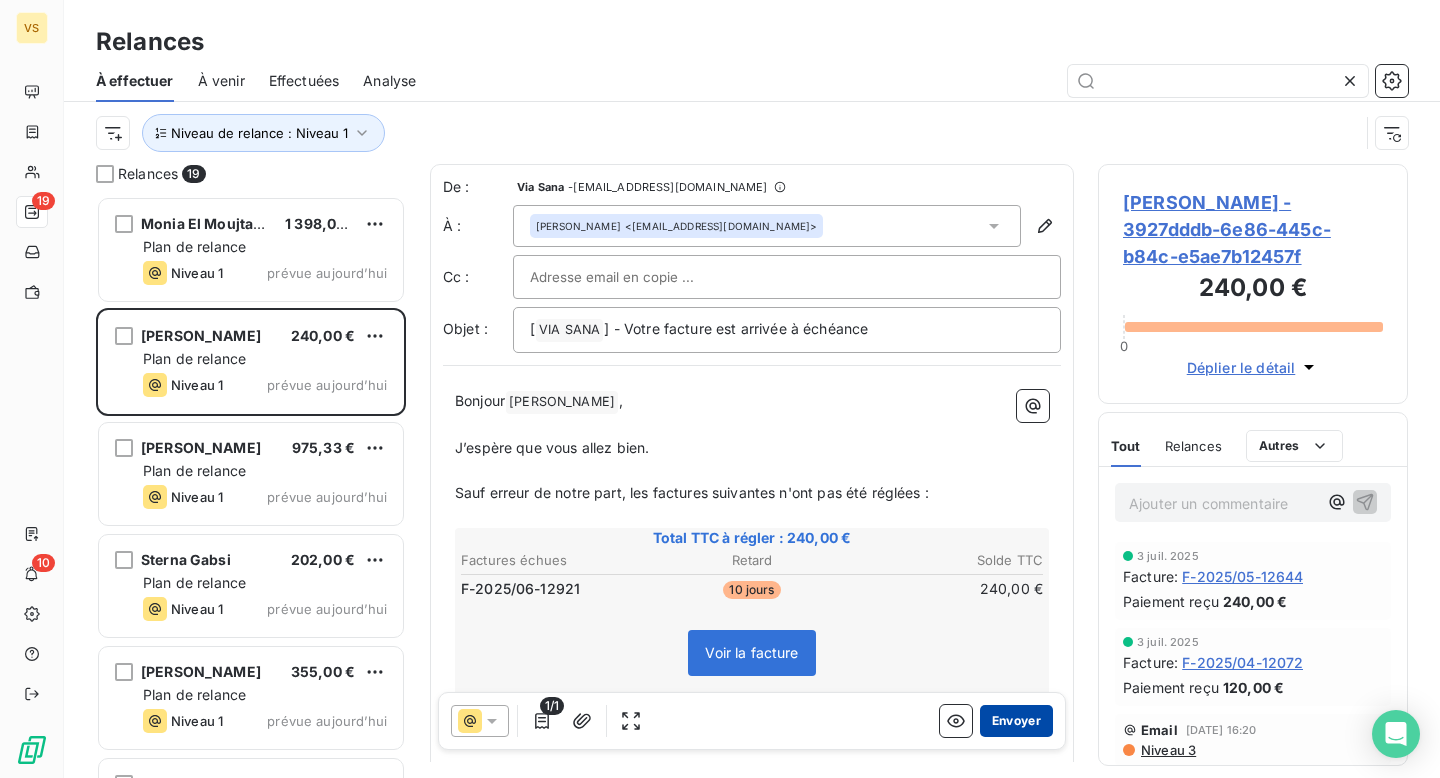 click on "Envoyer" at bounding box center [1016, 721] 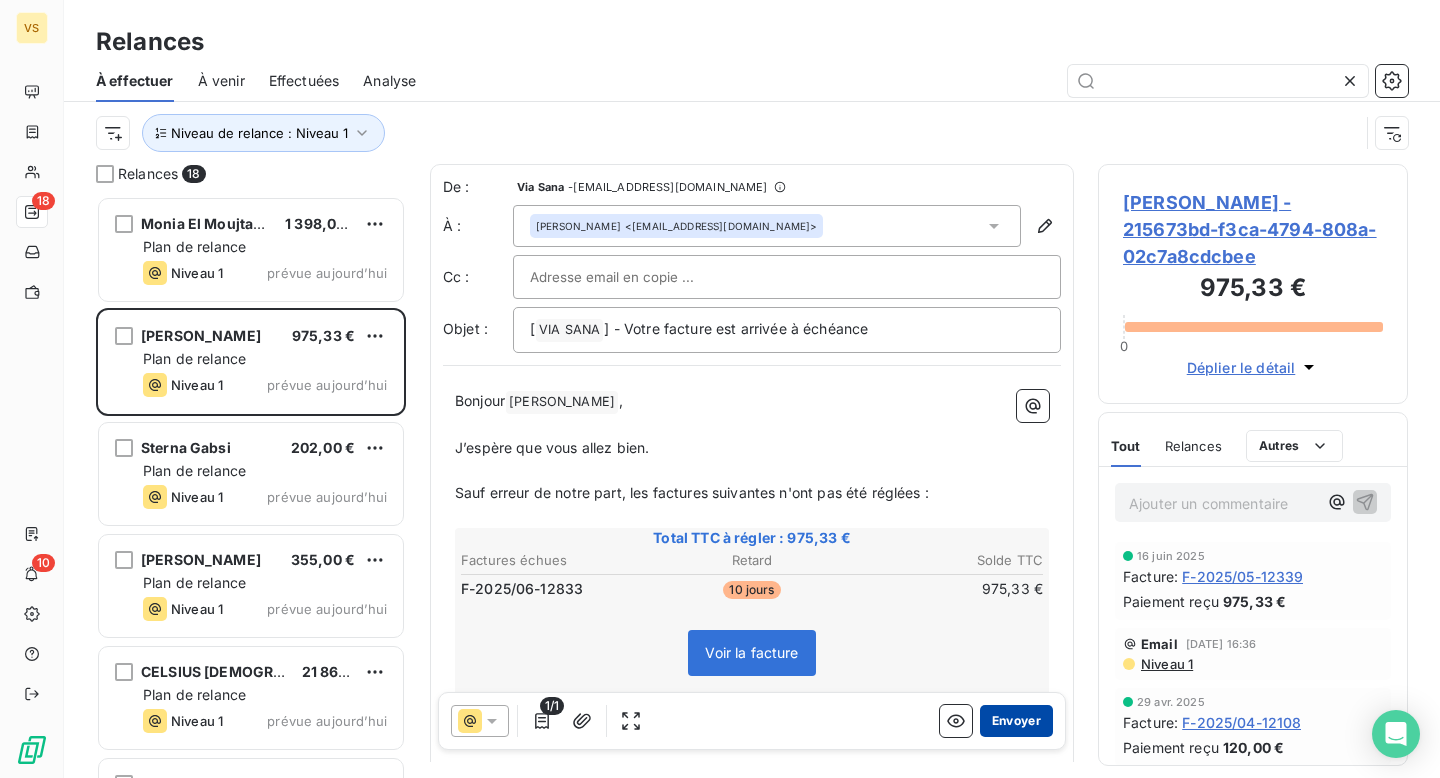 click on "Envoyer" at bounding box center (1016, 721) 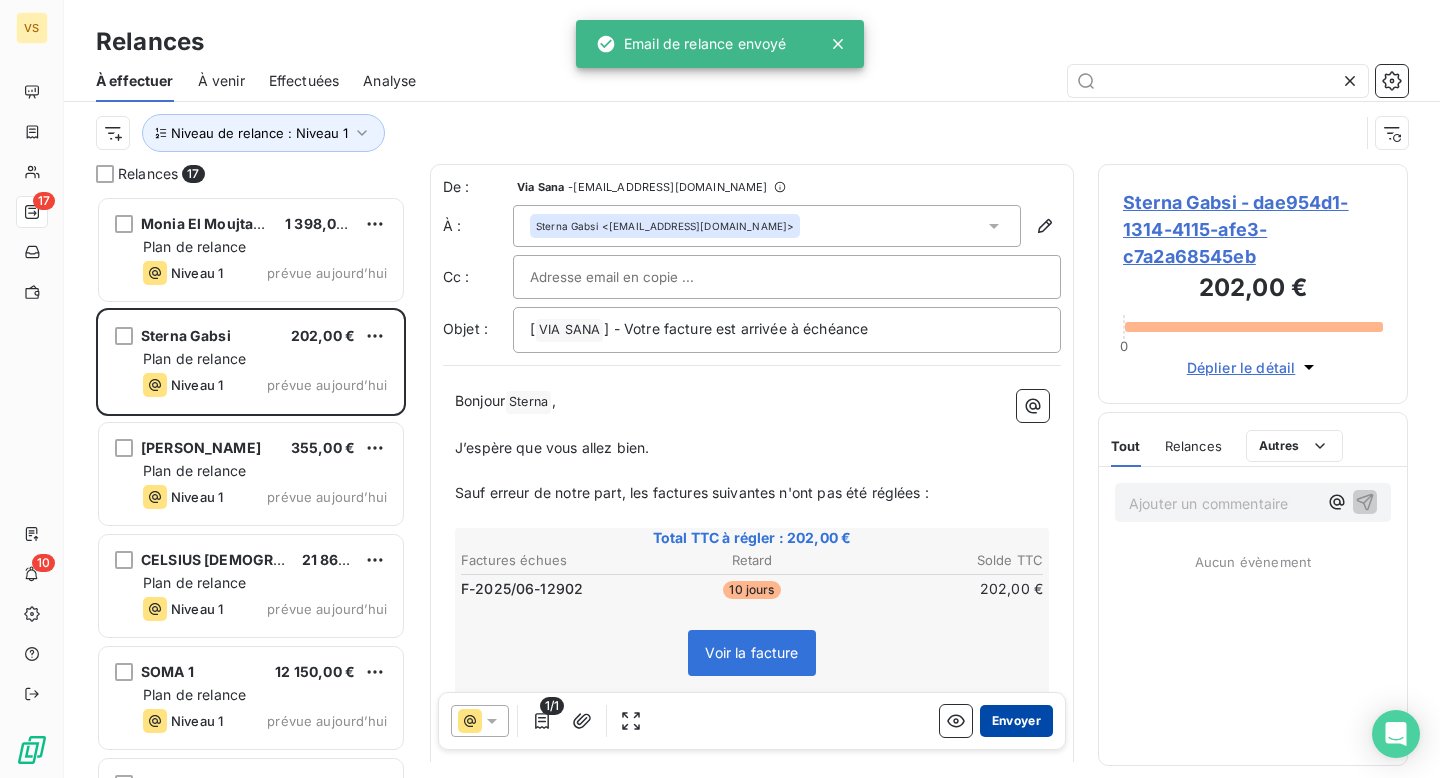 click on "Envoyer" at bounding box center (1016, 721) 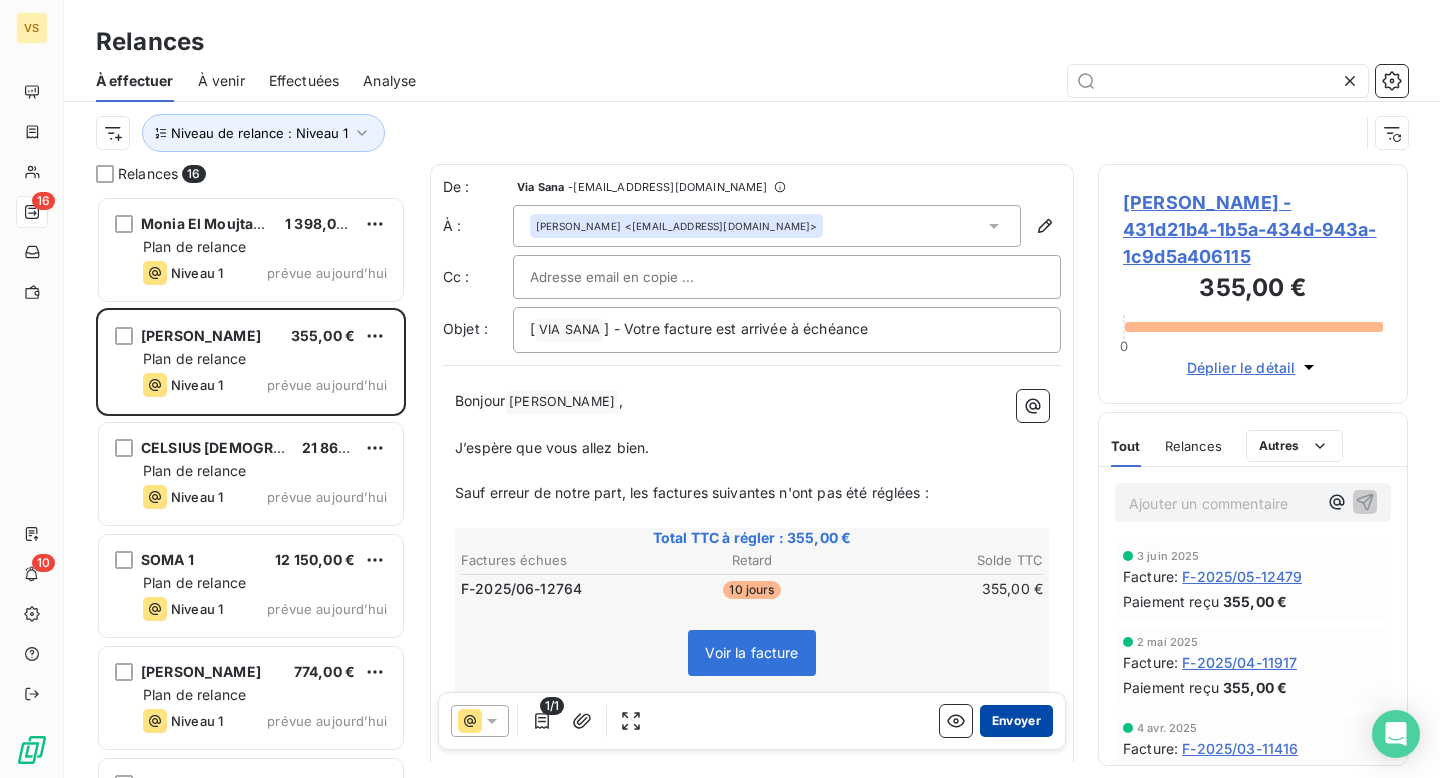 click on "Envoyer" at bounding box center (1016, 721) 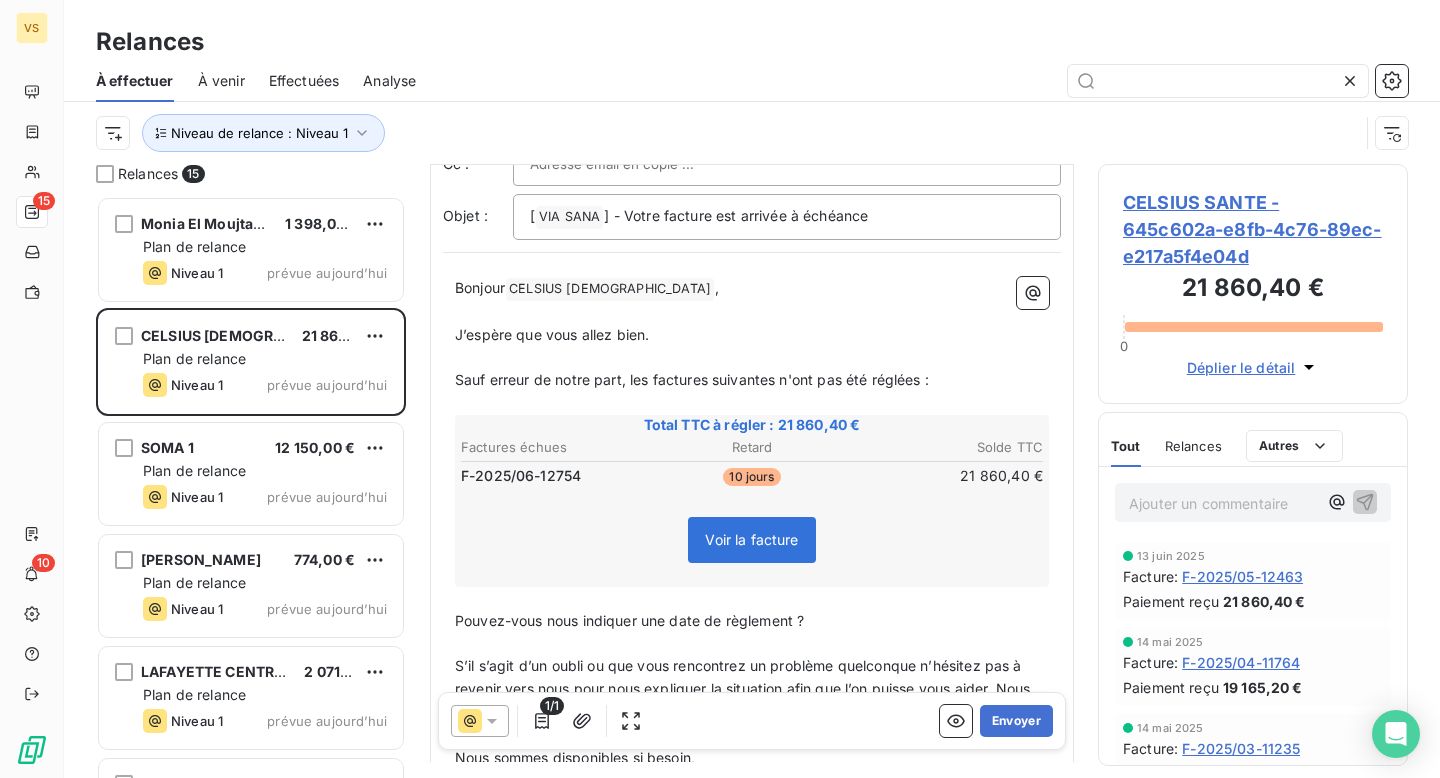 scroll, scrollTop: 424, scrollLeft: 0, axis: vertical 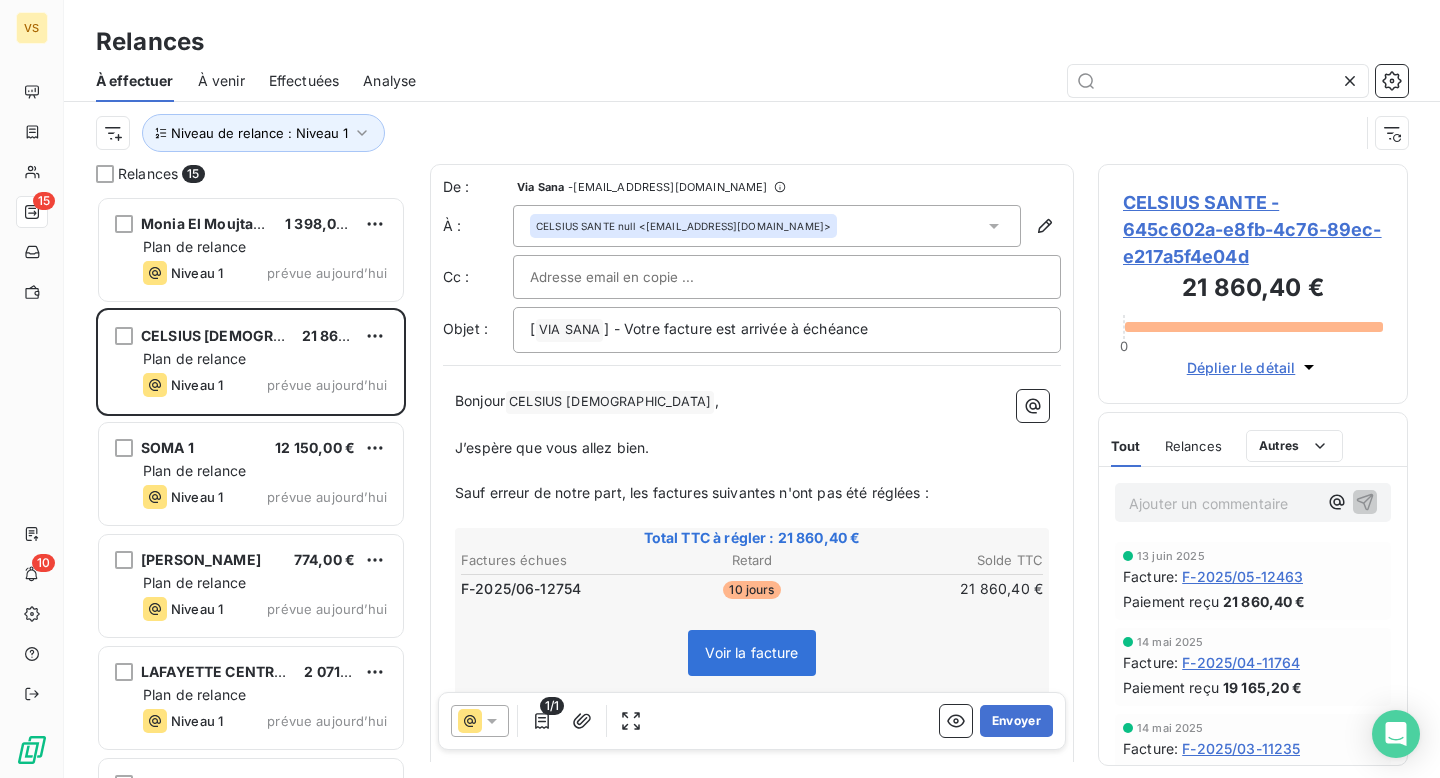 drag, startPoint x: 1011, startPoint y: 706, endPoint x: 849, endPoint y: 476, distance: 281.32544 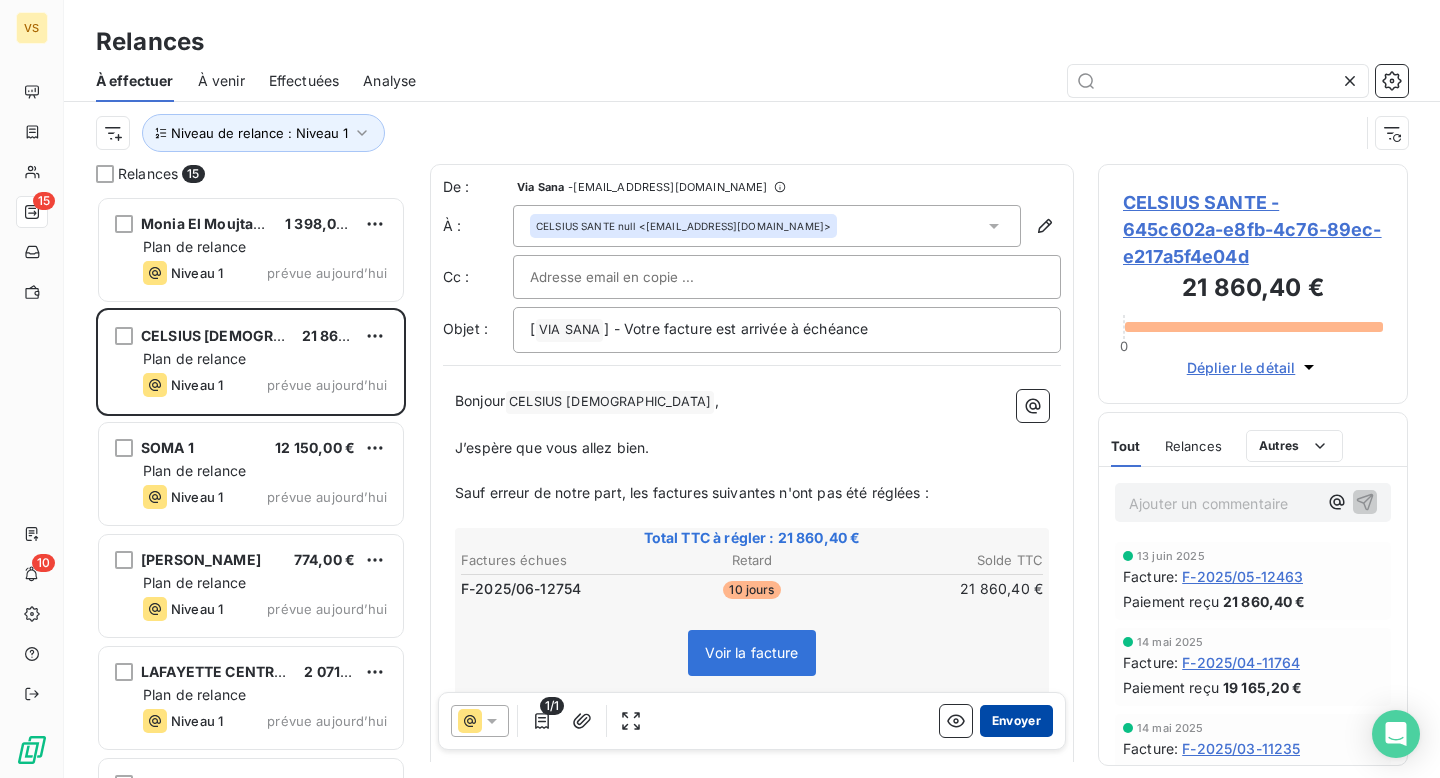 click on "Envoyer" at bounding box center (1016, 721) 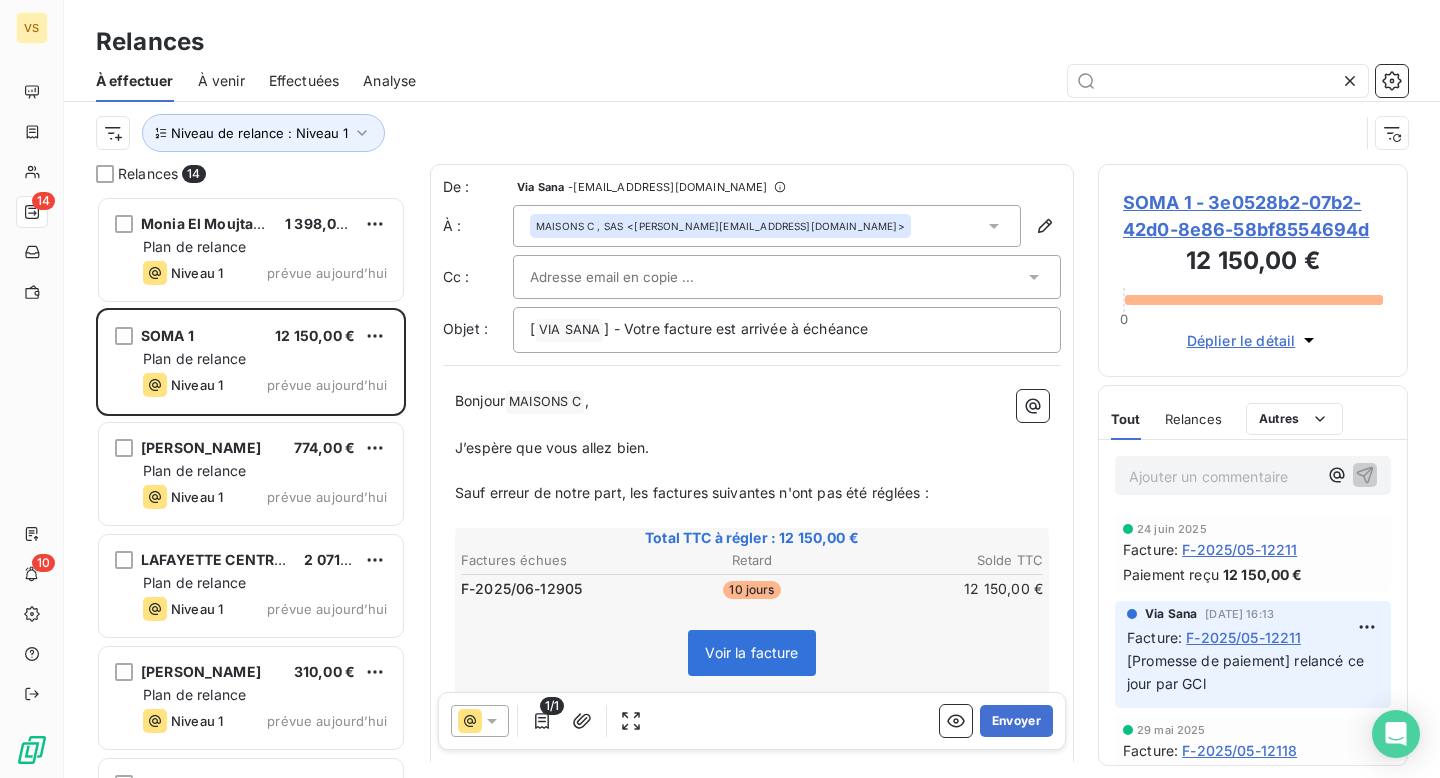 click on "SOMA 1 - 3e0528b2-07b2-42d0-8e86-58bf8554694d" at bounding box center [1253, 216] 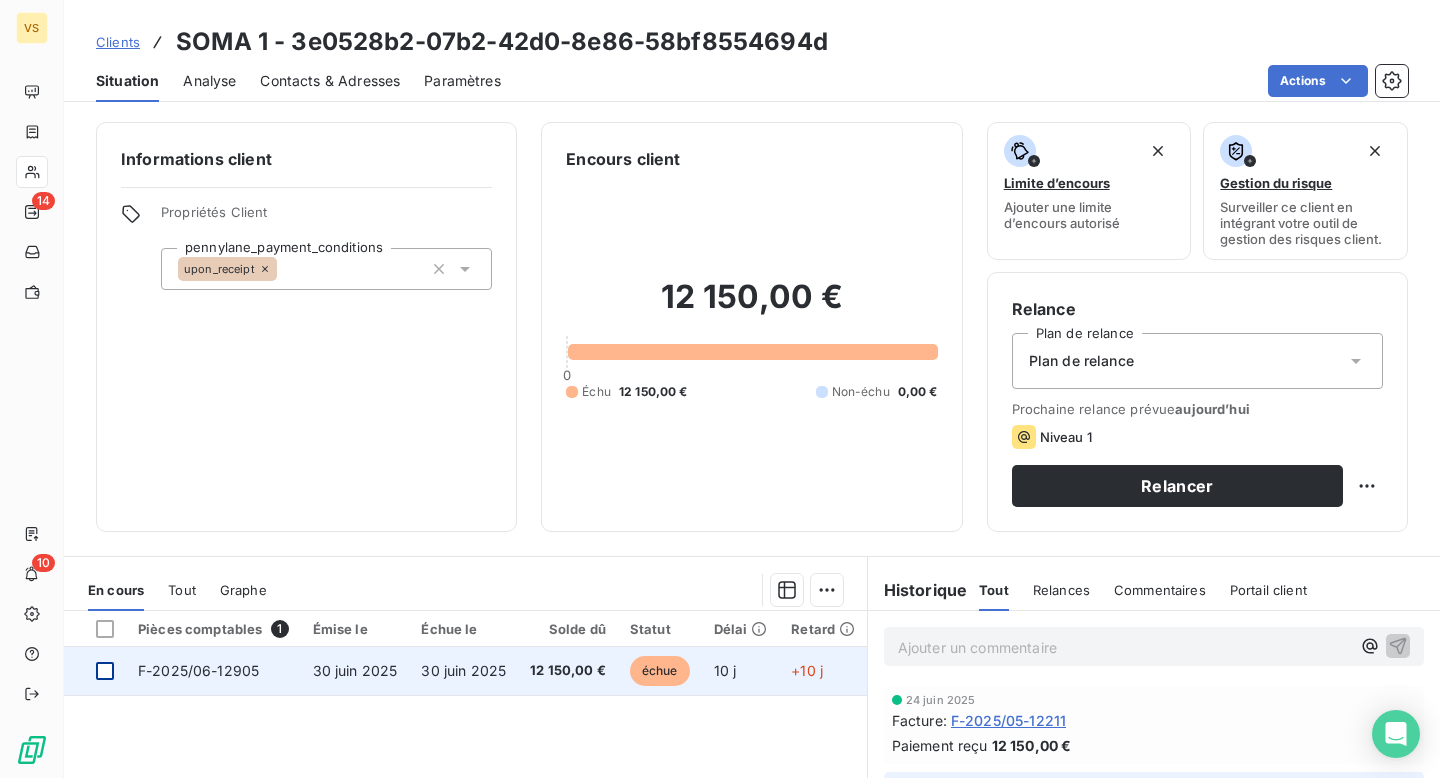 click at bounding box center [105, 671] 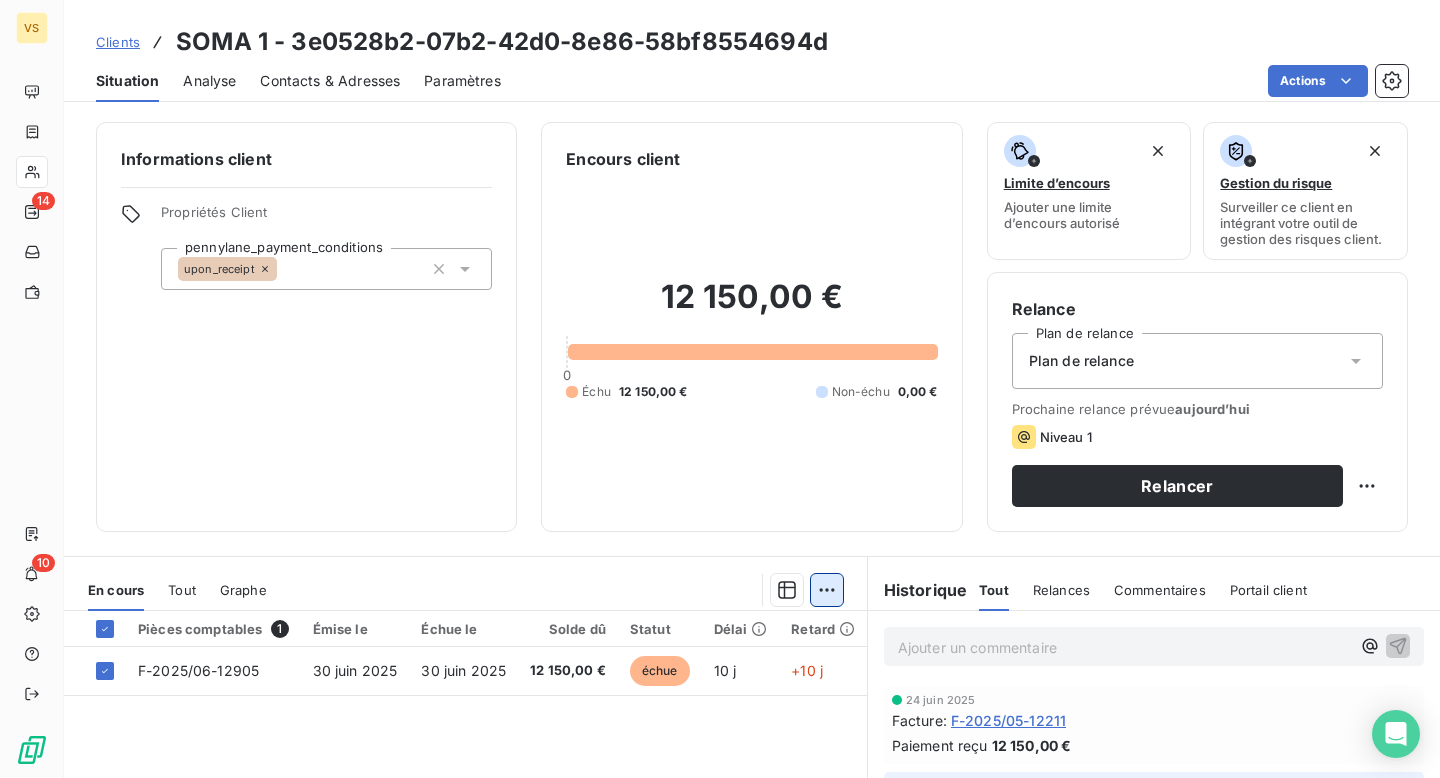 click on "VS 14 10 Clients SOMA 1 - 3e0528b2-07b2-42d0-8e86-58bf8554694d Situation Analyse Contacts & Adresses Paramètres Actions Informations client Propriétés Client pennylane_payment_conditions upon_receipt Encours client   12 150,00 € 0 Échu 12 150,00 € Non-échu 0,00 €     Limite d’encours Ajouter une limite d’encours autorisé Gestion du risque Surveiller ce client en intégrant votre outil de gestion des risques client. Relance Plan de relance Plan de relance Prochaine relance prévue  aujourd’hui Niveau 1 Relancer En cours Tout Graphe Pièces comptables 1 Émise le Échue le Solde dû Statut Délai   Retard   F-2025/06-12905 30 juin 2025 30 juin 2025 12 150,00 € échue 10 j +10 j Lignes par page 25 Précédent 1 Suivant Historique Tout Relances Commentaires Portail client Tout Relances Commentaires Portail client Ajouter un commentaire ﻿ 24 juin 2025 Facture  : F-2025/05-12211 Paiement reçu 12 150,00 € Via Sana 20 juin 2025, 16:13 Facture  : F-2025/05-12211  :  :" at bounding box center [720, 389] 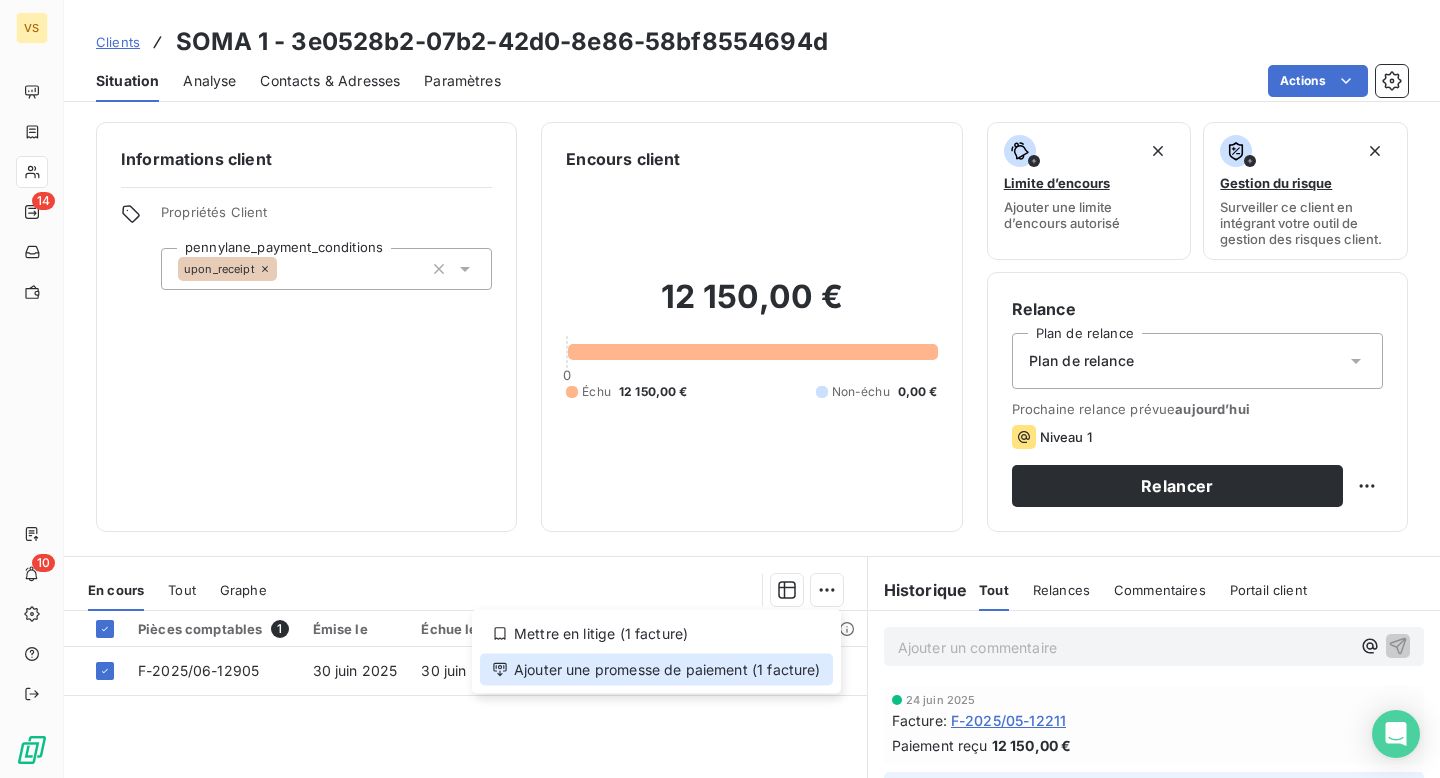 click on "Ajouter une promesse de paiement (1 facture)" at bounding box center [656, 670] 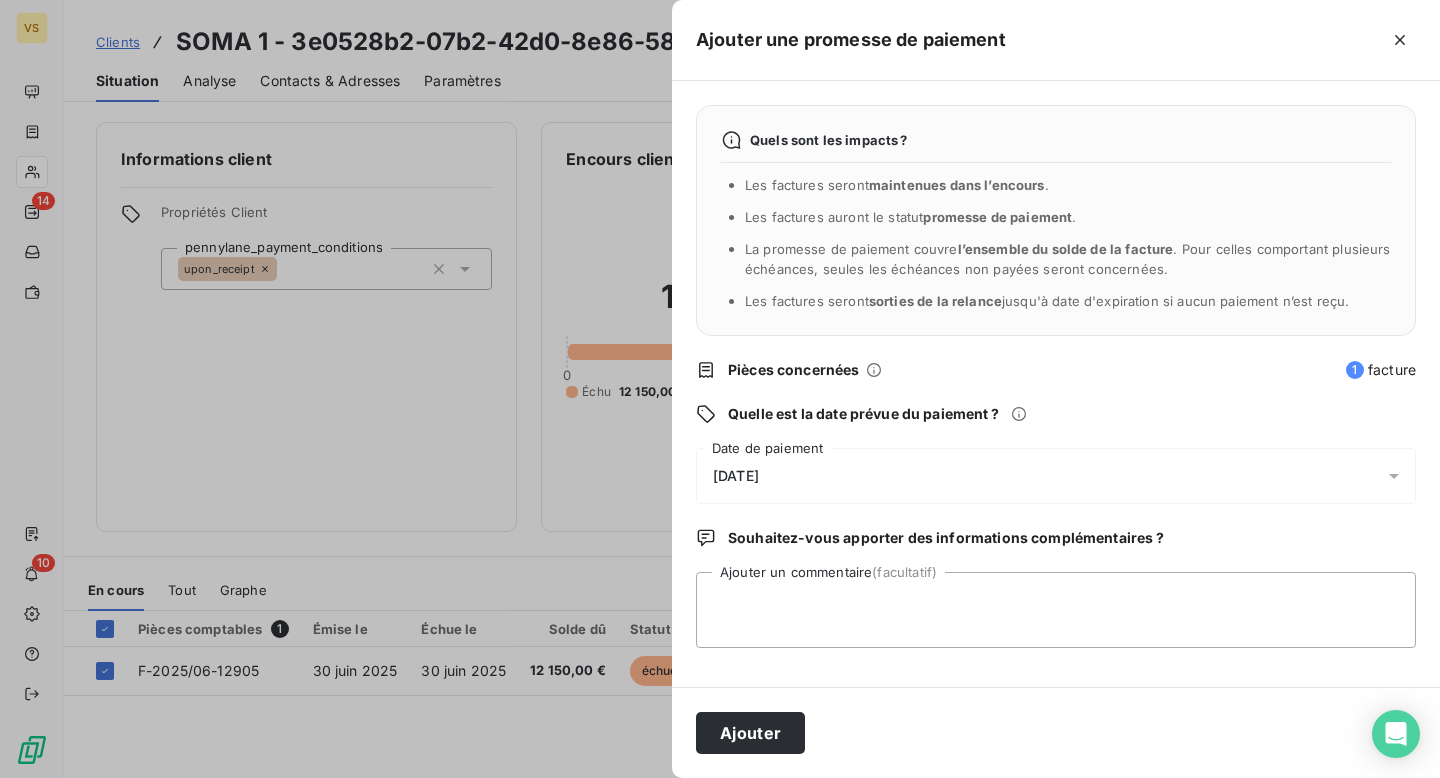 click on "11/07/2025" at bounding box center [1056, 476] 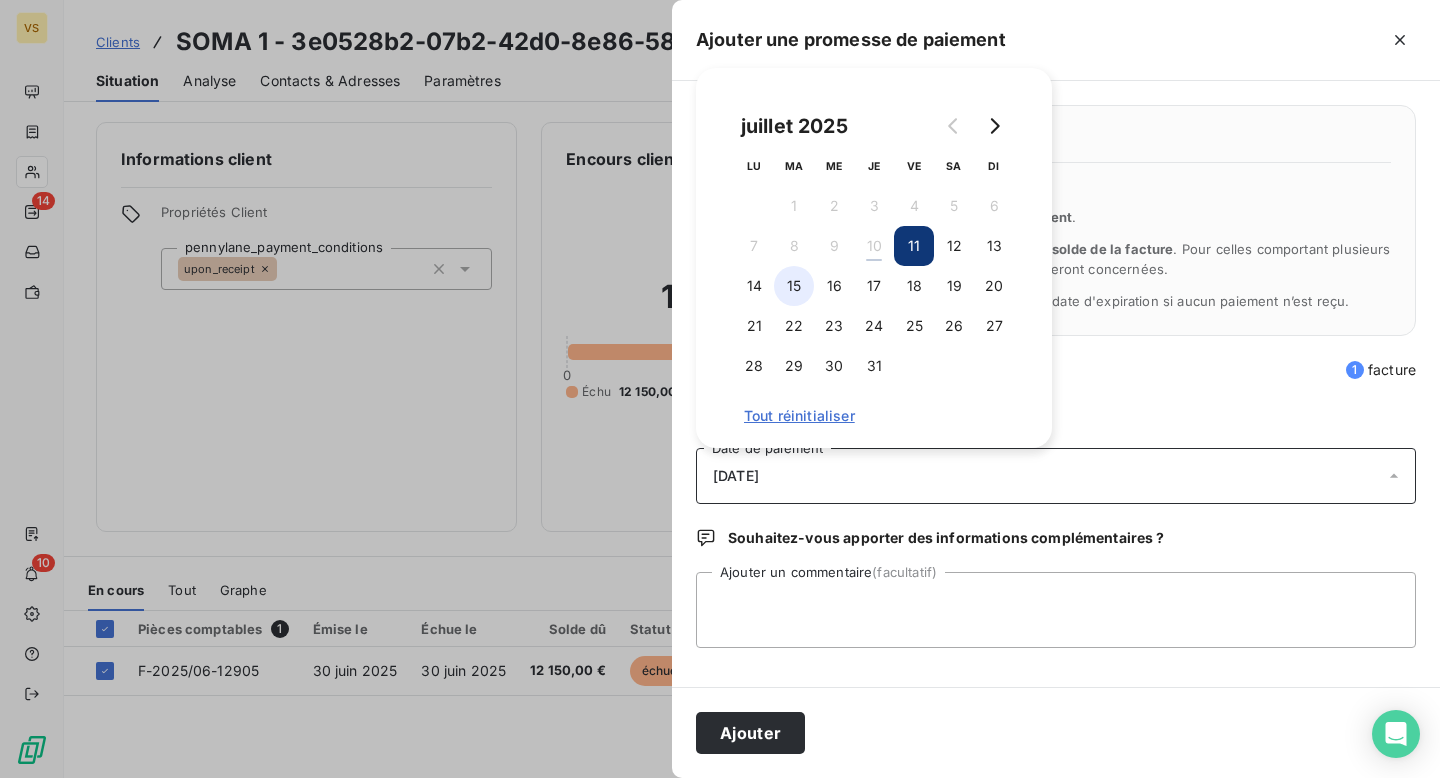 drag, startPoint x: 806, startPoint y: 303, endPoint x: 799, endPoint y: 289, distance: 15.652476 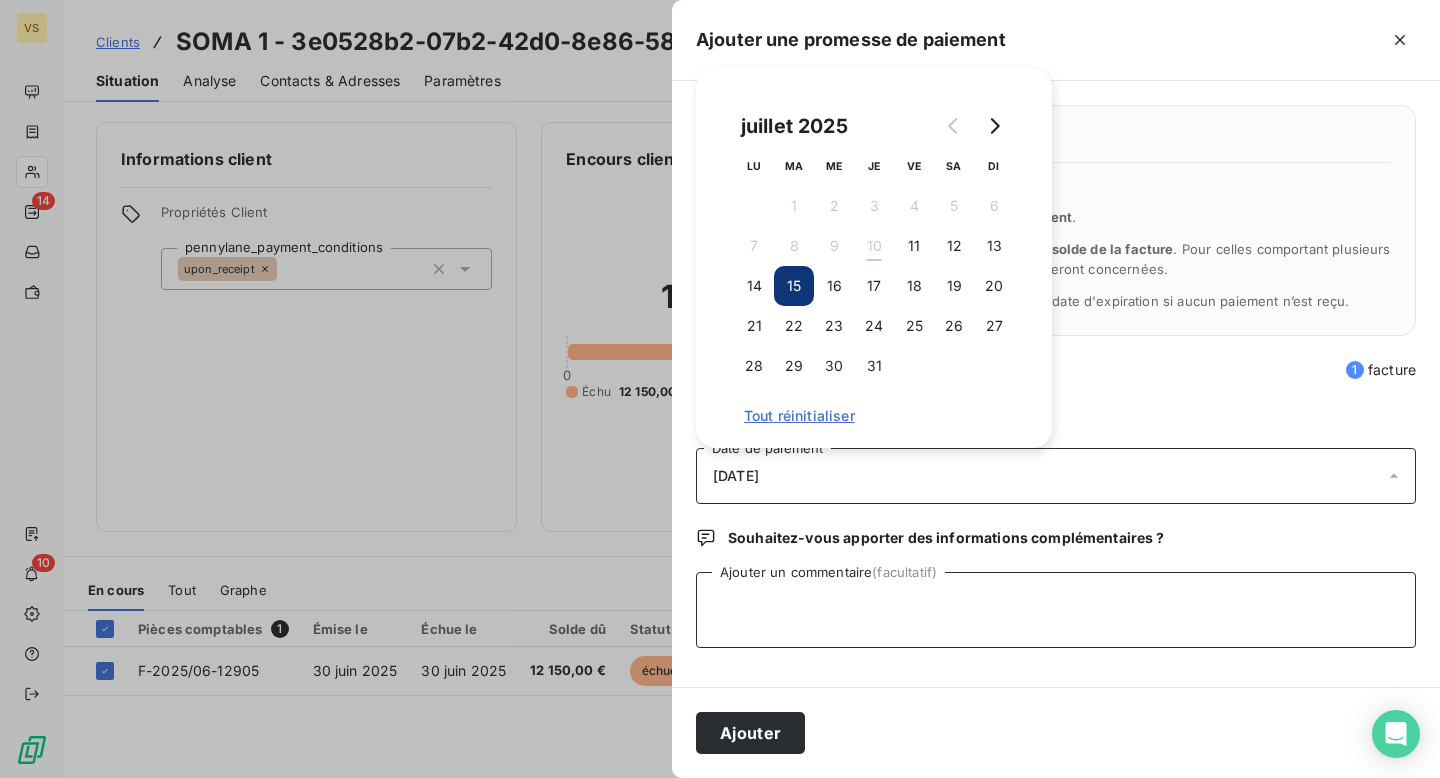 click on "Ajouter un commentaire  (facultatif)" at bounding box center [1056, 610] 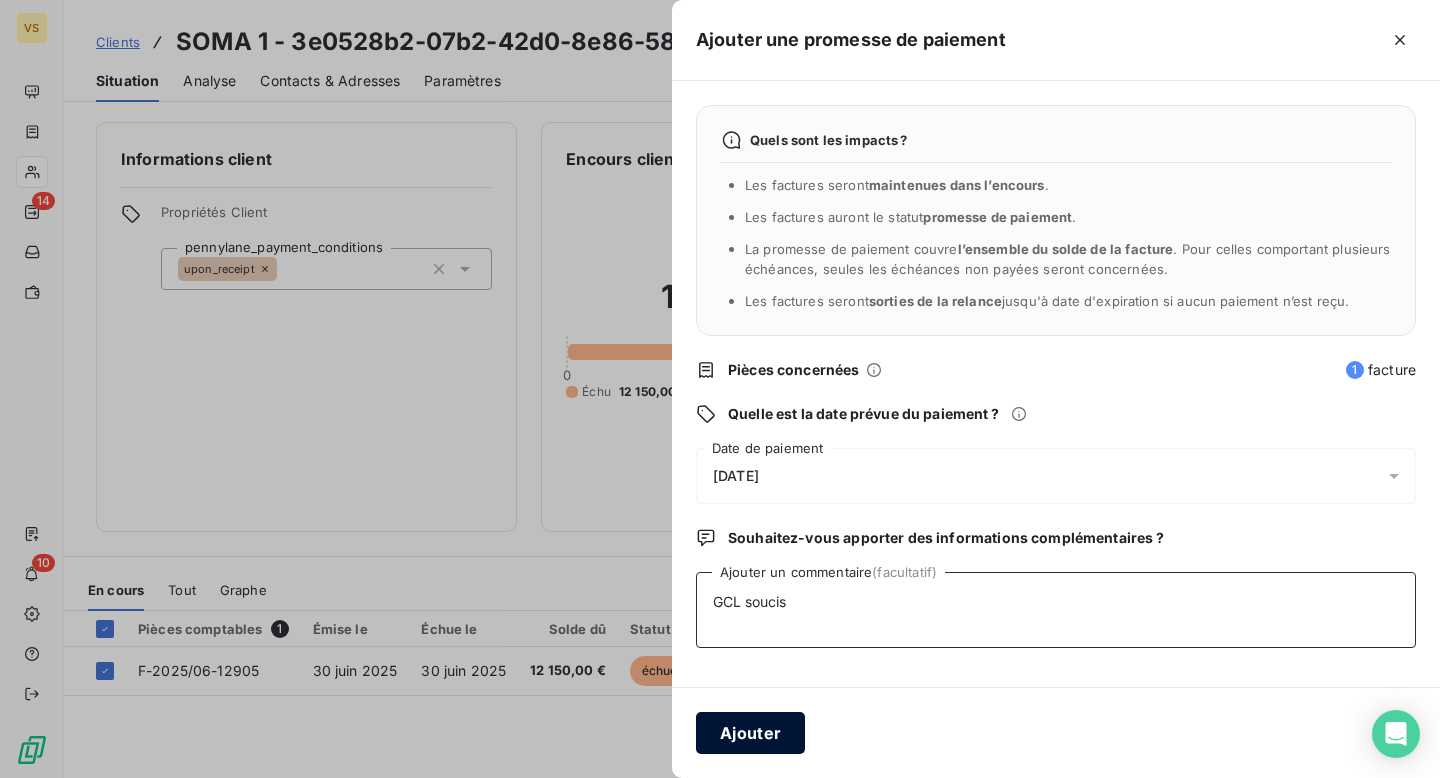 type on "GCL soucis" 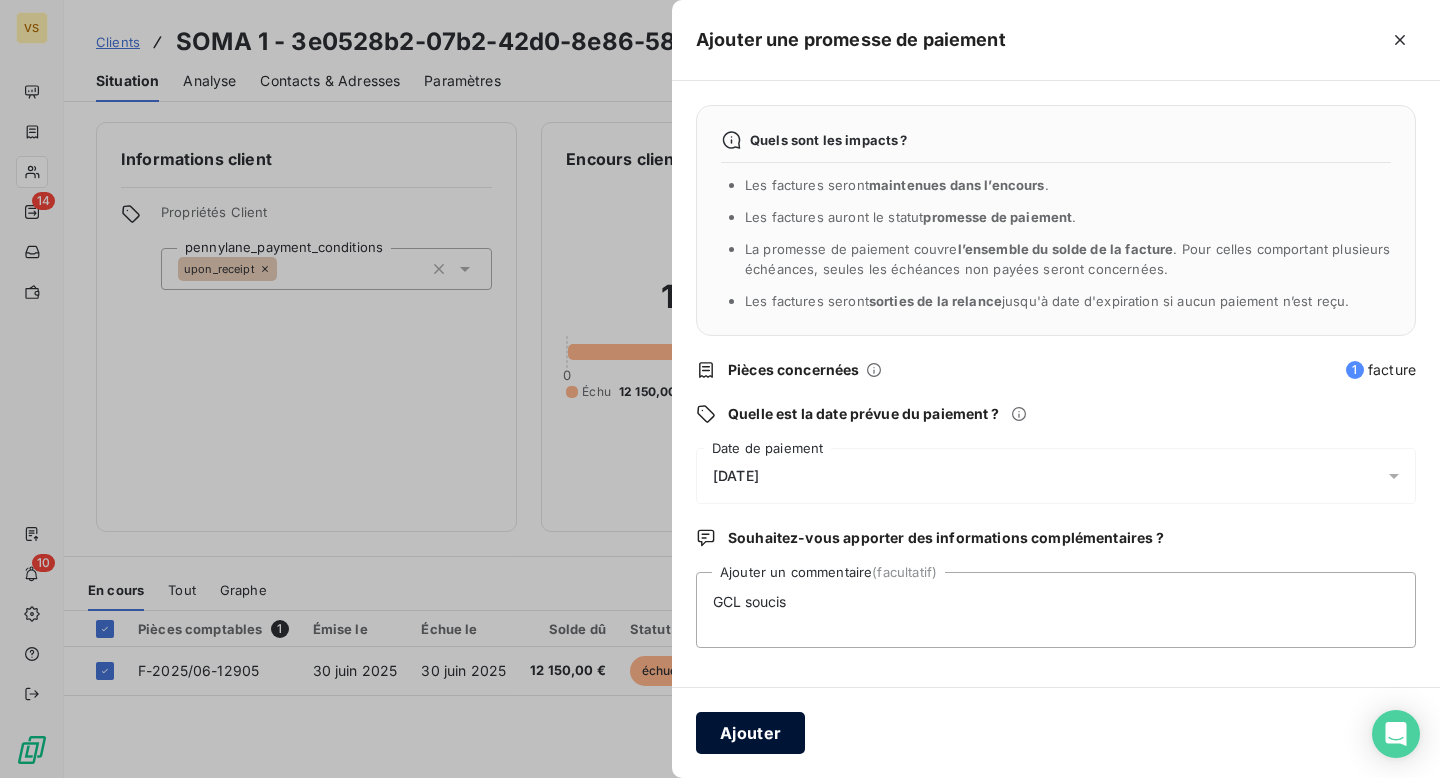 click on "Ajouter" at bounding box center (750, 733) 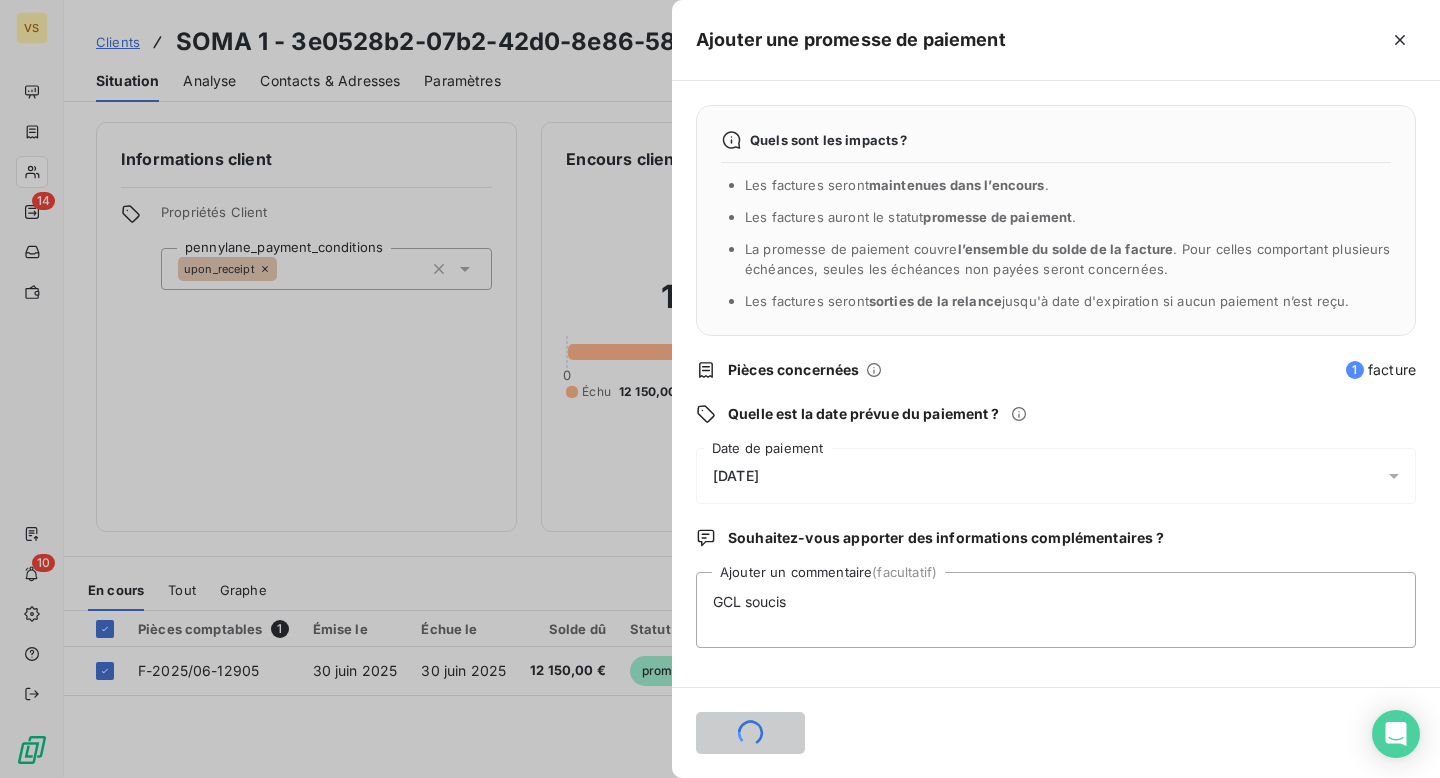 type 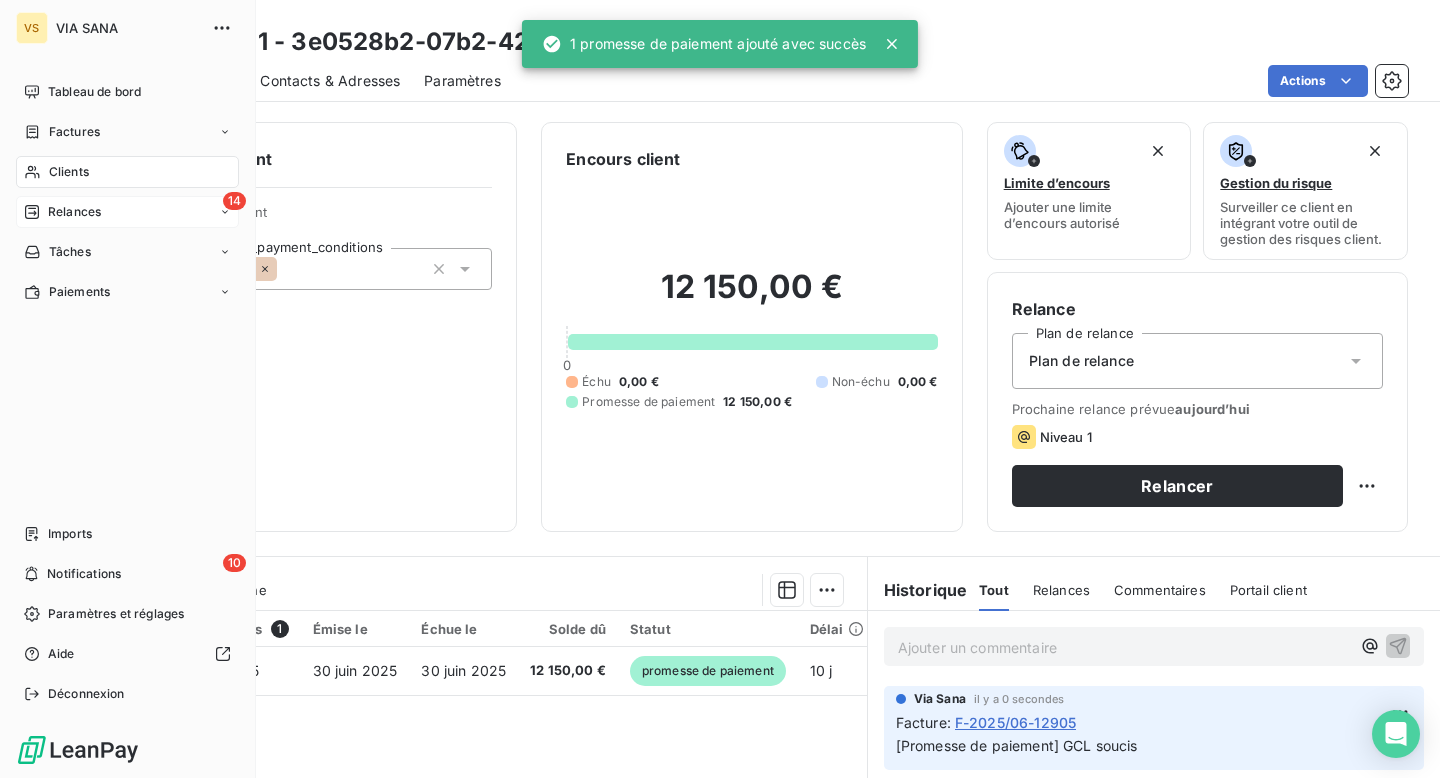 click on "Relances" at bounding box center (74, 212) 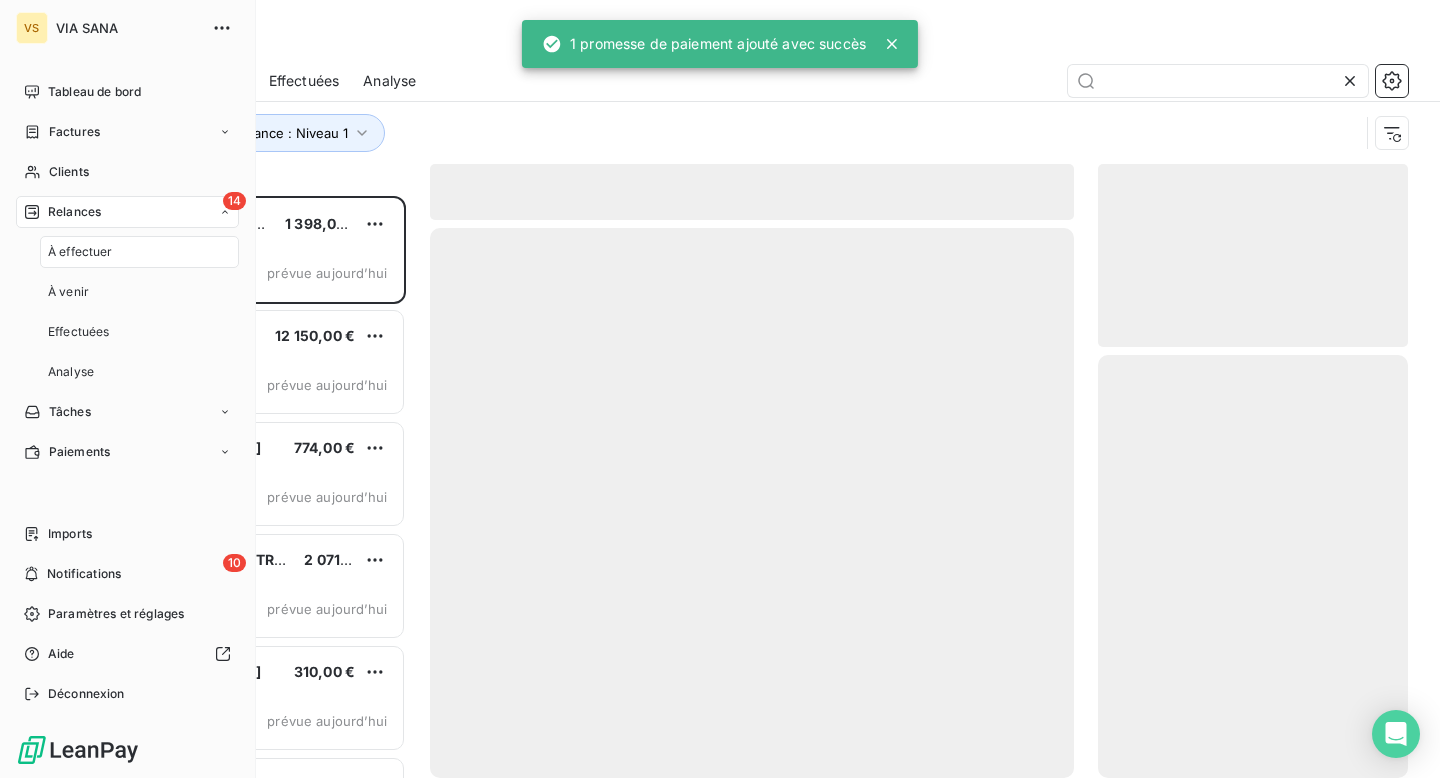 scroll, scrollTop: 1, scrollLeft: 1, axis: both 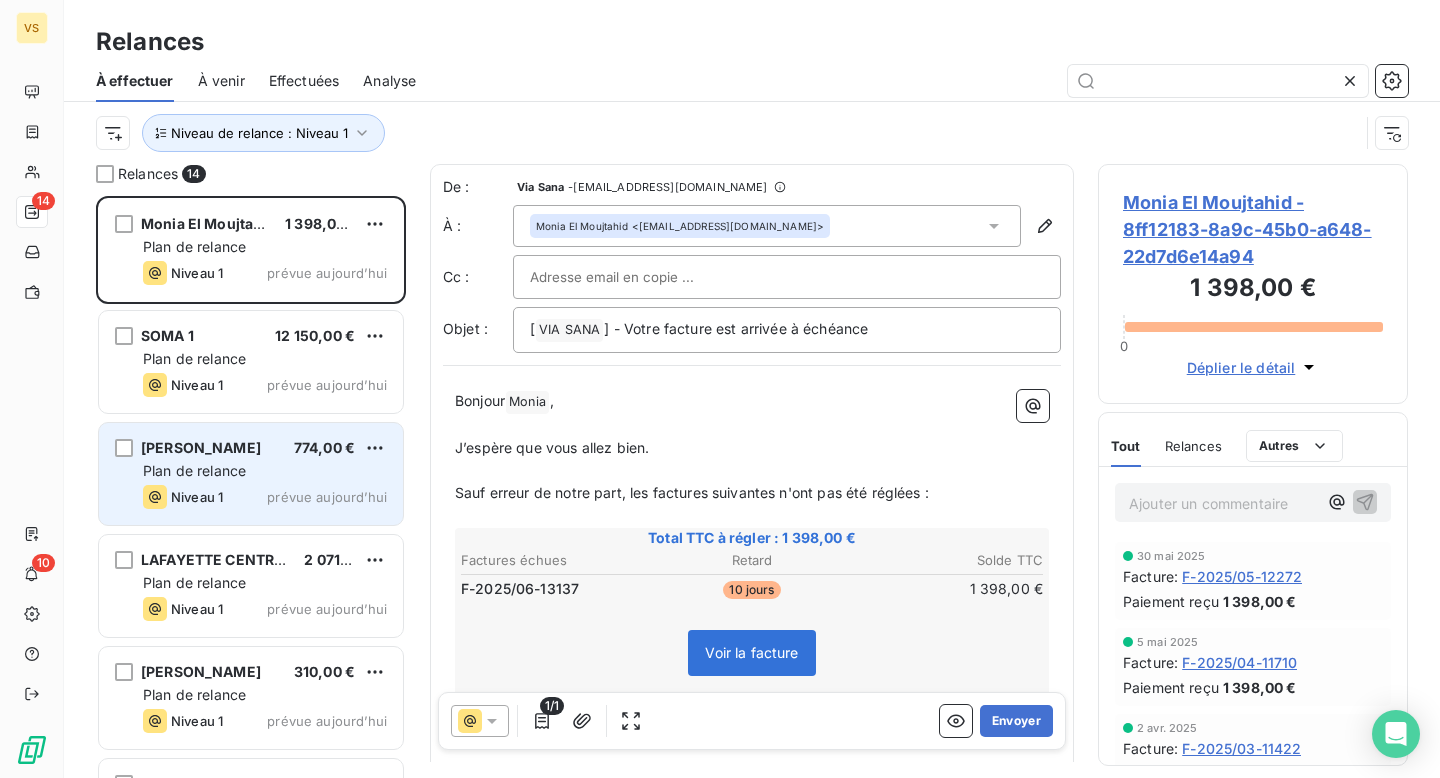 click on "Plan de relance" at bounding box center (265, 471) 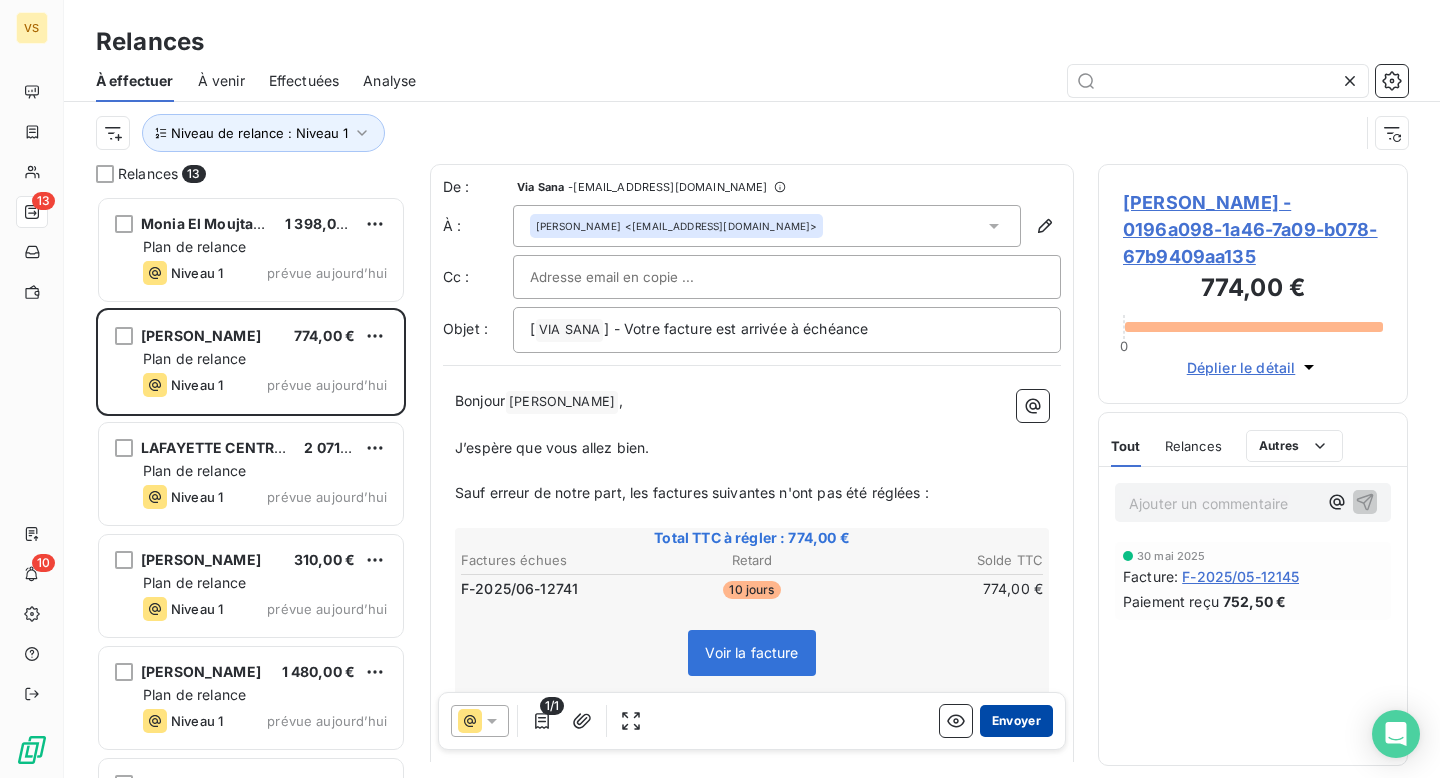 click on "Envoyer" at bounding box center [1016, 721] 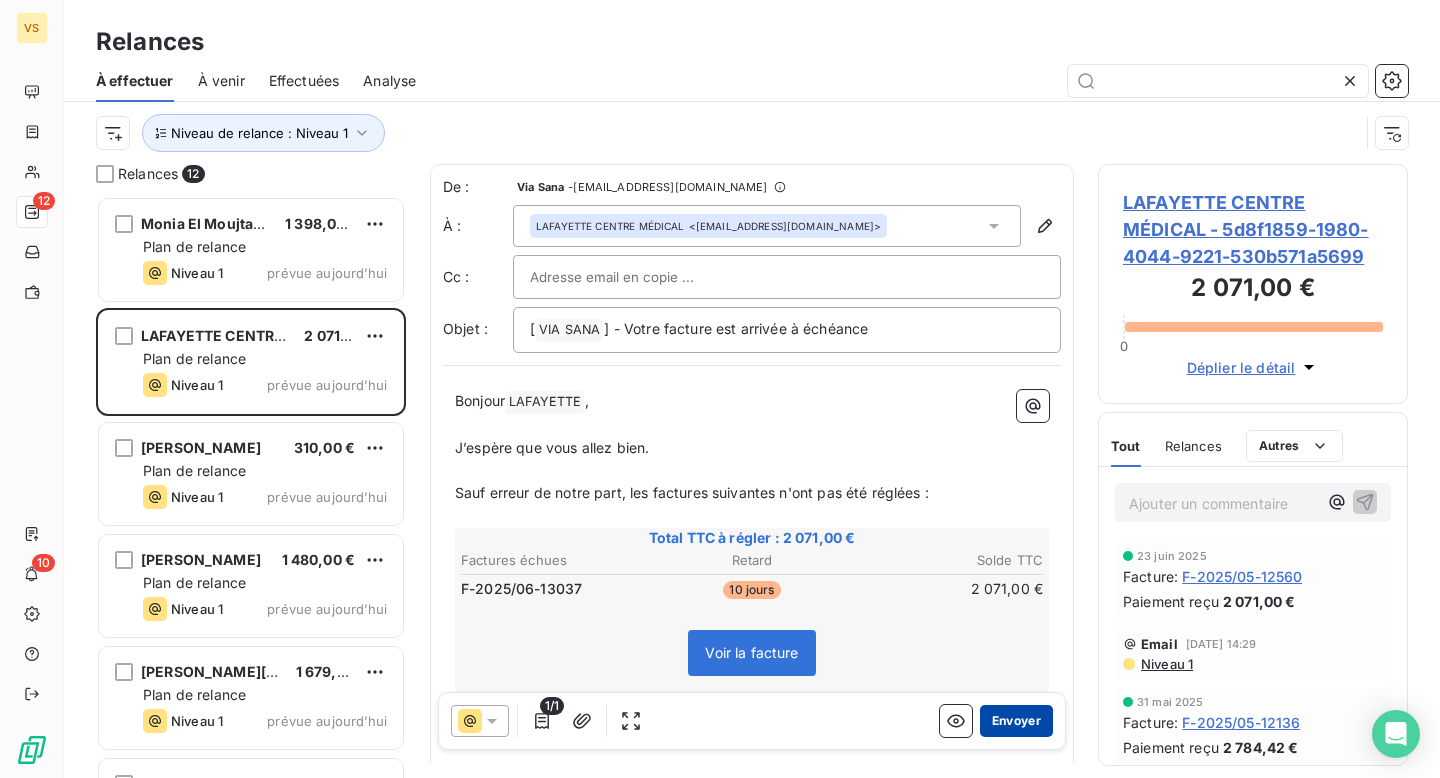 click on "Envoyer" at bounding box center (1016, 721) 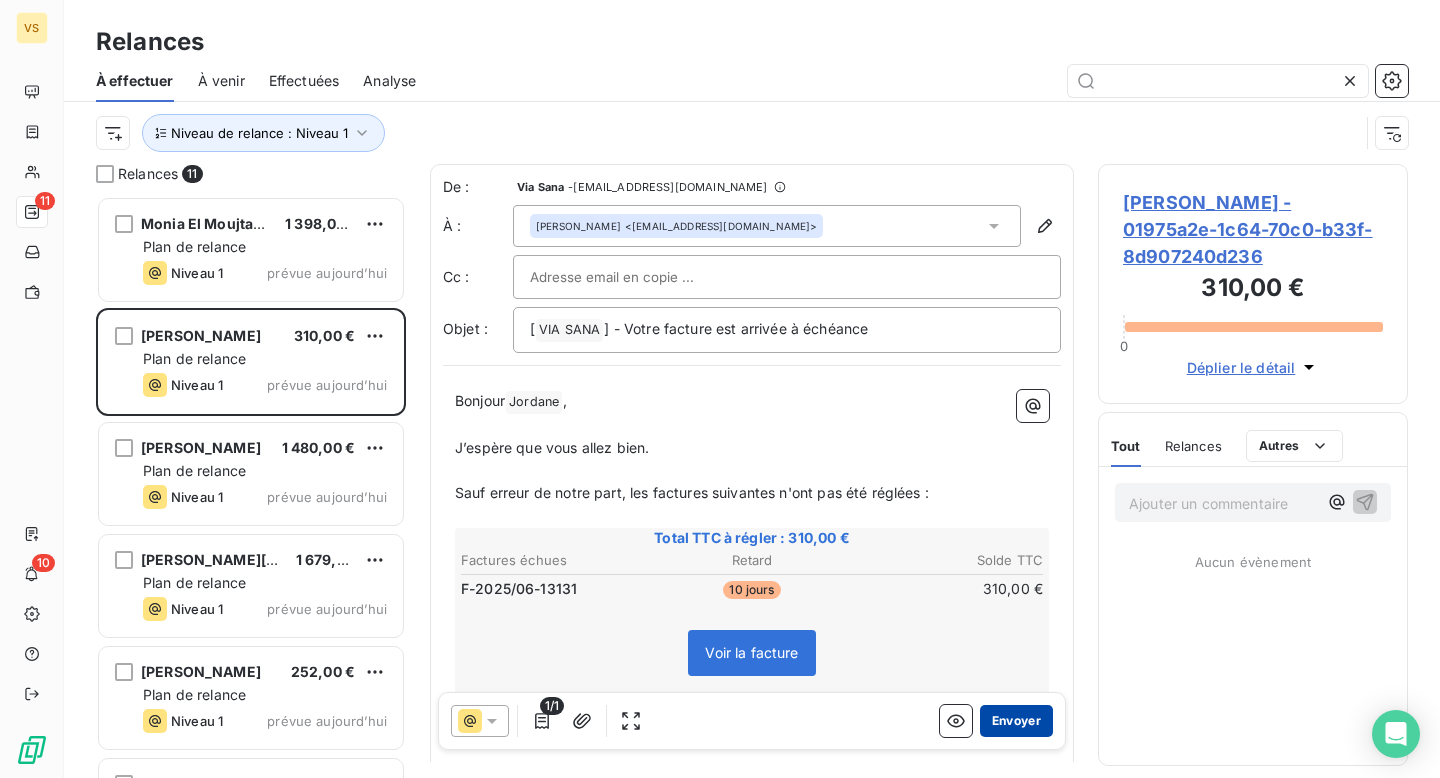 click on "Envoyer" at bounding box center [1016, 721] 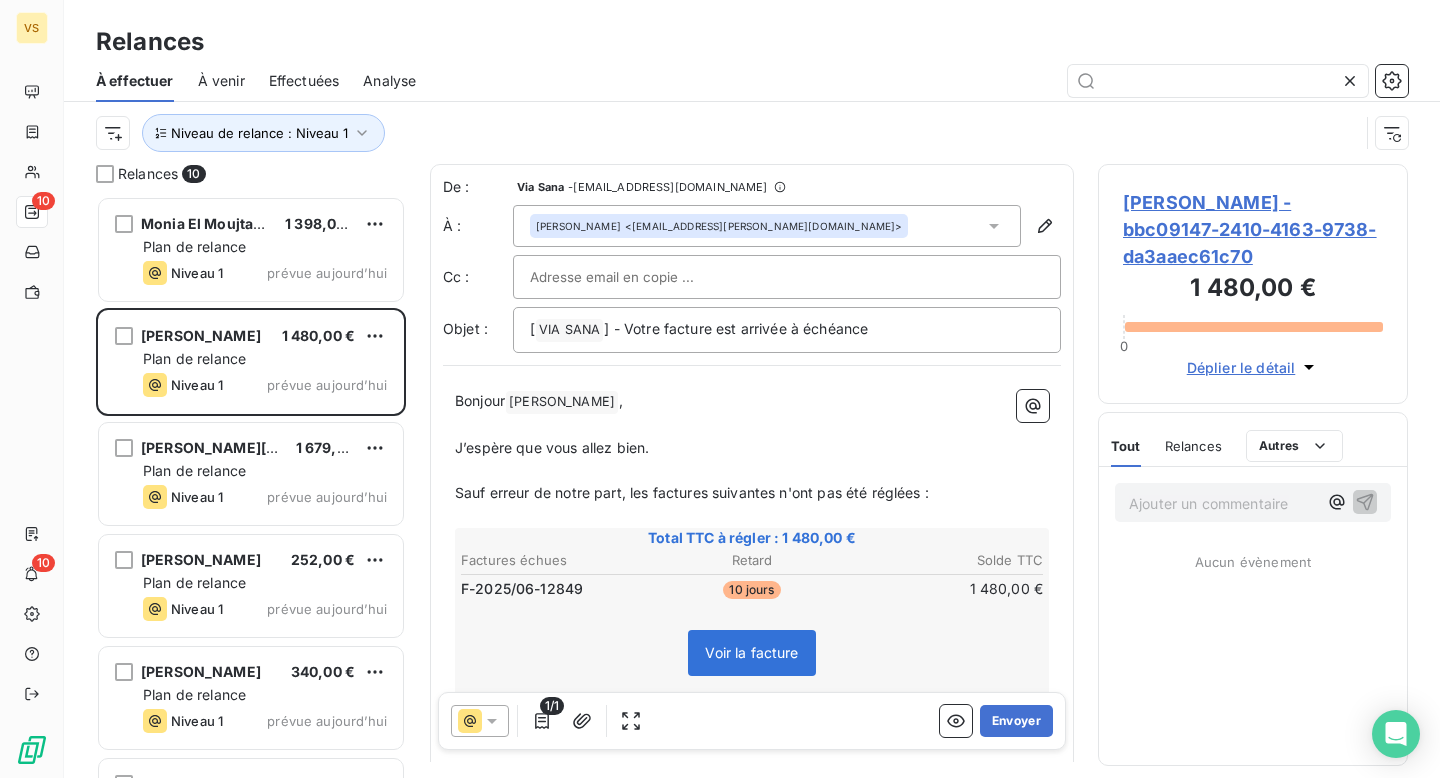 click on "Voir   la facture" at bounding box center (751, 652) 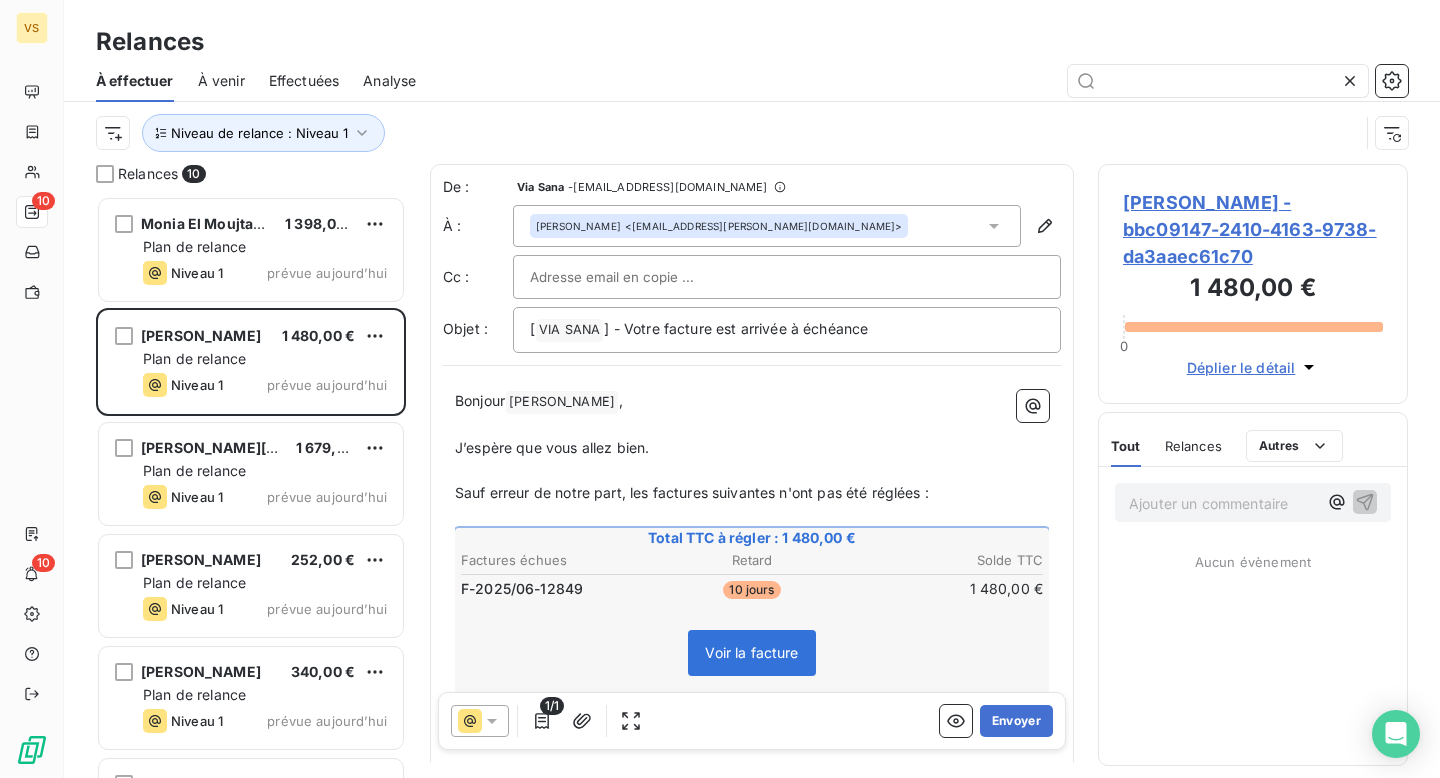 click on "Corinne Troadec - bbc09147-2410-4163-9738-da3aaec61c70" at bounding box center [1253, 229] 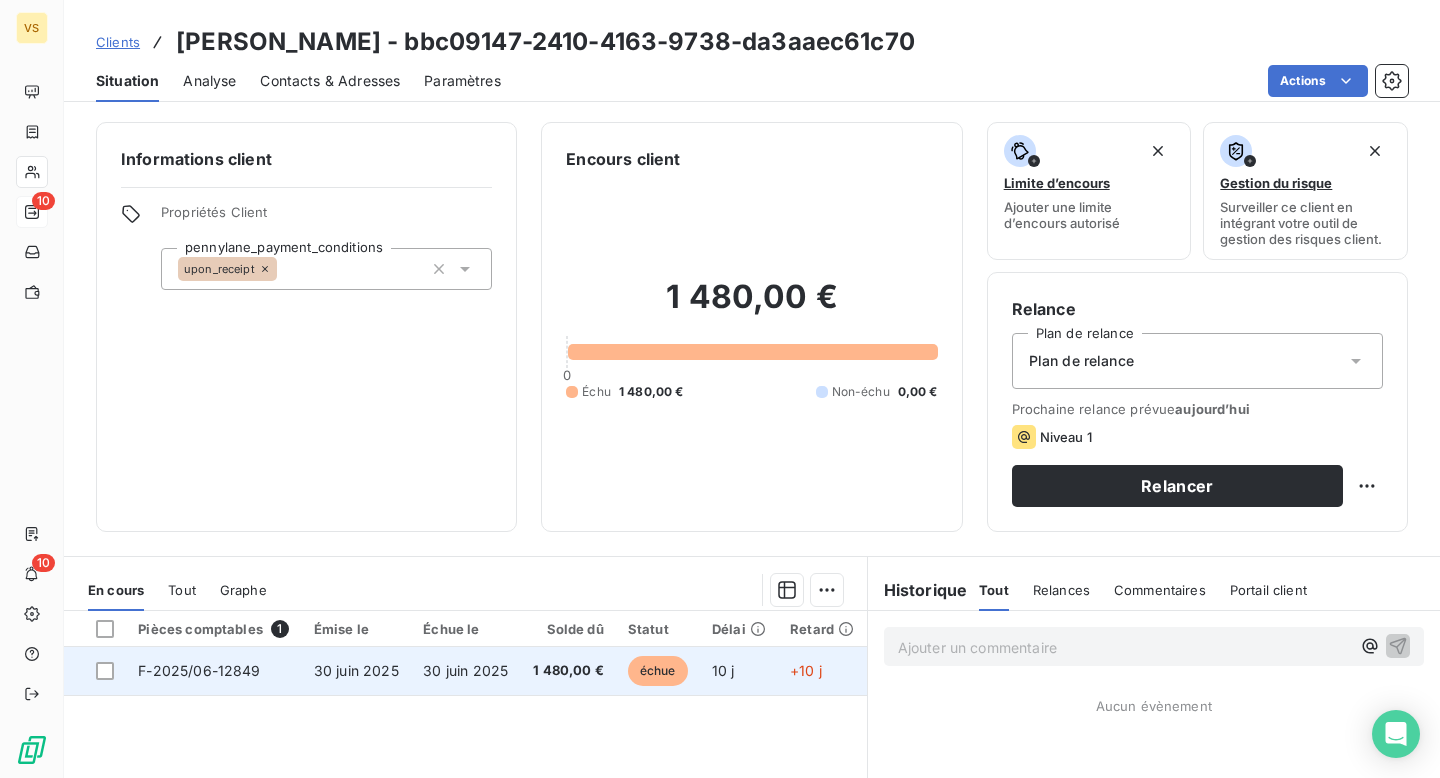 click at bounding box center [95, 671] 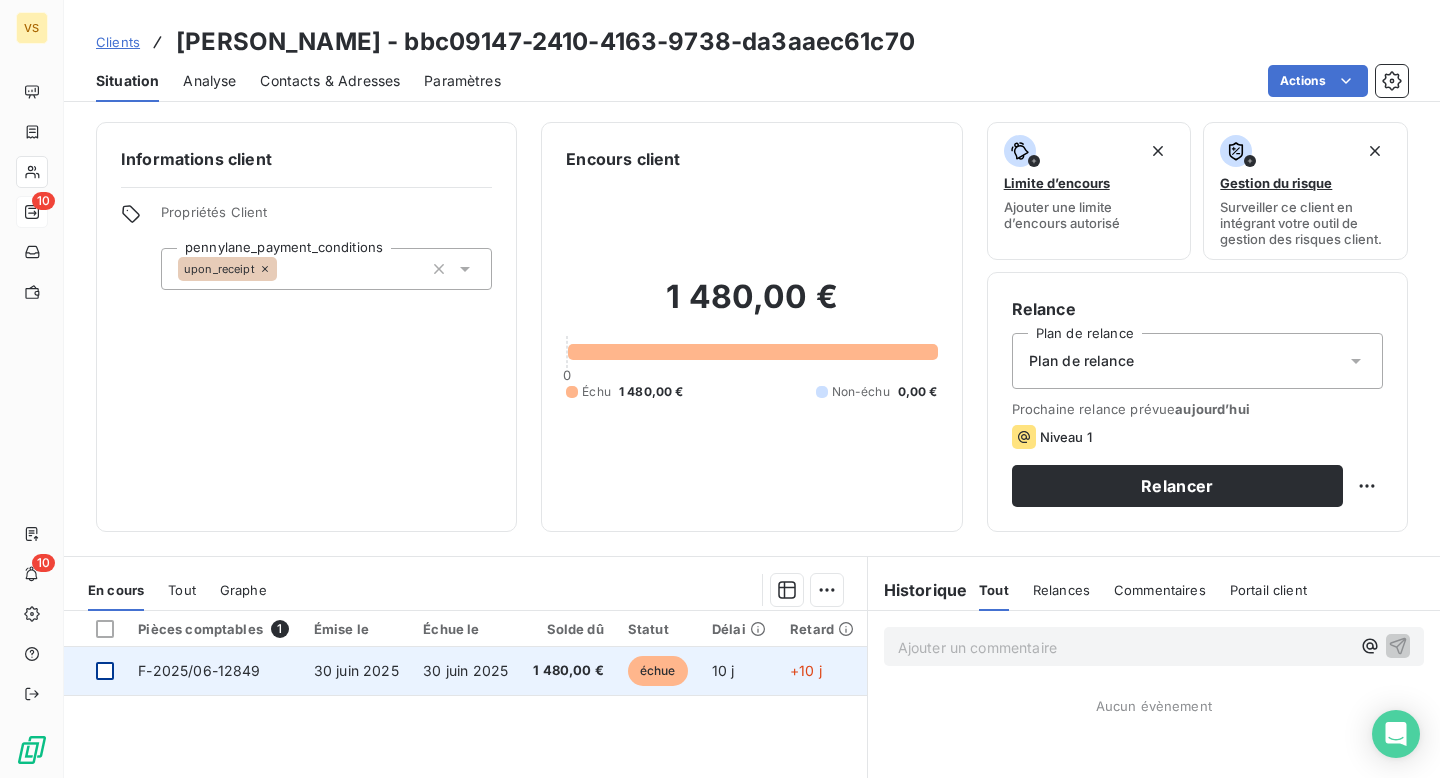 click at bounding box center (105, 671) 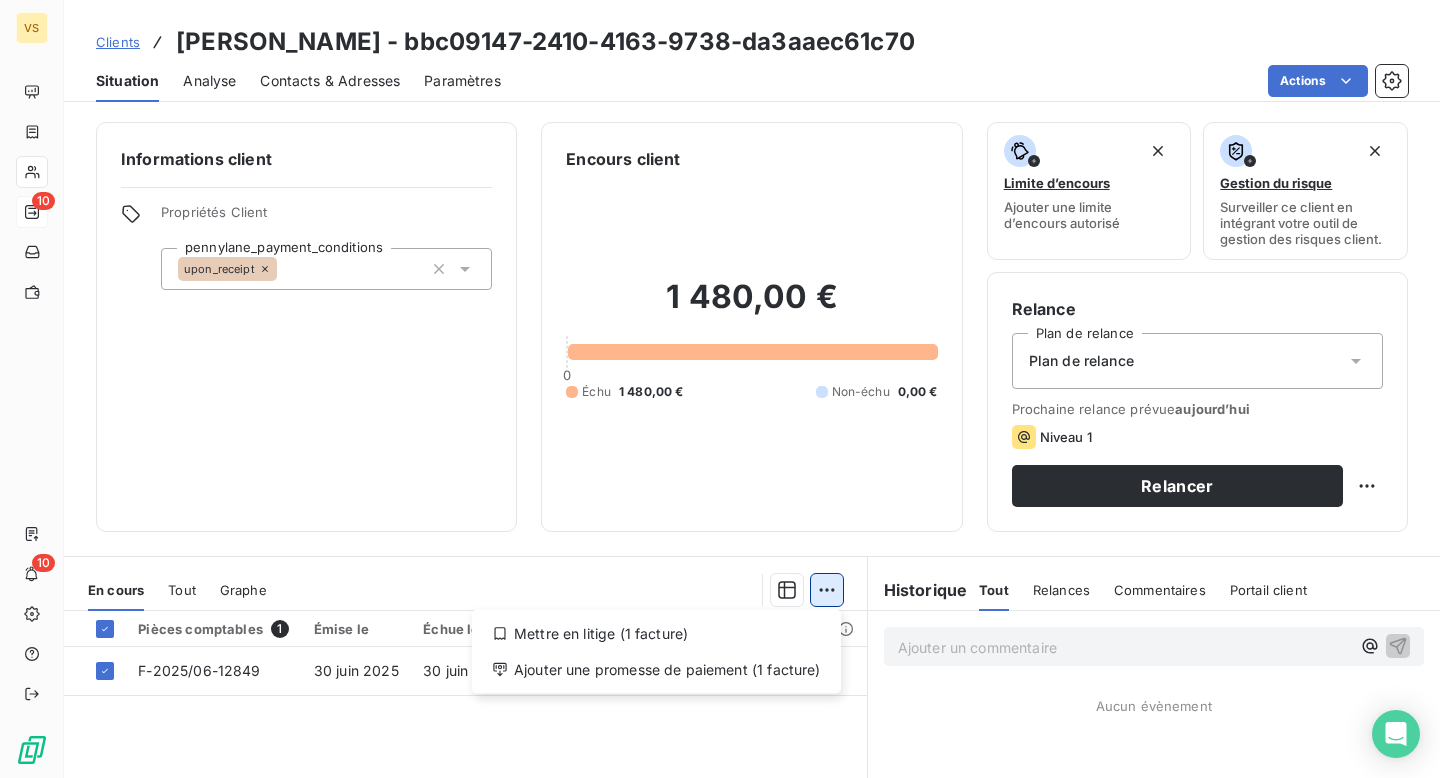 click on "VS 10 10 Clients Corinne Troadec - bbc09147-2410-4163-9738-da3aaec61c70 Situation Analyse Contacts & Adresses Paramètres Actions Informations client Propriétés Client pennylane_payment_conditions upon_receipt Encours client   1 480,00 € 0 Échu 1 480,00 € Non-échu 0,00 €     Limite d’encours Ajouter une limite d’encours autorisé Gestion du risque Surveiller ce client en intégrant votre outil de gestion des risques client. Relance Plan de relance Plan de relance Prochaine relance prévue  aujourd’hui Niveau 1 Relancer En cours Tout Graphe Mettre en litige (1 facture) Ajouter une promesse de paiement (1 facture) Pièces comptables 1 Émise le Échue le Solde dû Statut Délai   Retard   F-2025/06-12849 30 juin 2025 30 juin 2025 1 480,00 € échue 10 j +10 j Lignes par page 25 Précédent 1 Suivant Historique Tout Relances Commentaires Portail client Tout Relances Commentaires Portail client Ajouter un commentaire ﻿ Aucun évènement" at bounding box center (720, 389) 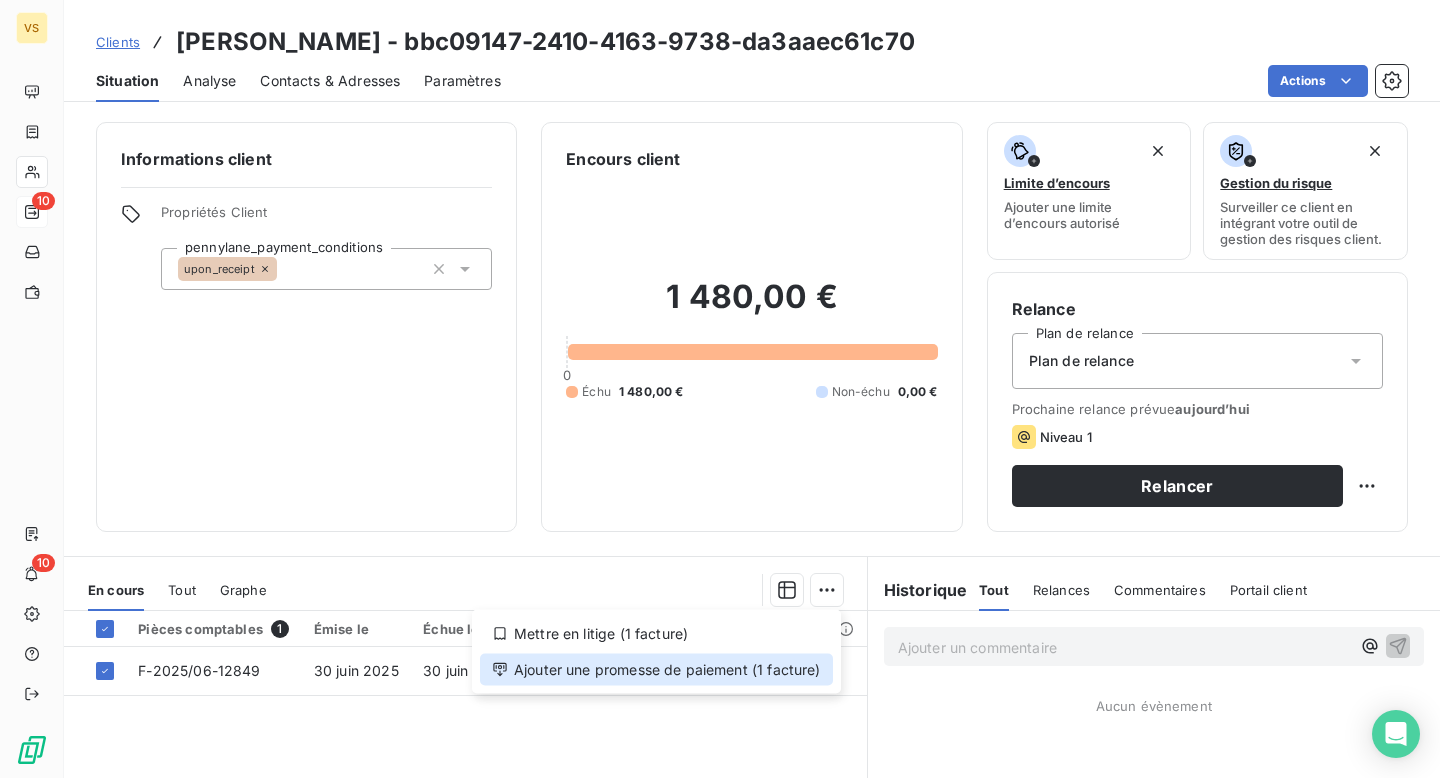 click on "Ajouter une promesse de paiement (1 facture)" at bounding box center [656, 670] 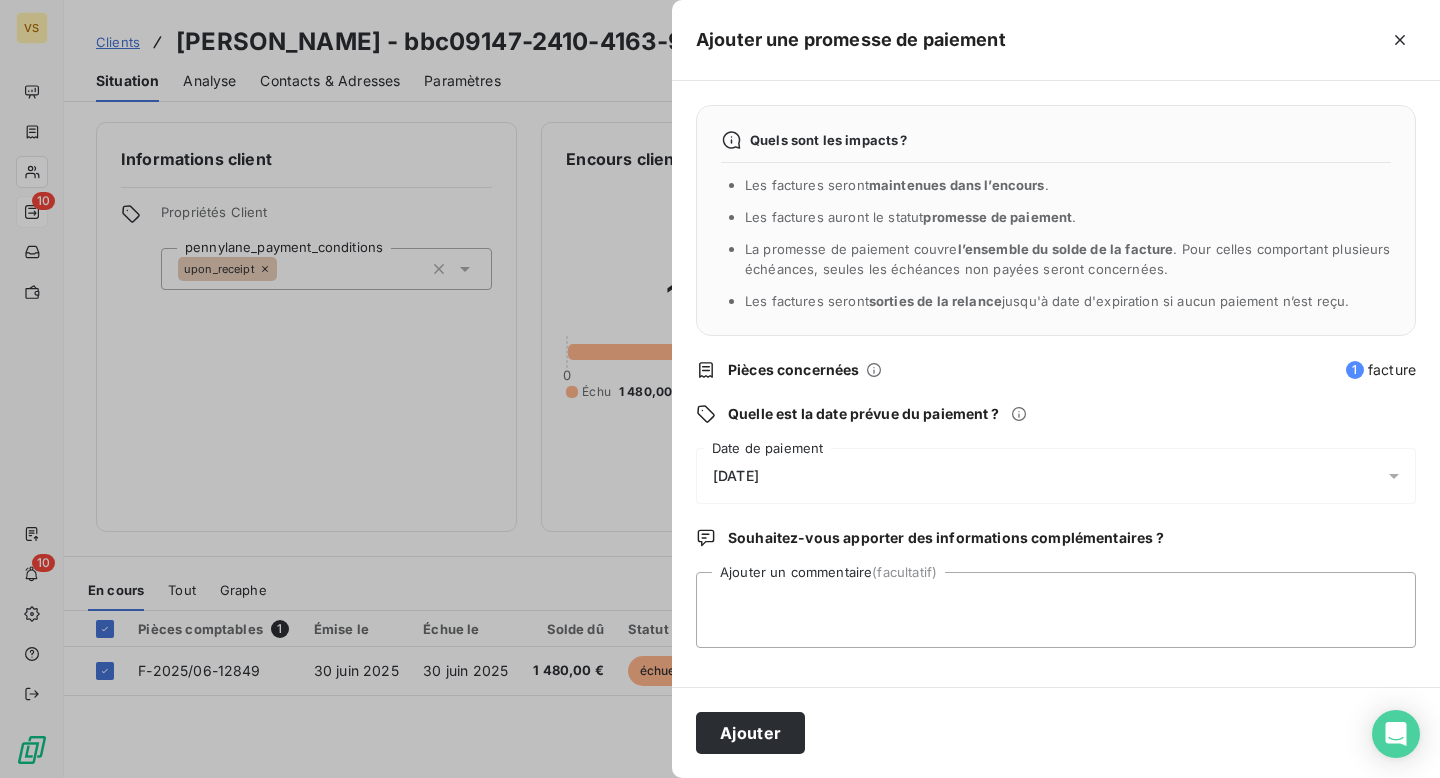 click on "11/07/2025" at bounding box center [1056, 476] 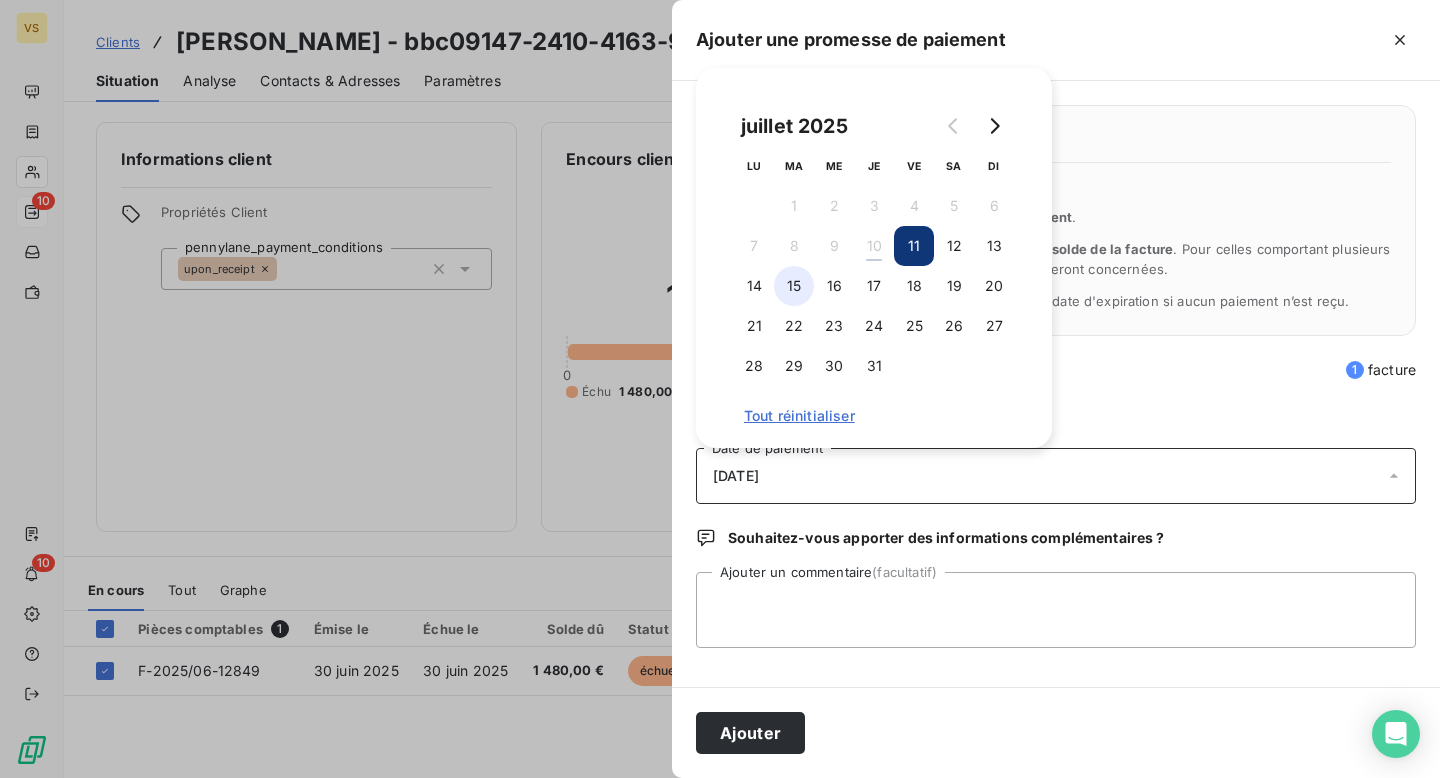 click on "15" at bounding box center [794, 286] 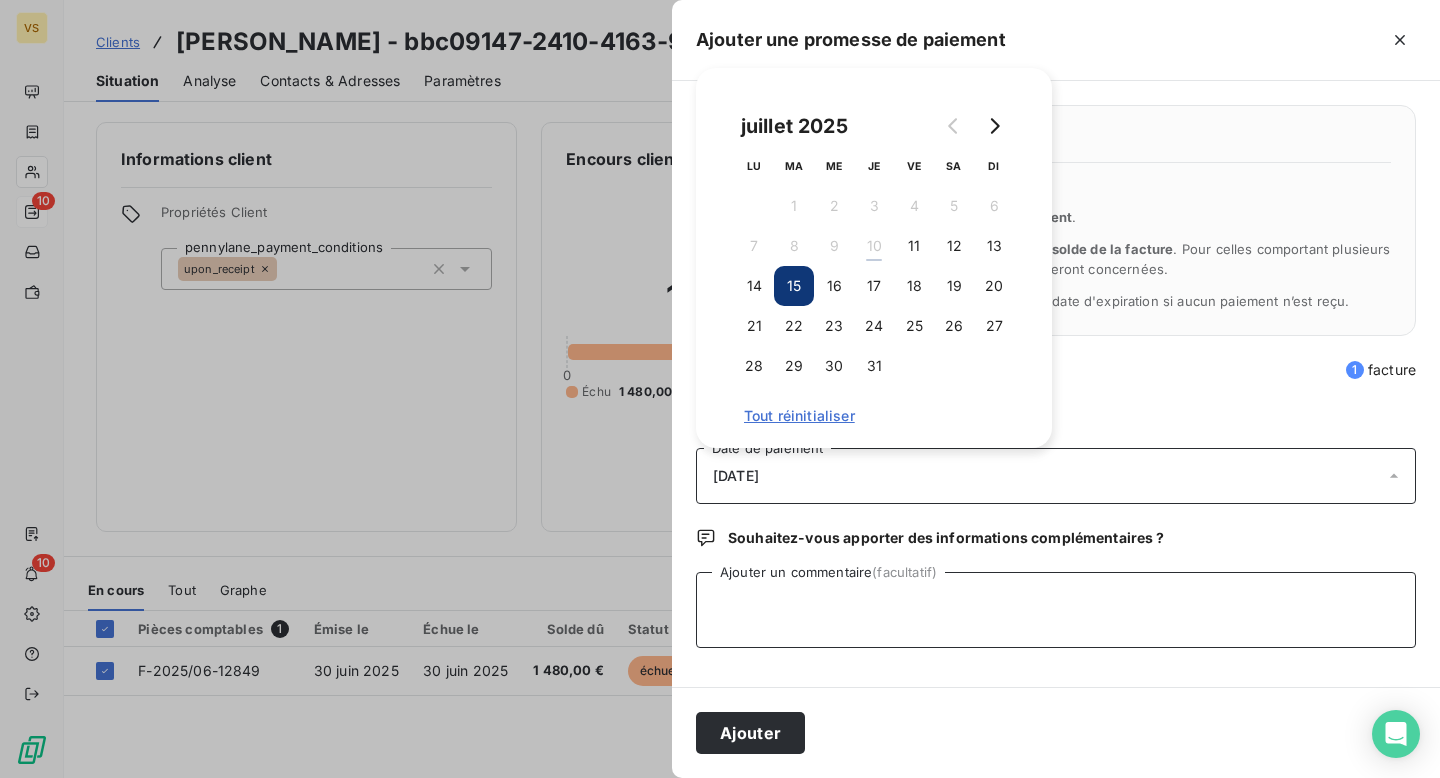 click on "Ajouter un commentaire  (facultatif)" at bounding box center (1056, 610) 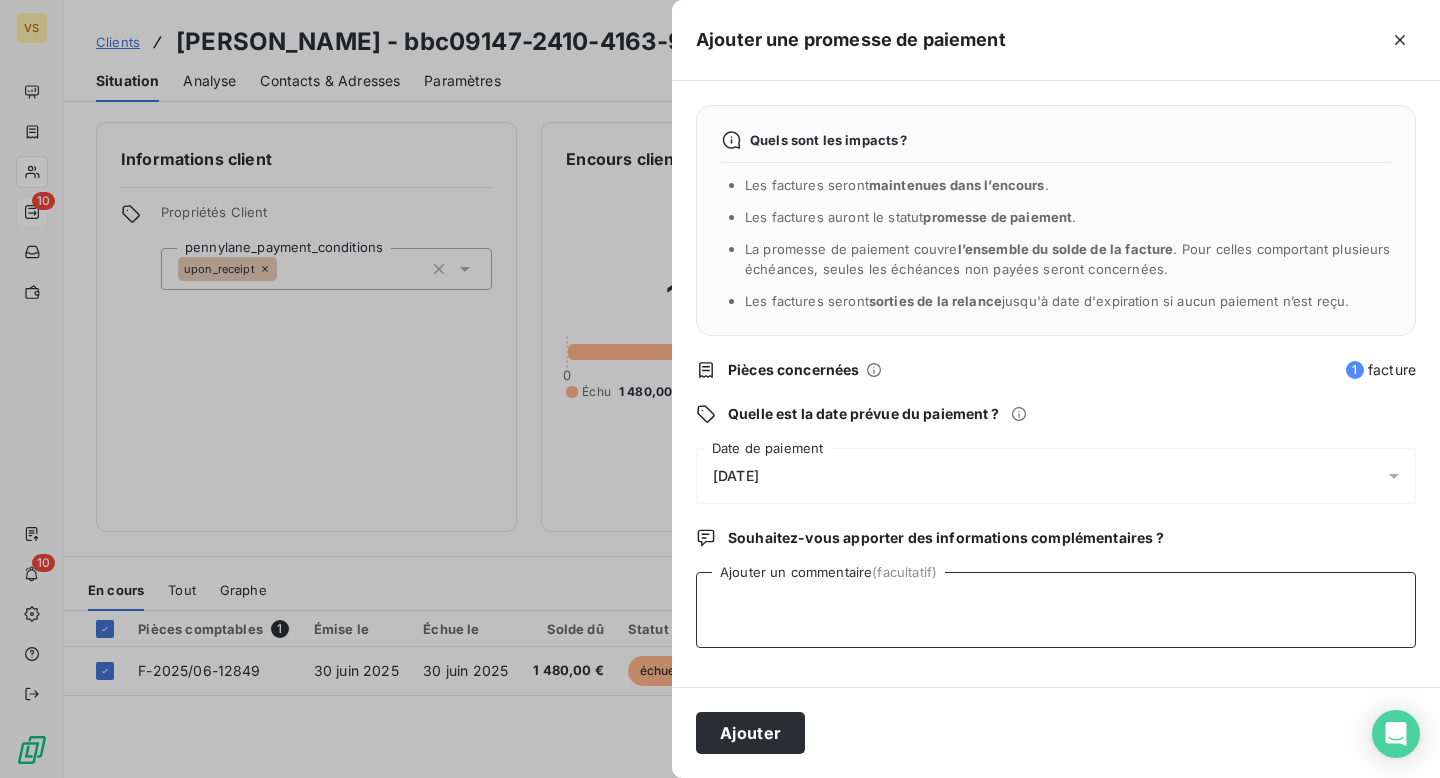 type on "F" 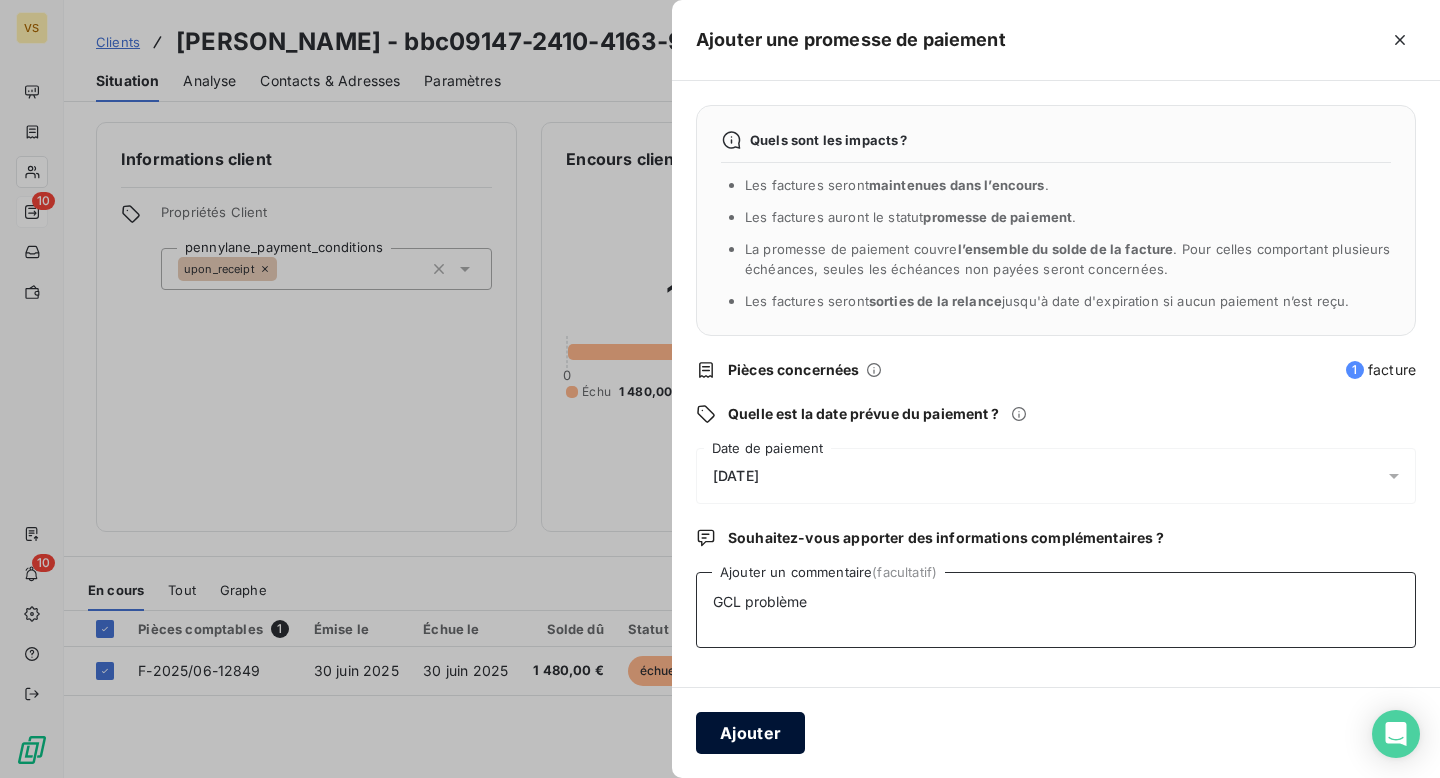 type on "GCL problème" 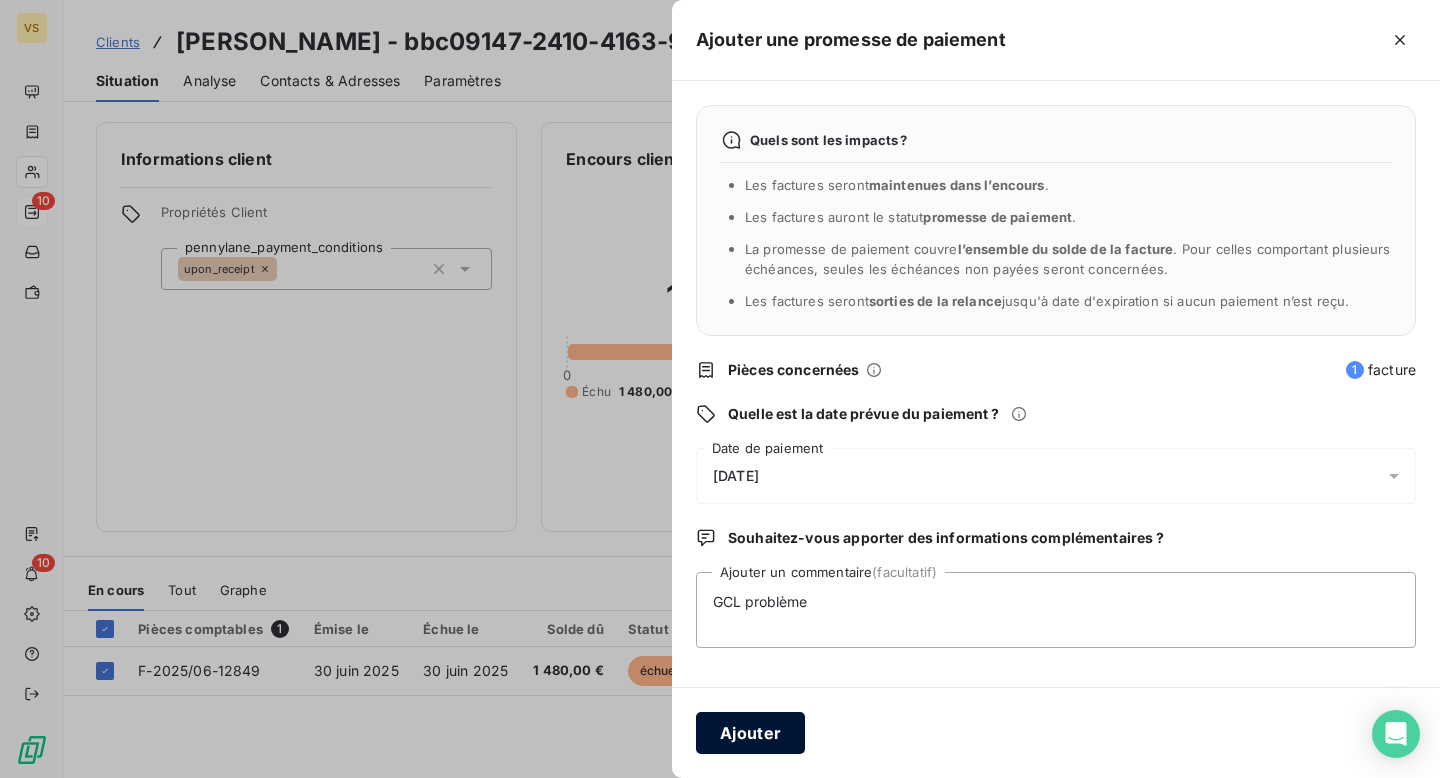 click on "Ajouter" at bounding box center (750, 733) 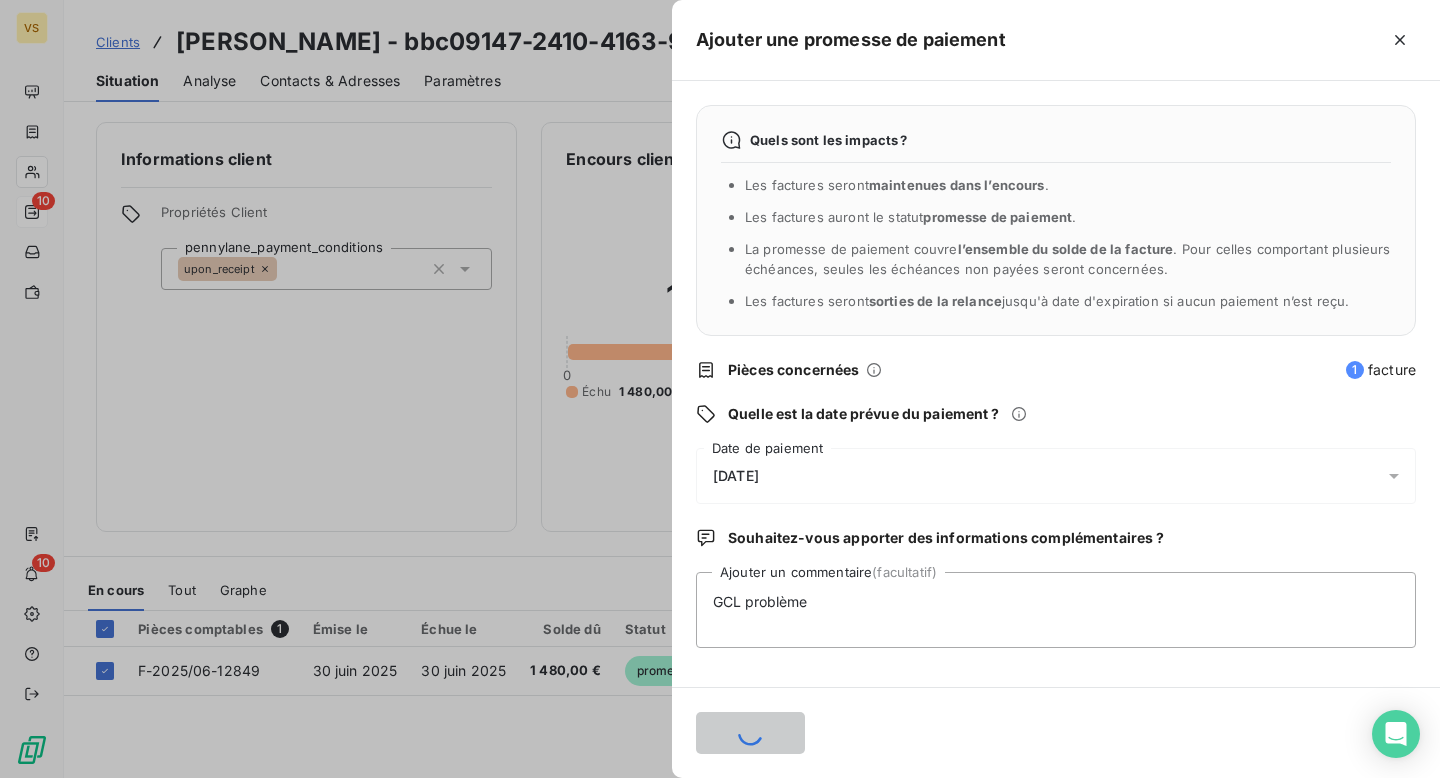 type 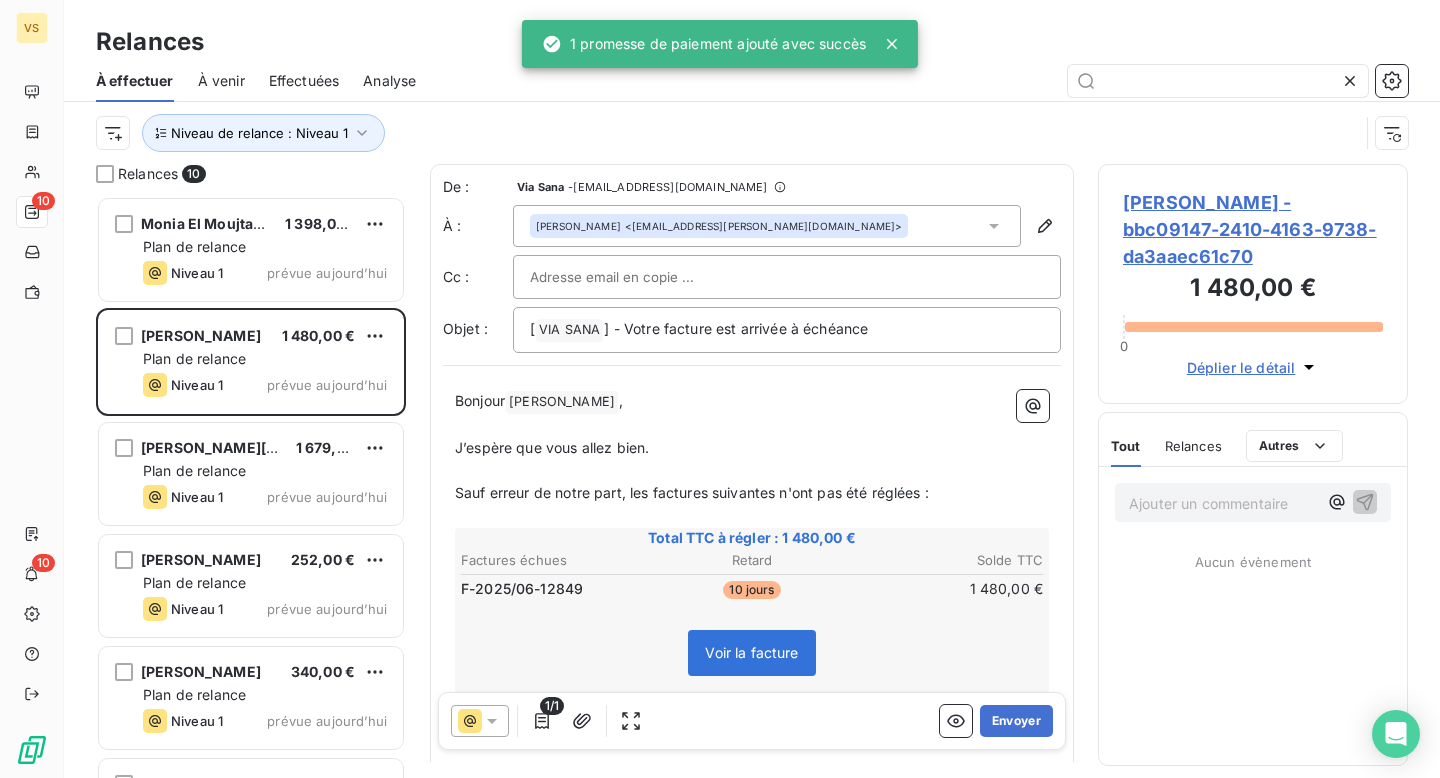 scroll, scrollTop: 1, scrollLeft: 1, axis: both 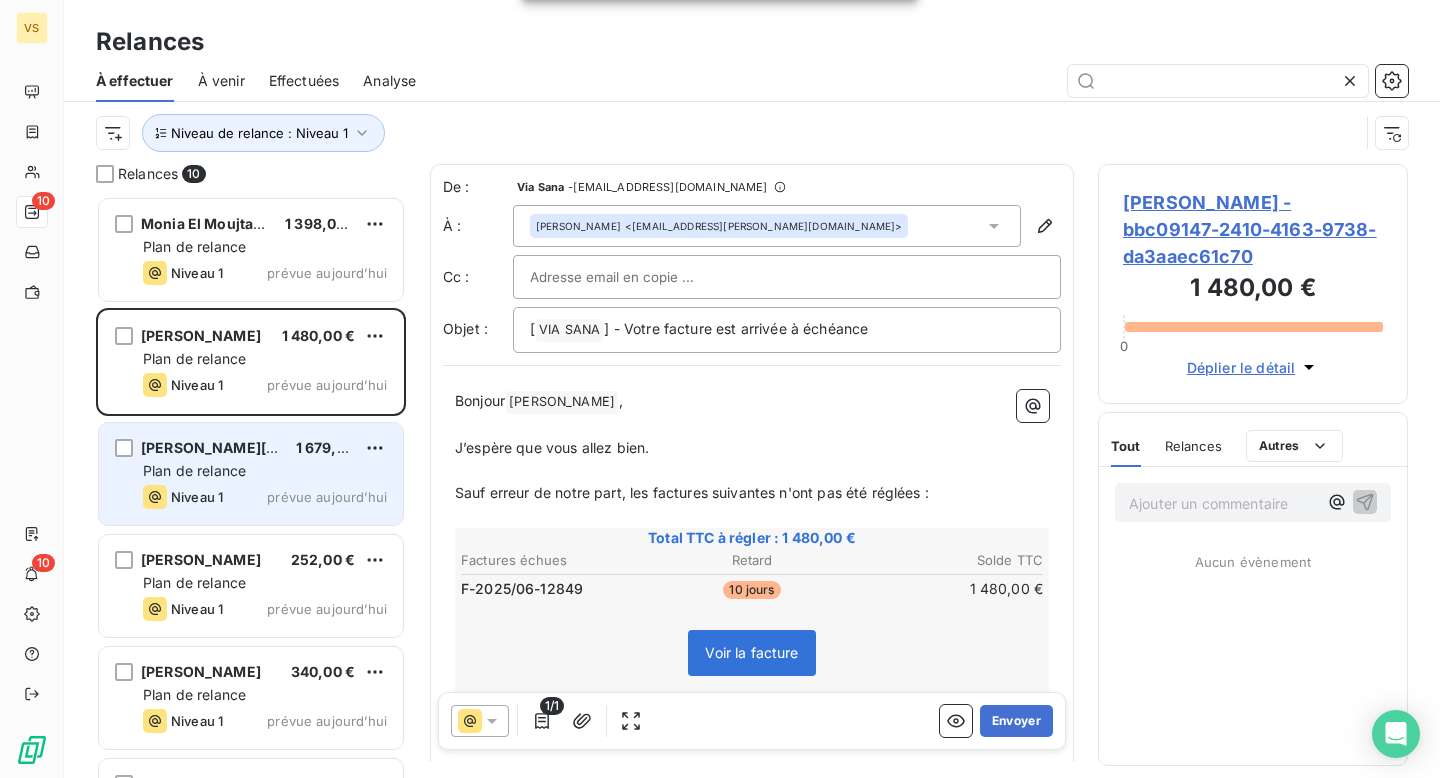 click on "Plan de relance" at bounding box center [265, 471] 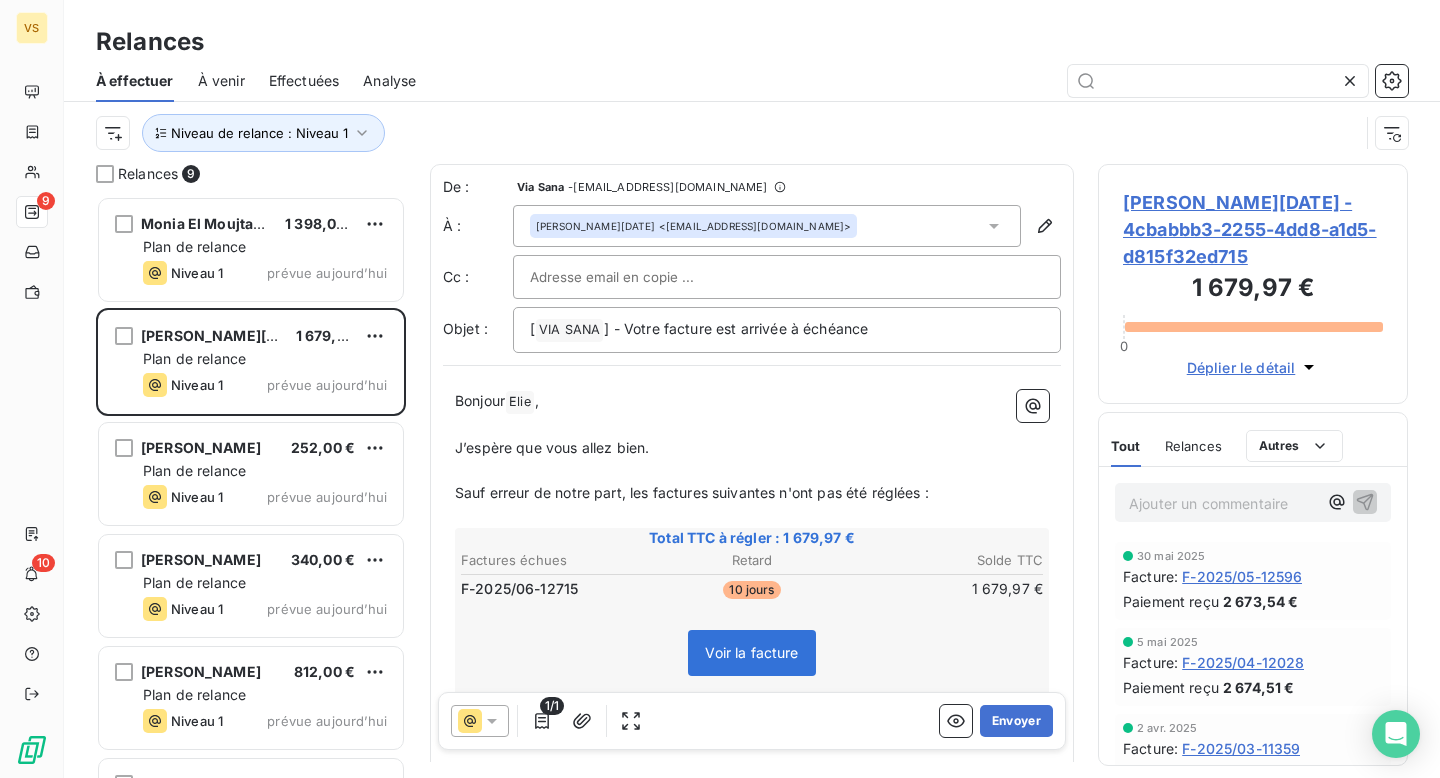 click on "Voir   la facture" at bounding box center [751, 652] 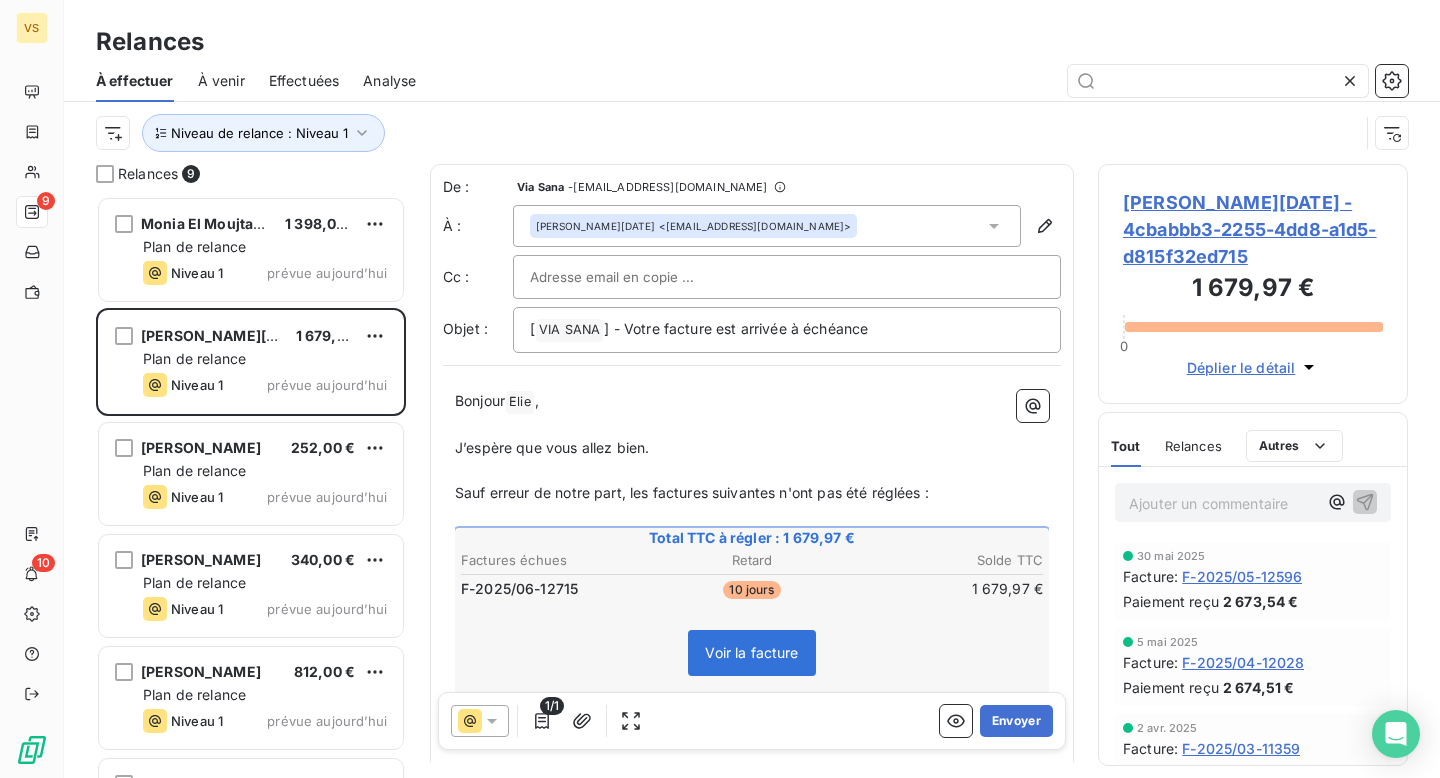 click on "Elie Dahan - 4cbabbb3-2255-4dd8-a1d5-d815f32ed715" at bounding box center [1253, 229] 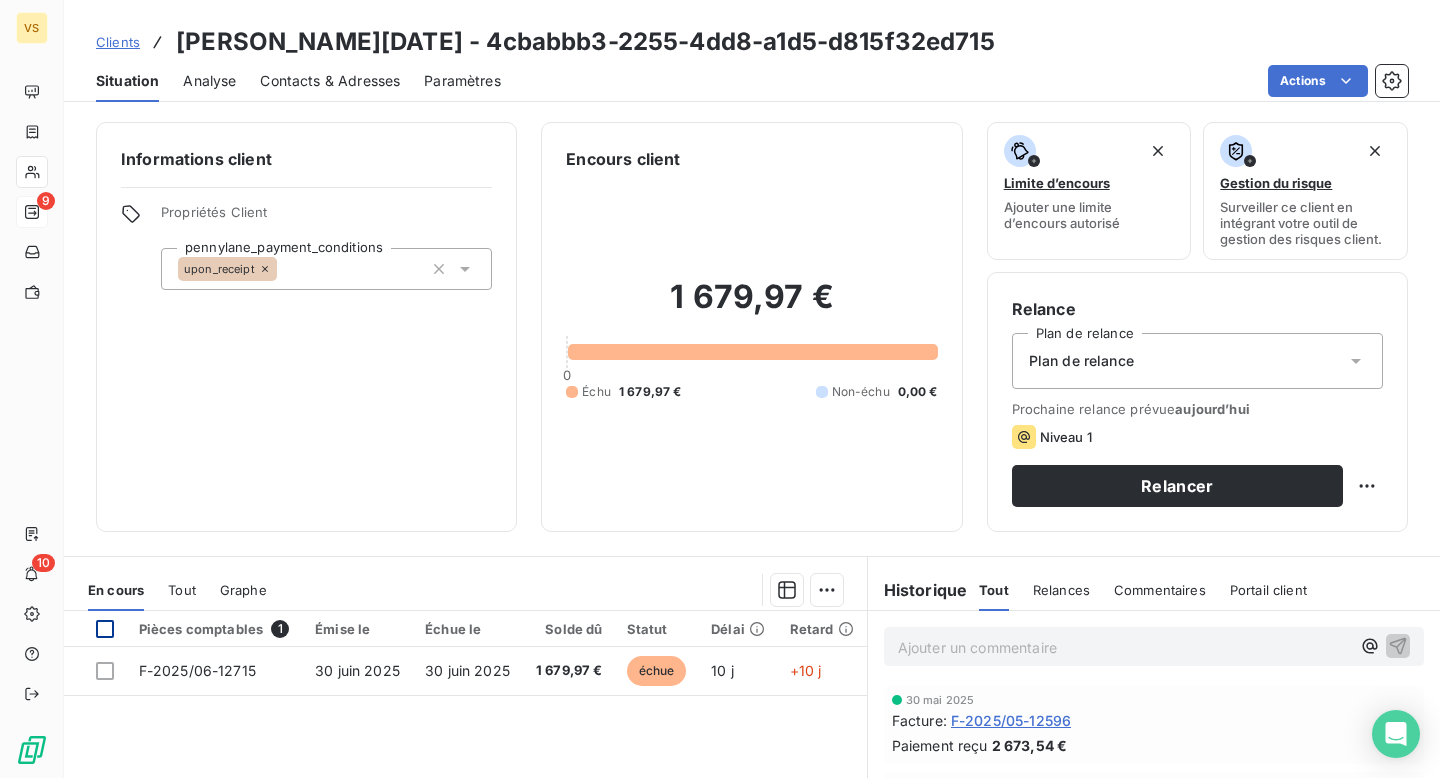 click at bounding box center [105, 629] 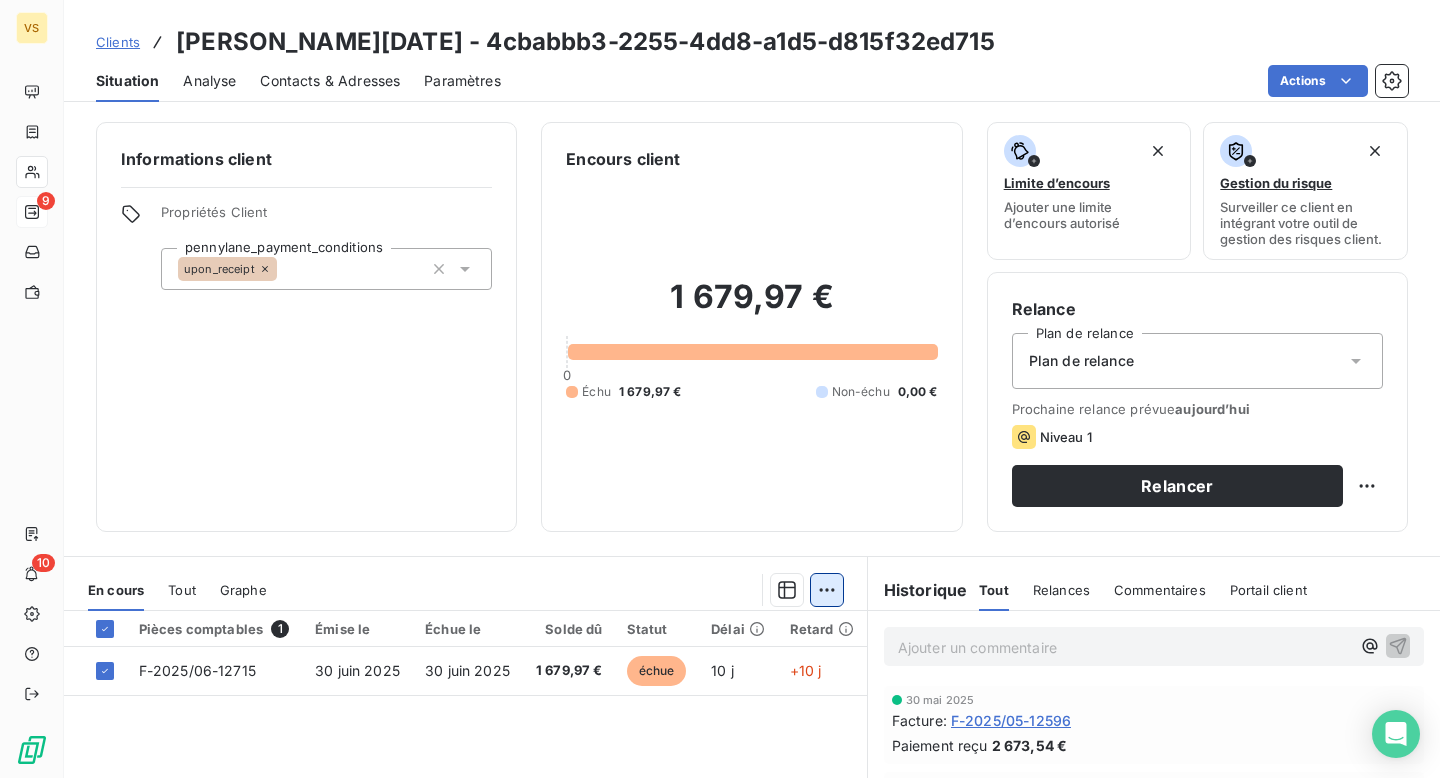 click on "VS 9 10 Clients Elie Dahan - 4cbabbb3-2255-4dd8-a1d5-d815f32ed715 Situation Analyse Contacts & Adresses Paramètres Actions Informations client Propriétés Client pennylane_payment_conditions upon_receipt Encours client   1 679,97 € 0 Échu 1 679,97 € Non-échu 0,00 €     Limite d’encours Ajouter une limite d’encours autorisé Gestion du risque Surveiller ce client en intégrant votre outil de gestion des risques client. Relance Plan de relance Plan de relance Prochaine relance prévue  aujourd’hui Niveau 1 Relancer En cours Tout Graphe Pièces comptables 1 Émise le Échue le Solde dû Statut Délai   Retard   F-2025/06-12715 30 juin 2025 30 juin 2025 1 679,97 € échue 10 j +10 j Lignes par page 25 Précédent 1 Suivant Historique Tout Relances Commentaires Portail client Tout Relances Commentaires Portail client Ajouter un commentaire ﻿ 30 mai 2025 Facture  : F-2025/05-12596 Paiement reçu 2 673,54 € 5 mai 2025 Facture  : F-2025/04-12028 Paiement reçu Facture  :" at bounding box center [720, 389] 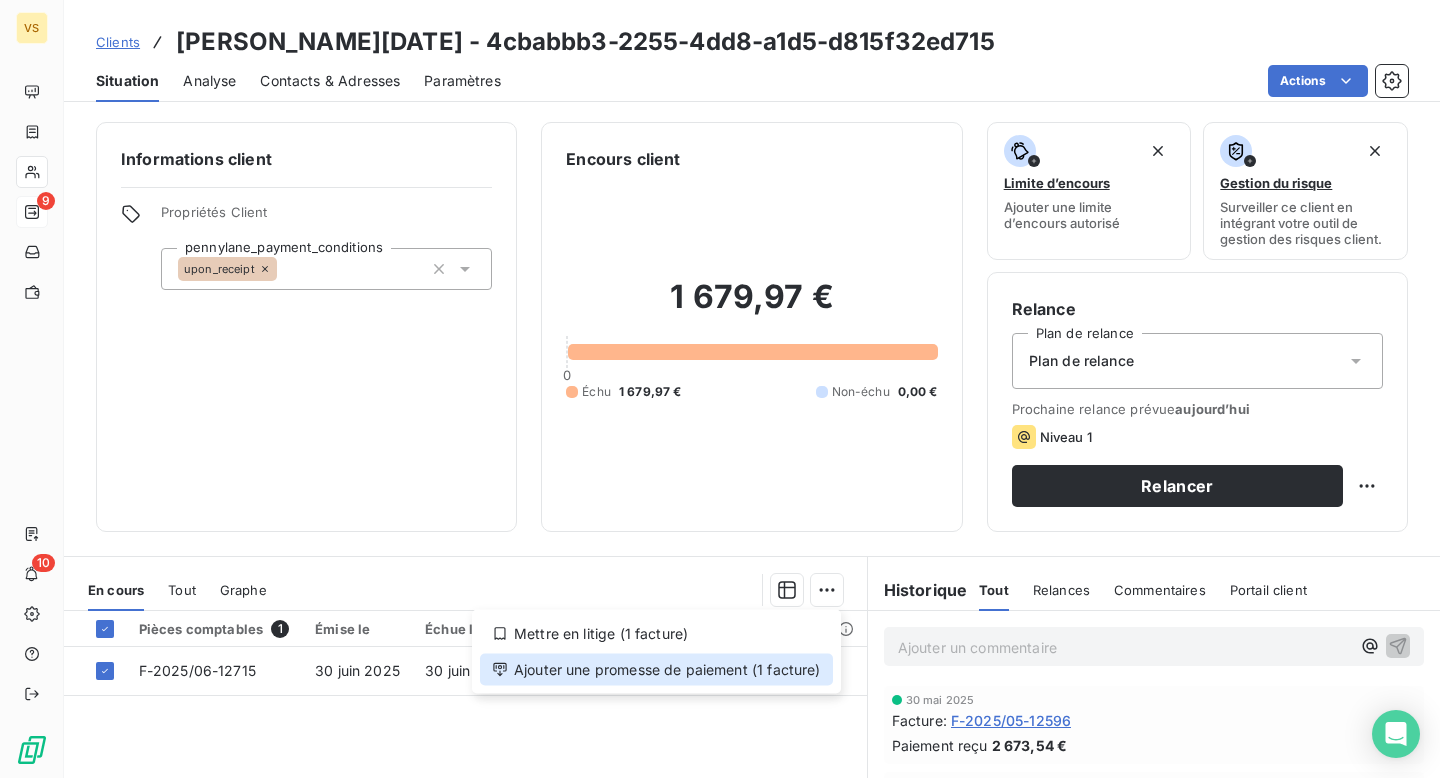 click on "Ajouter une promesse de paiement (1 facture)" at bounding box center (656, 670) 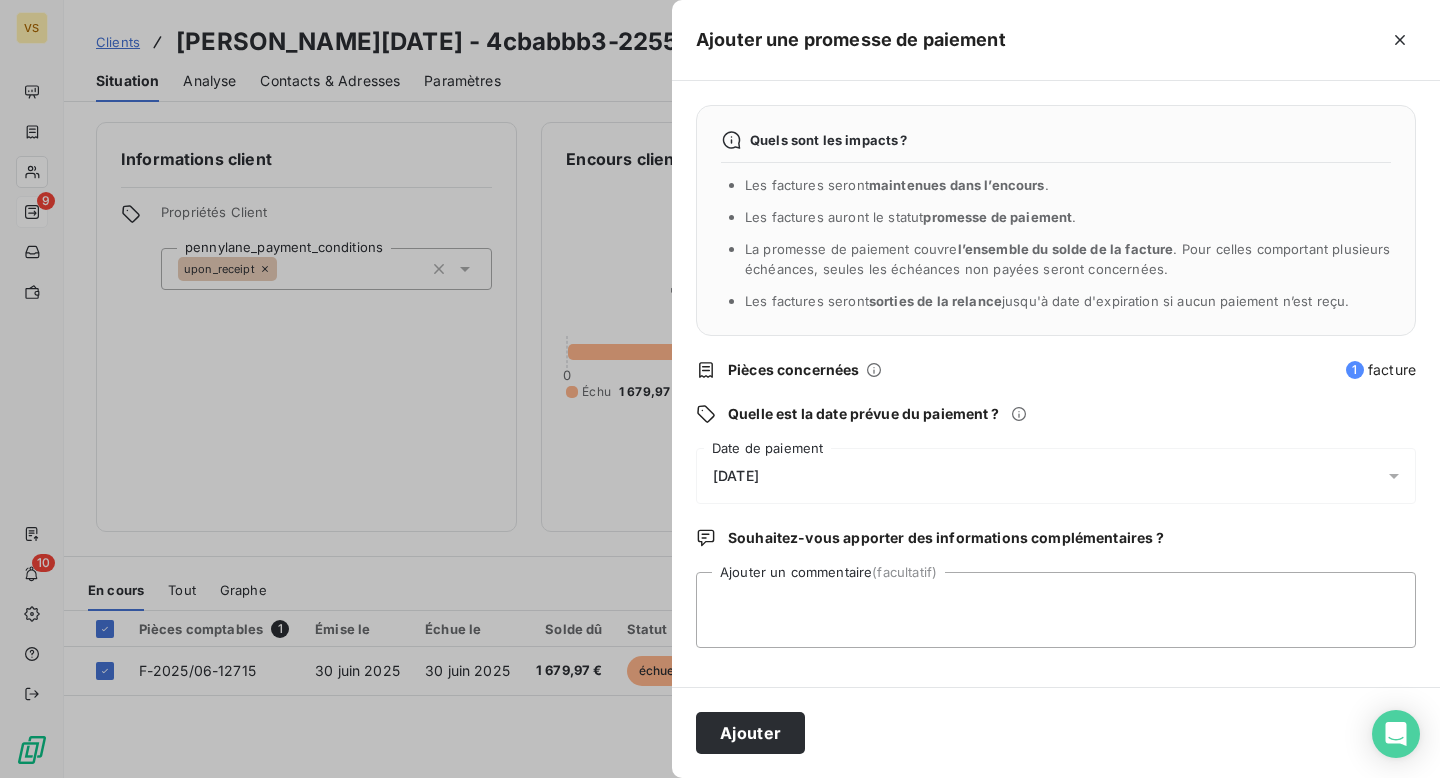 click on "11/07/2025" at bounding box center [736, 476] 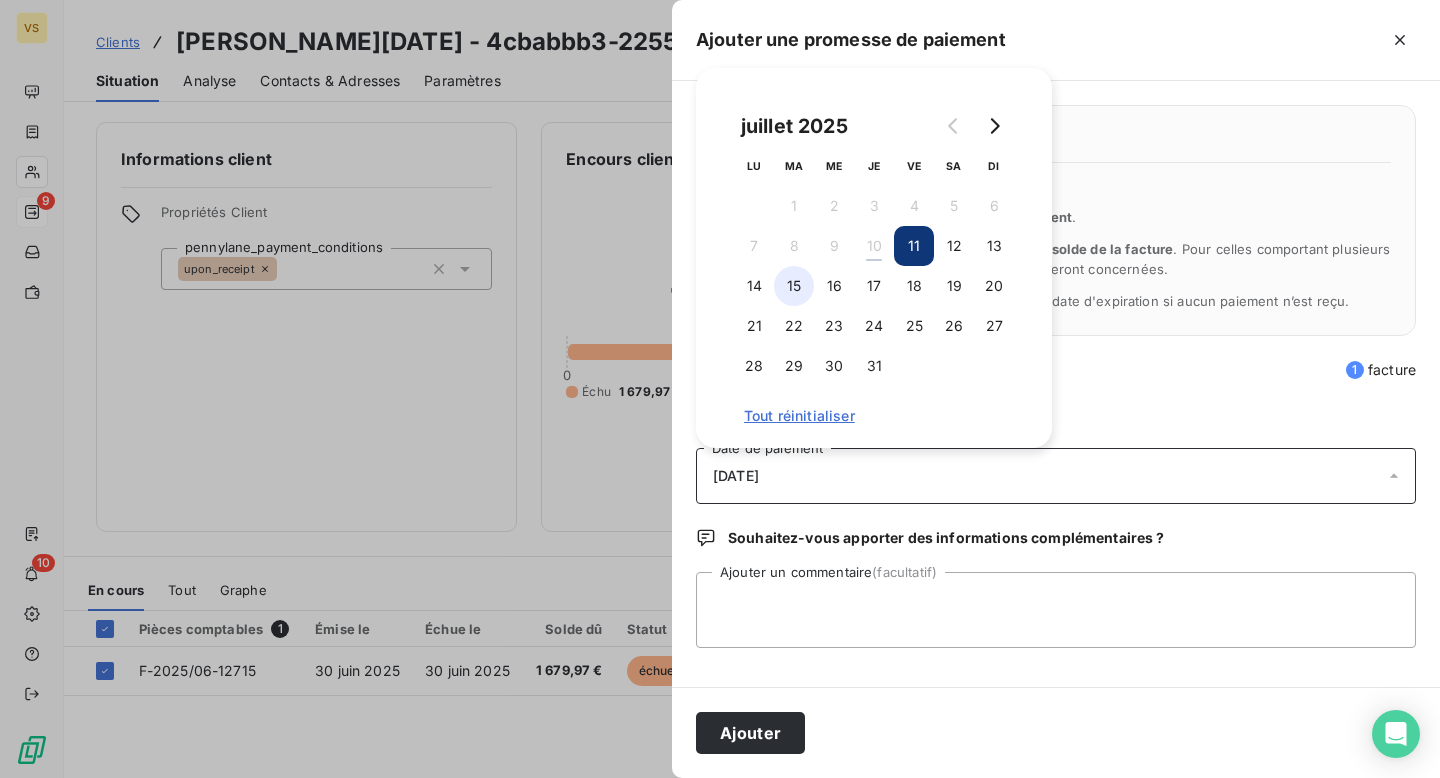 click on "15" at bounding box center (794, 286) 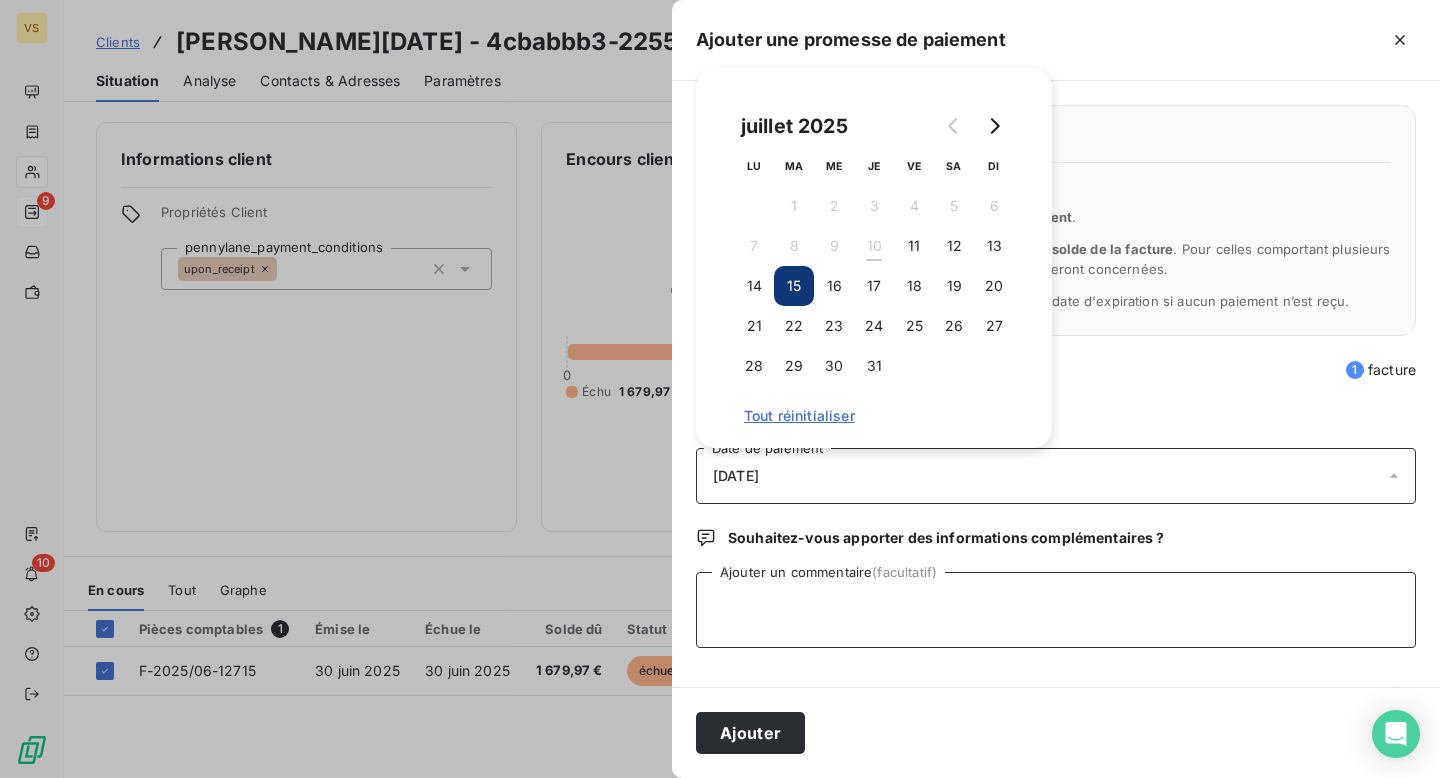 click on "Ajouter un commentaire  (facultatif)" at bounding box center [1056, 610] 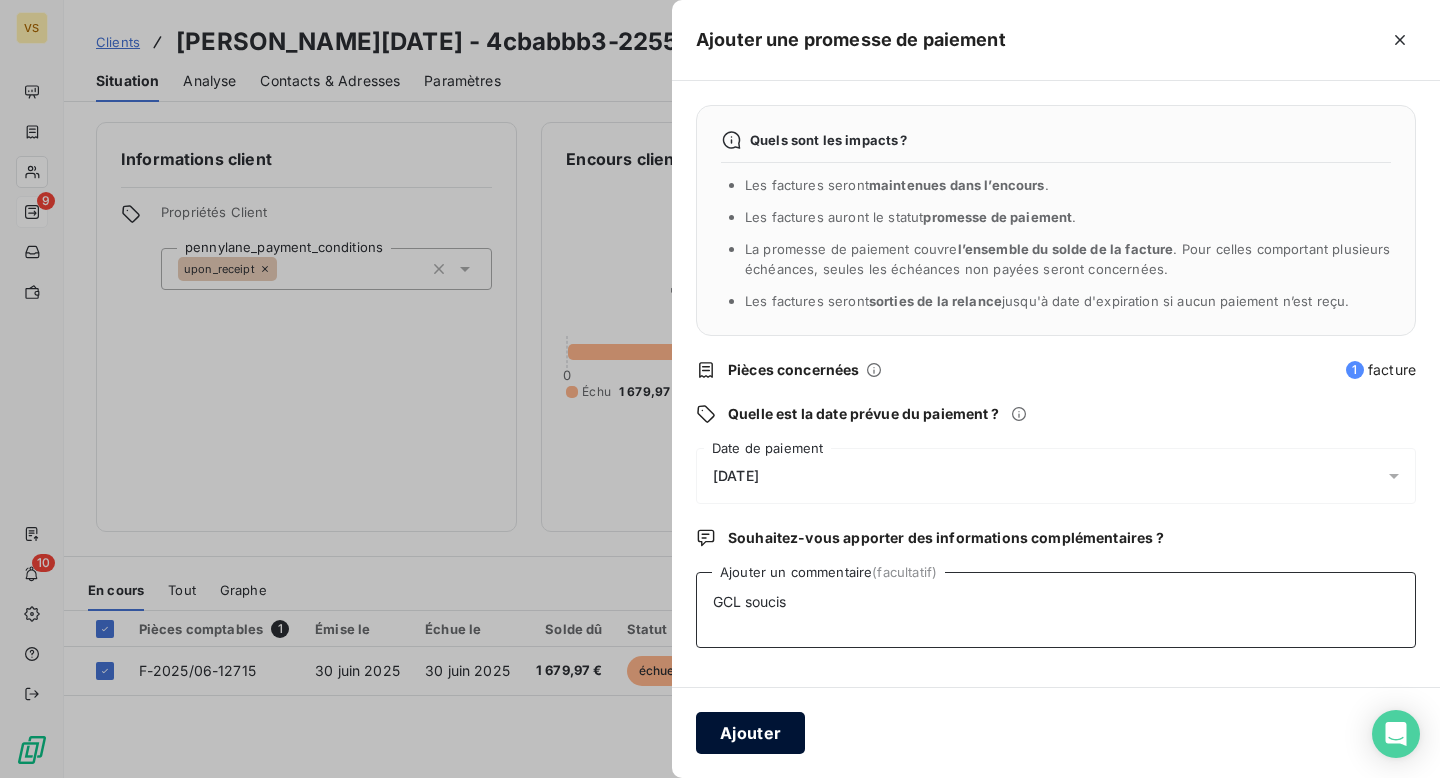 type on "GCL soucis" 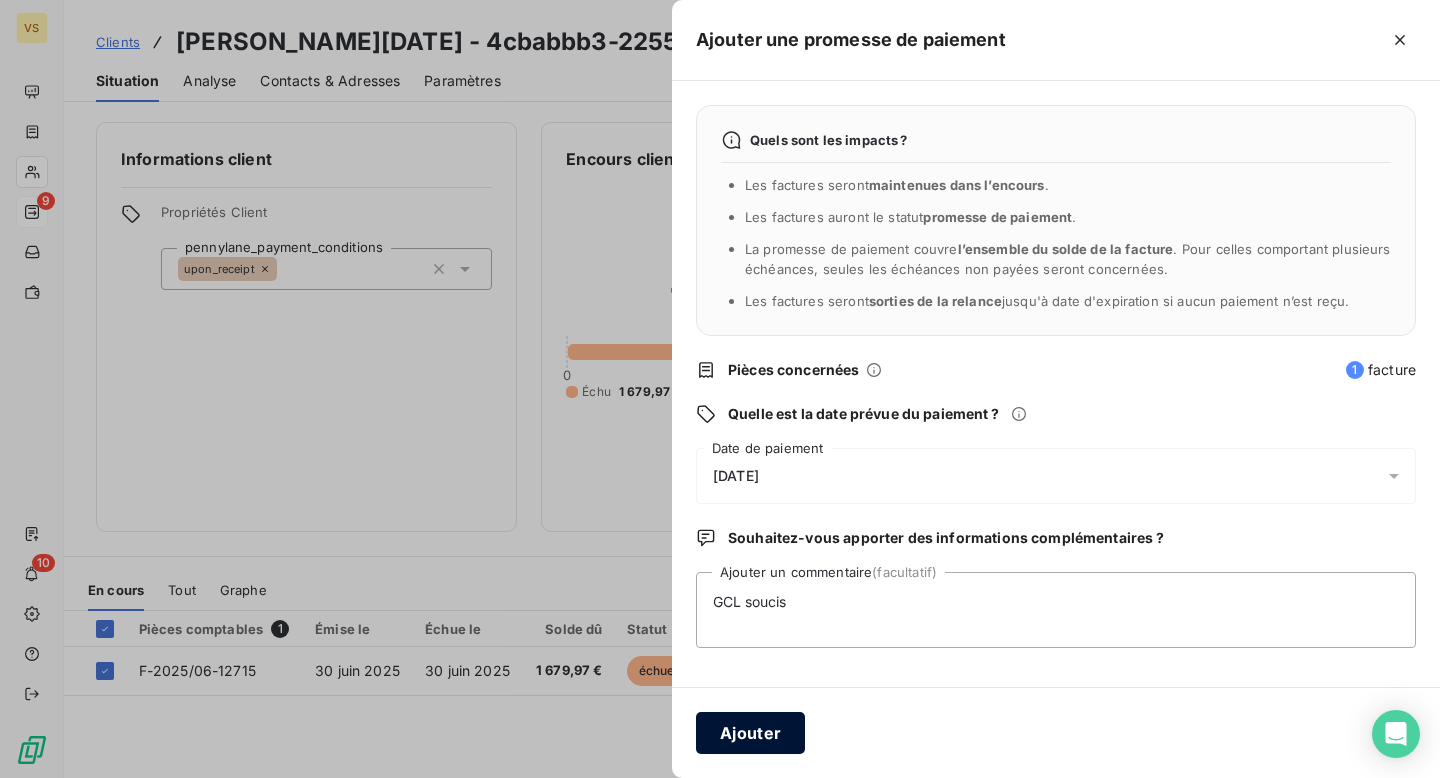 click on "Ajouter" at bounding box center [750, 733] 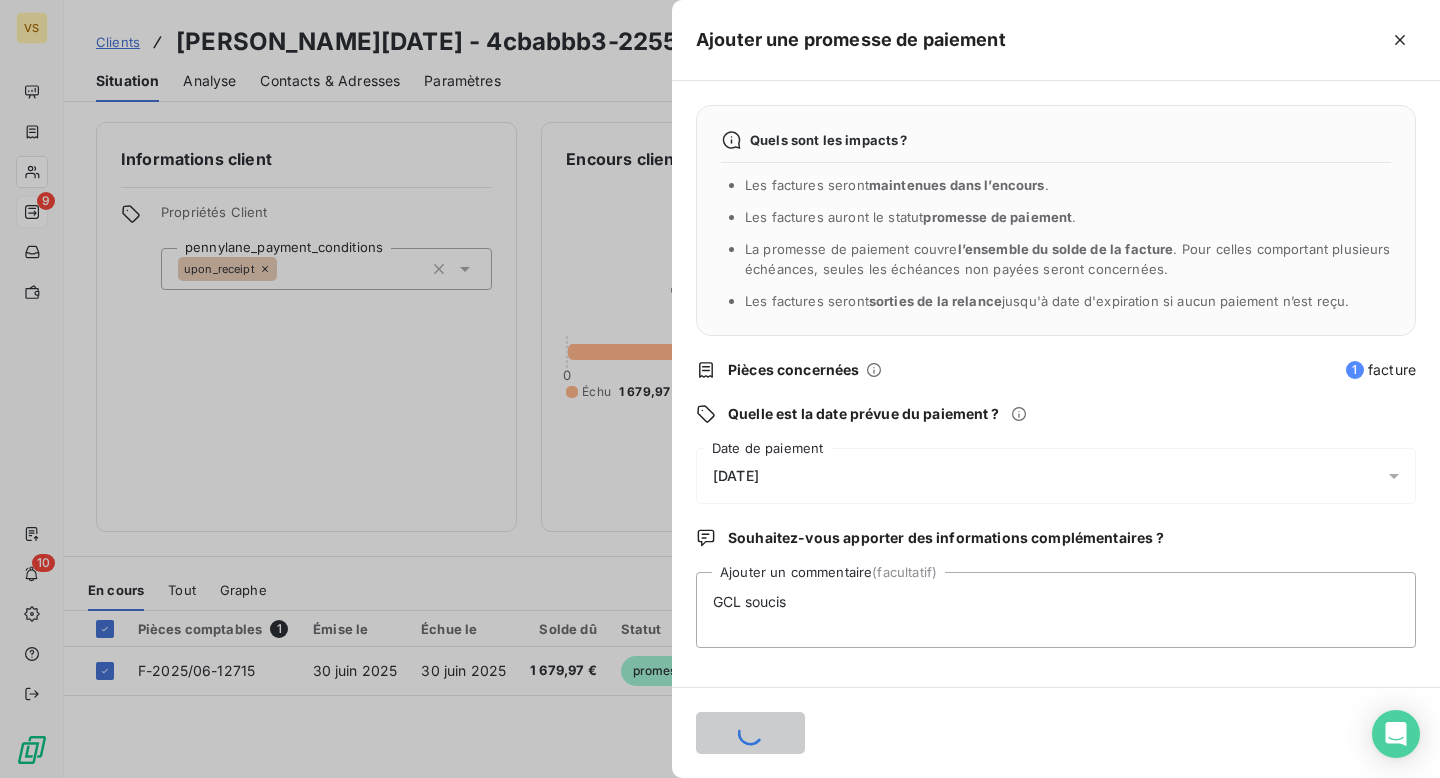 type 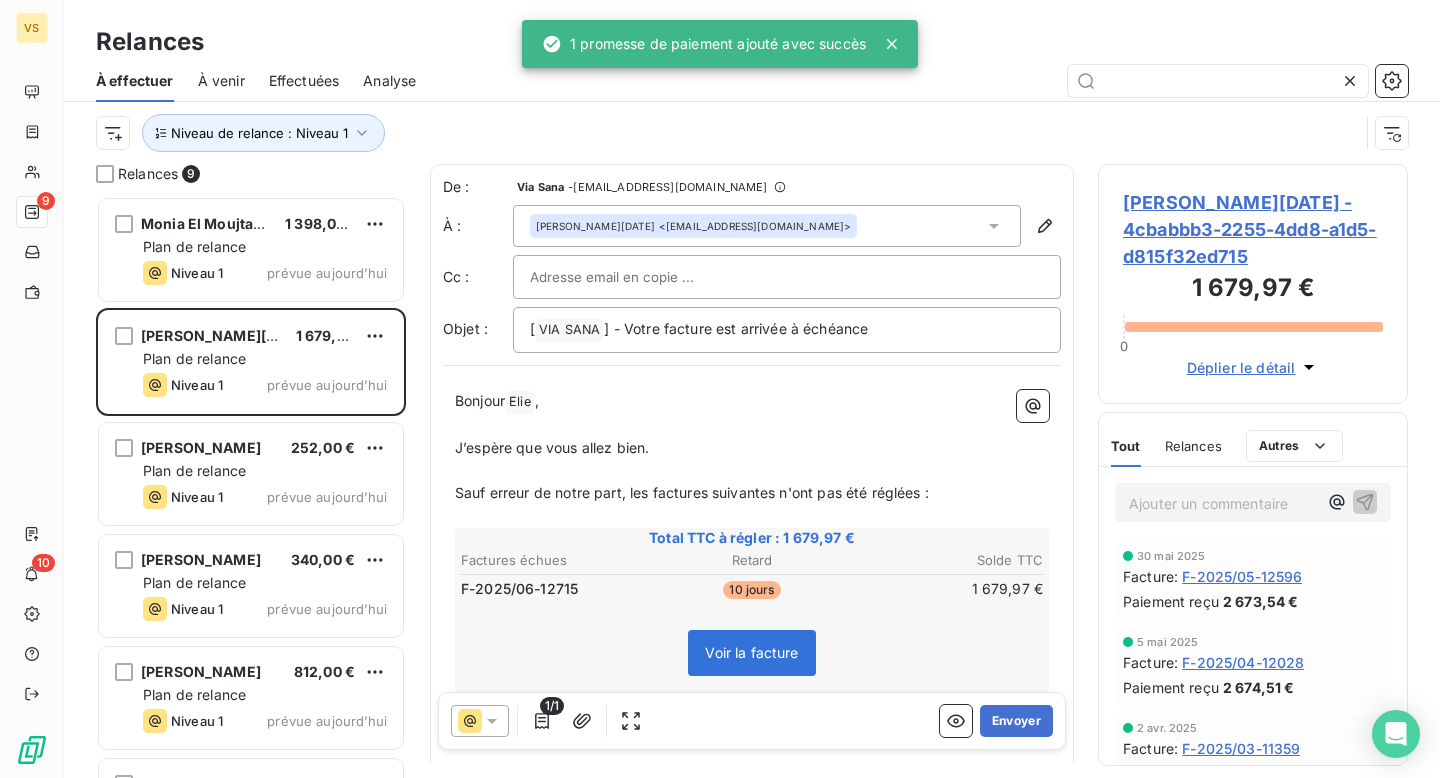scroll, scrollTop: 1, scrollLeft: 1, axis: both 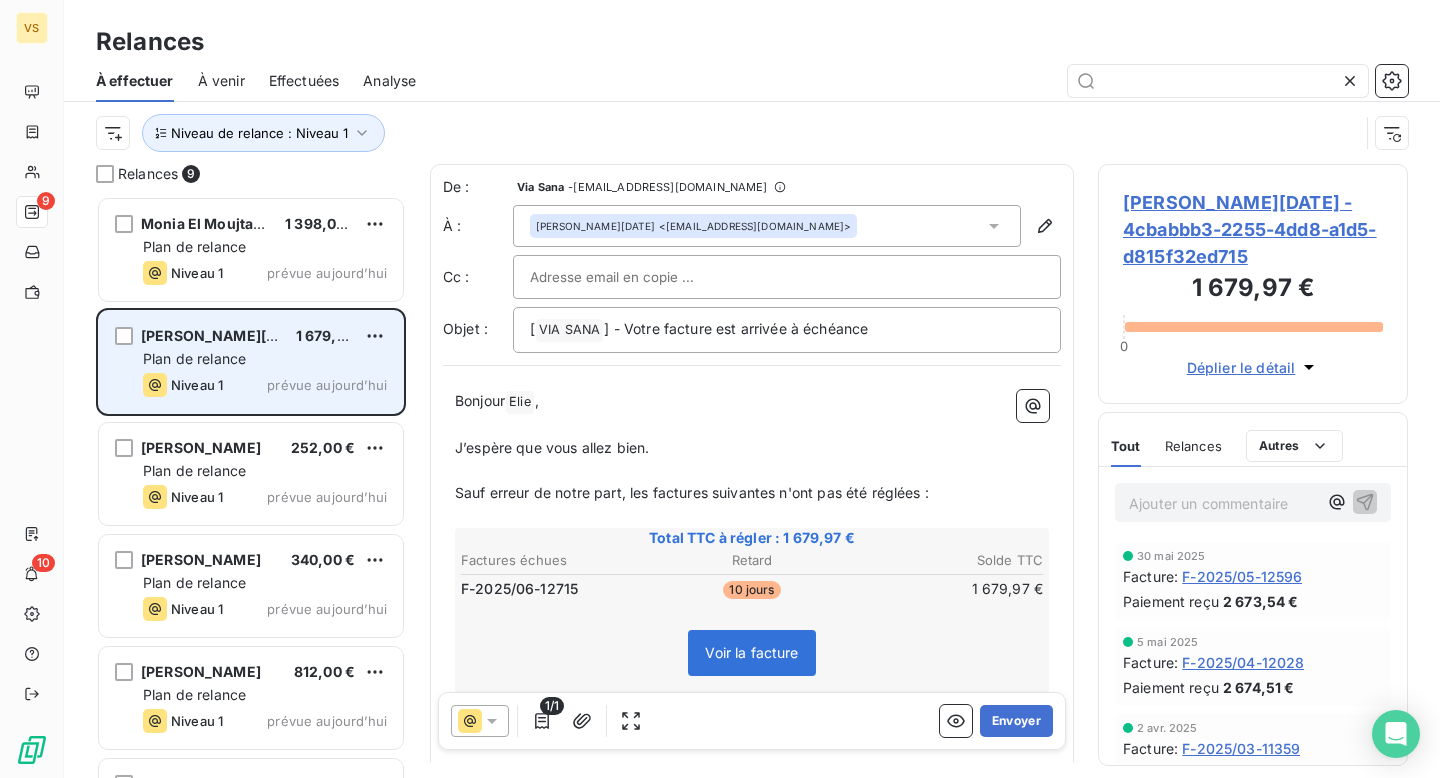 click on "Plan de relance" at bounding box center (265, 359) 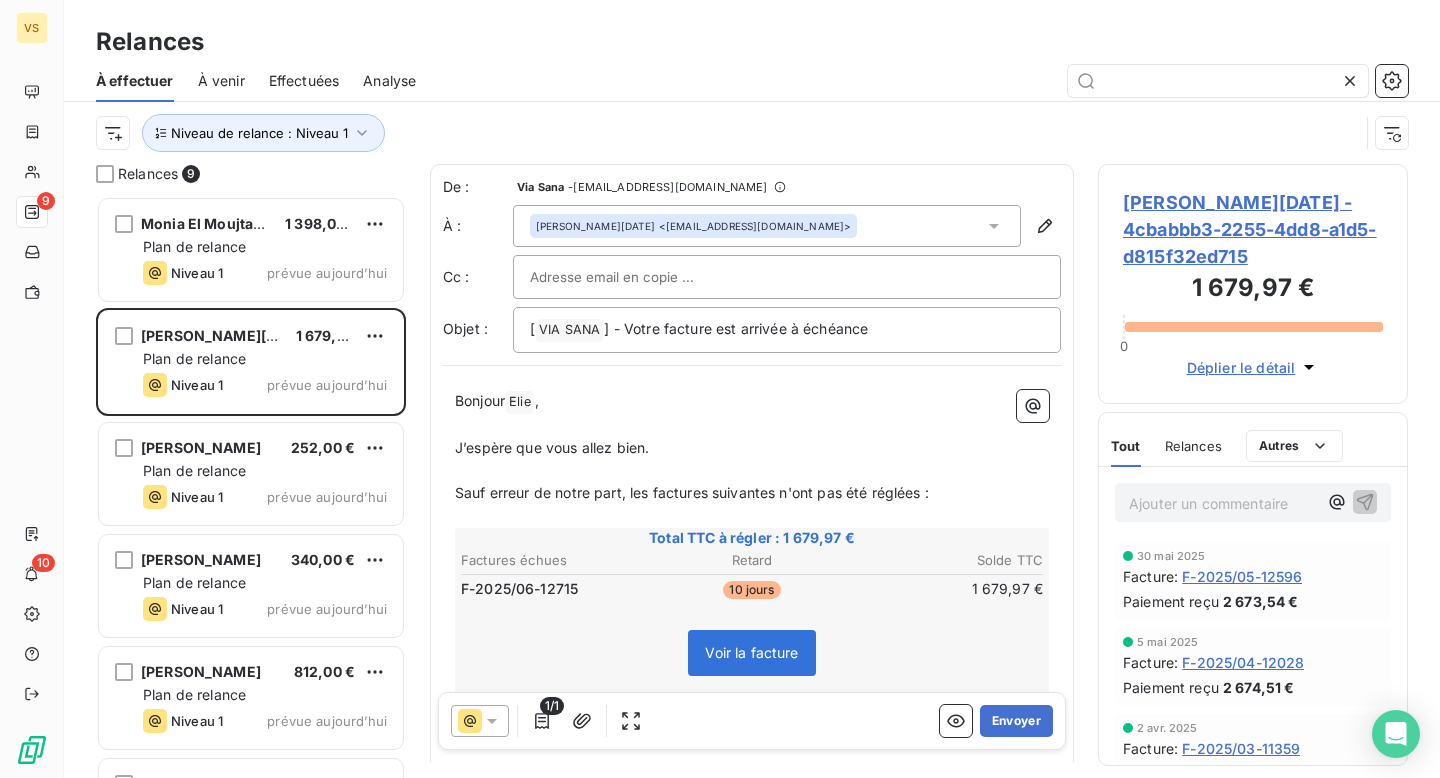 click on "Voir   la facture" at bounding box center [751, 653] 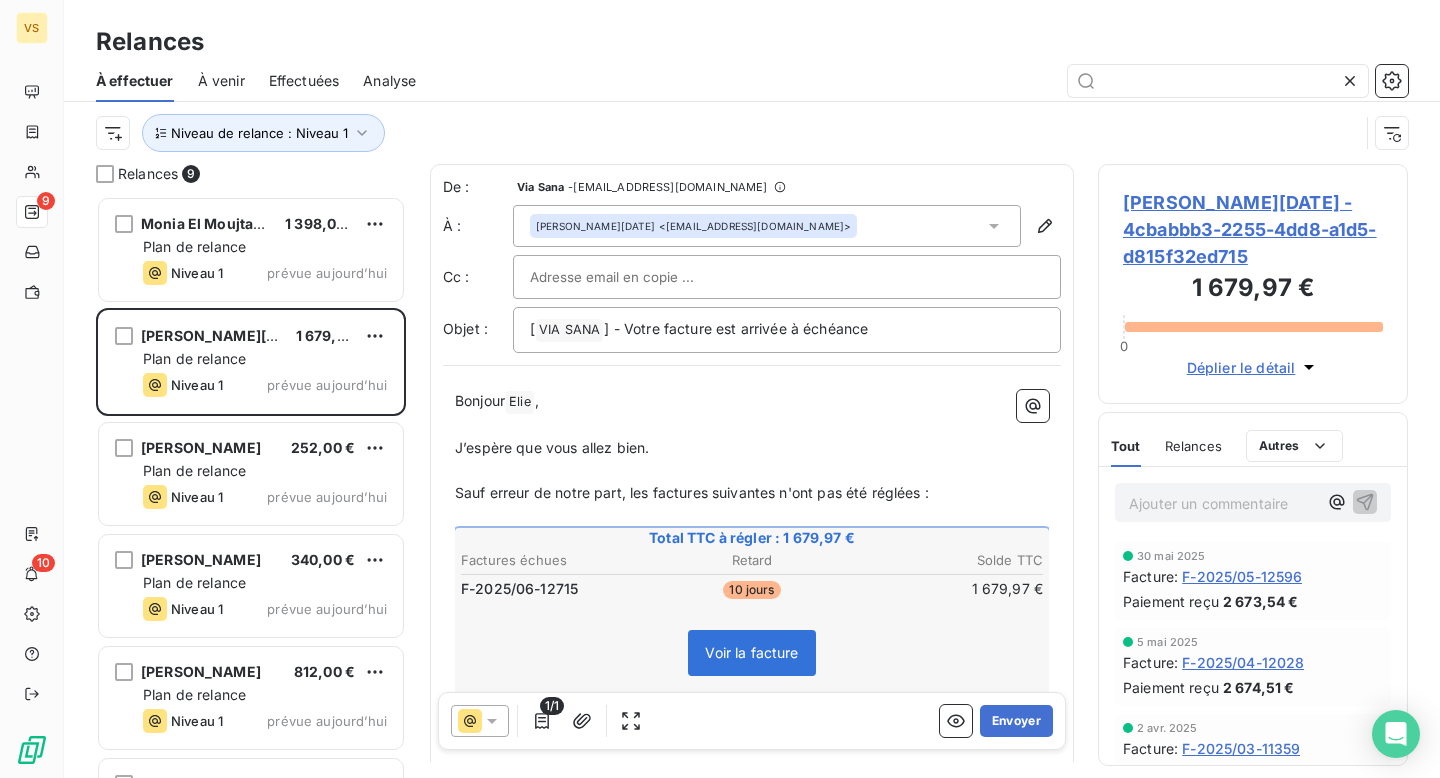 click on "Elie Dahan - 4cbabbb3-2255-4dd8-a1d5-d815f32ed715" at bounding box center (1253, 229) 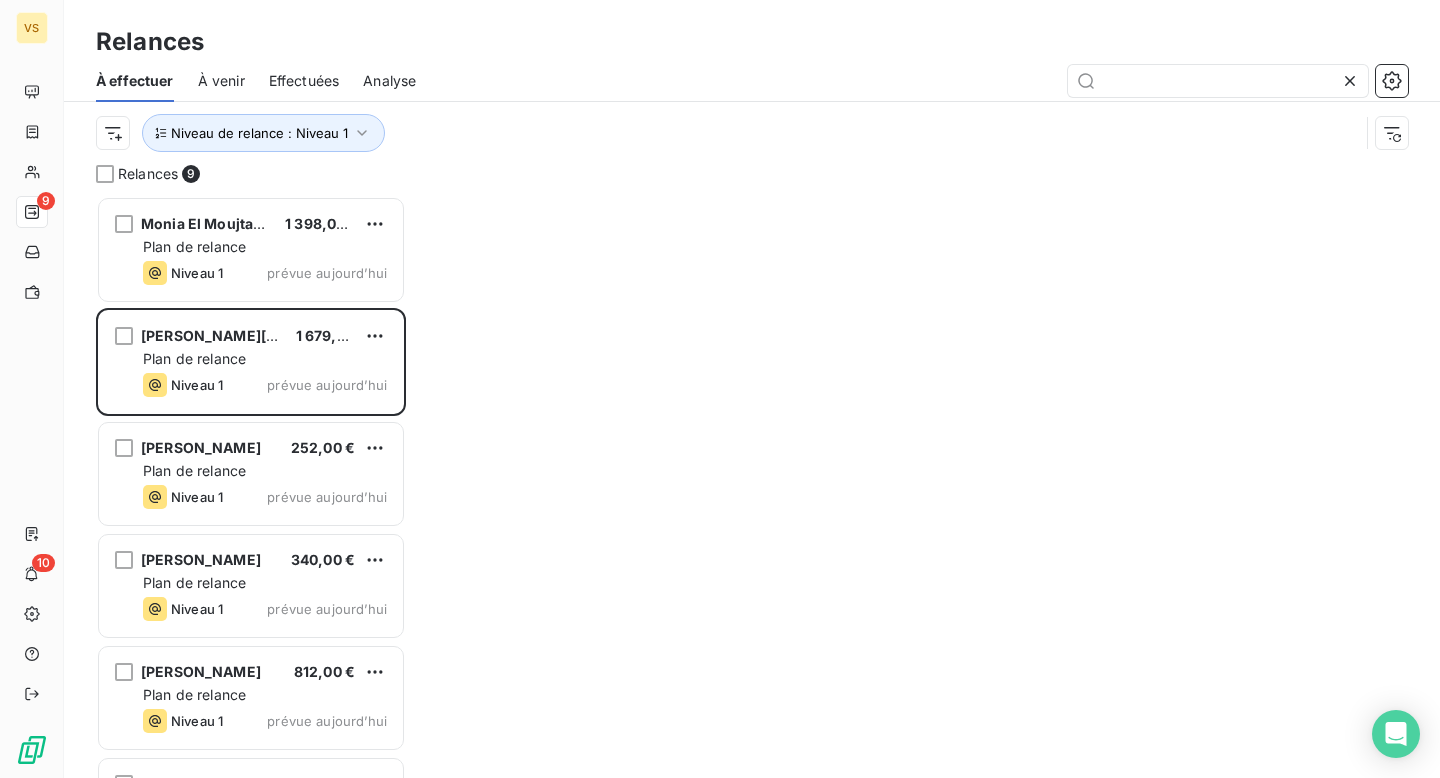 scroll, scrollTop: 1, scrollLeft: 1, axis: both 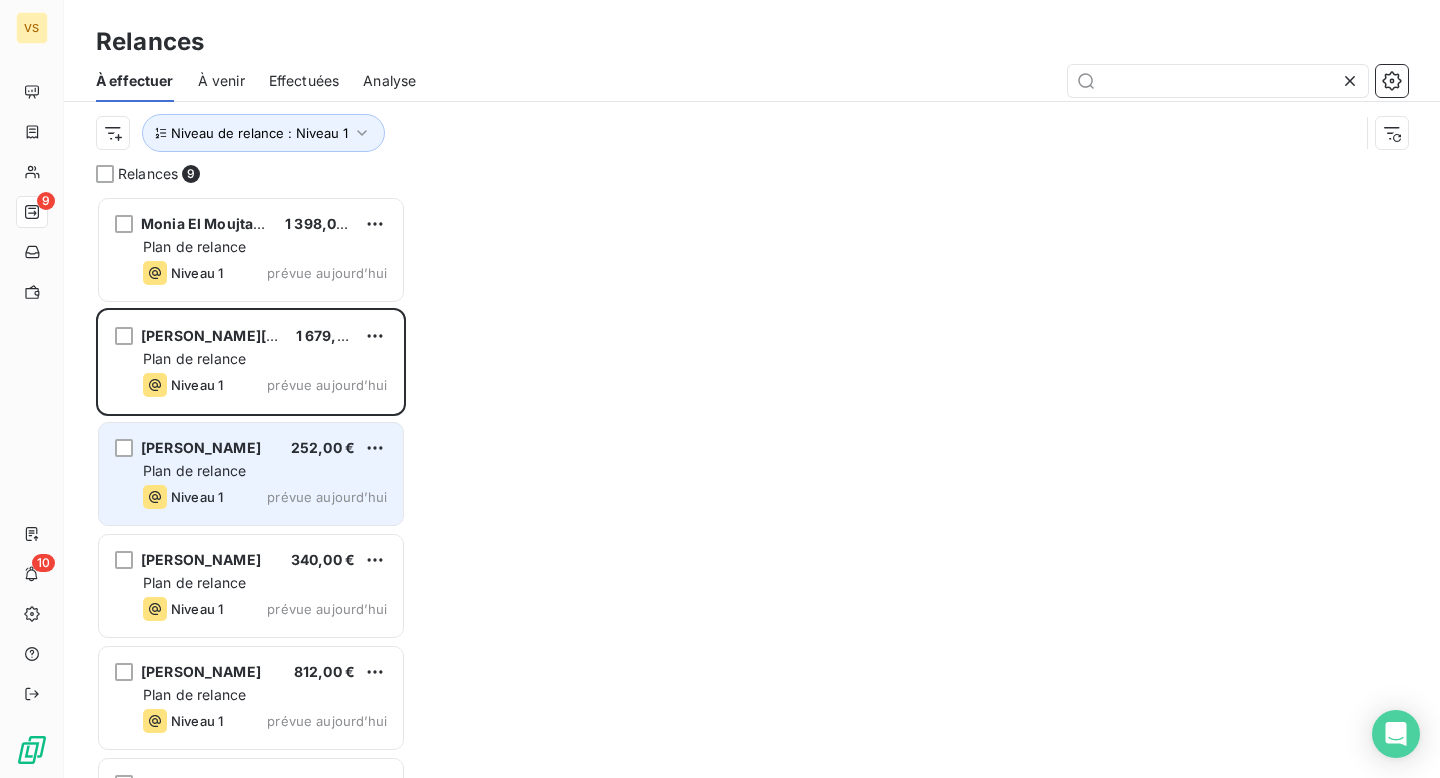 click on "Irma Patricia Flores 252,00 € Plan de relance Niveau 1 prévue aujourd’hui" at bounding box center [251, 474] 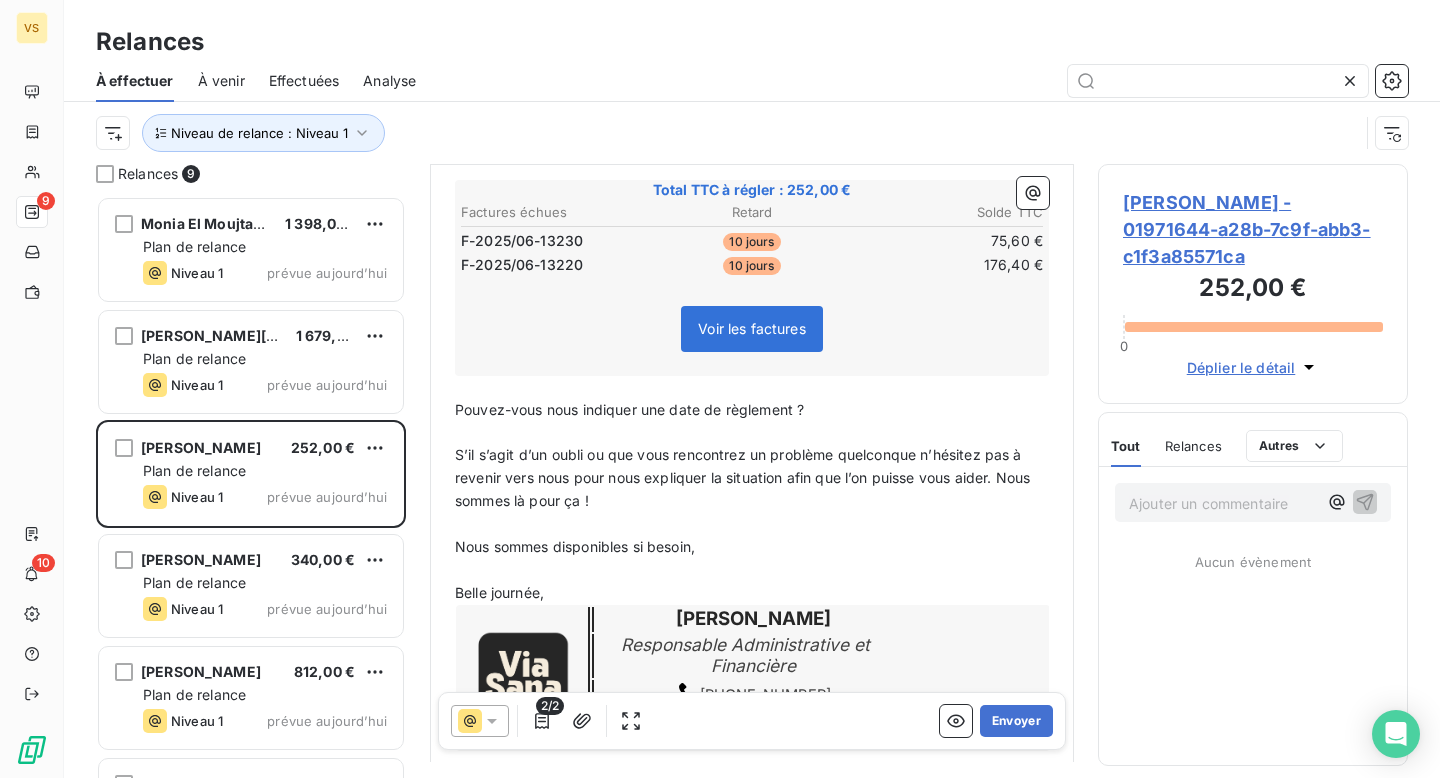 scroll, scrollTop: 448, scrollLeft: 0, axis: vertical 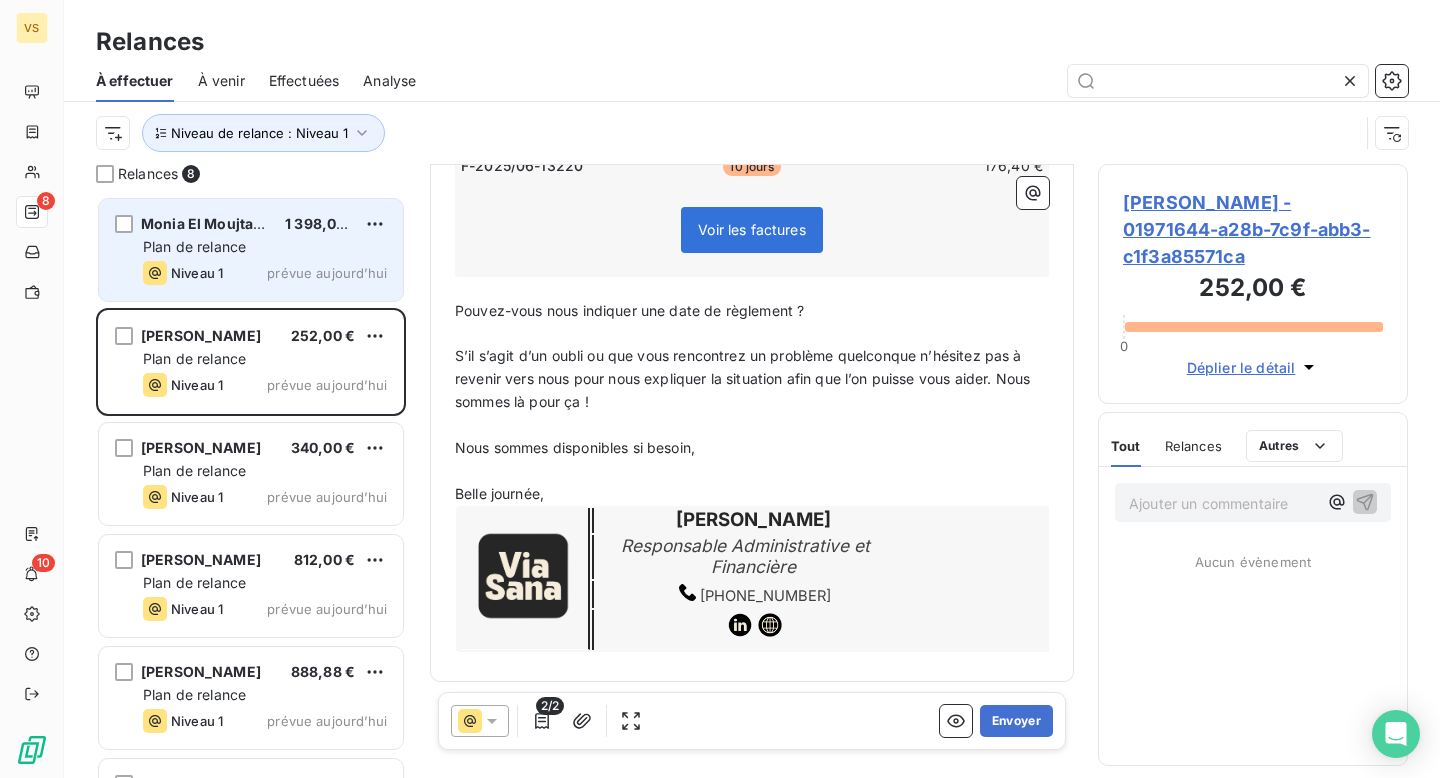 click on "Monia El Moujtahid 1 398,00 € Plan de relance Niveau 1 prévue aujourd’hui" at bounding box center [251, 250] 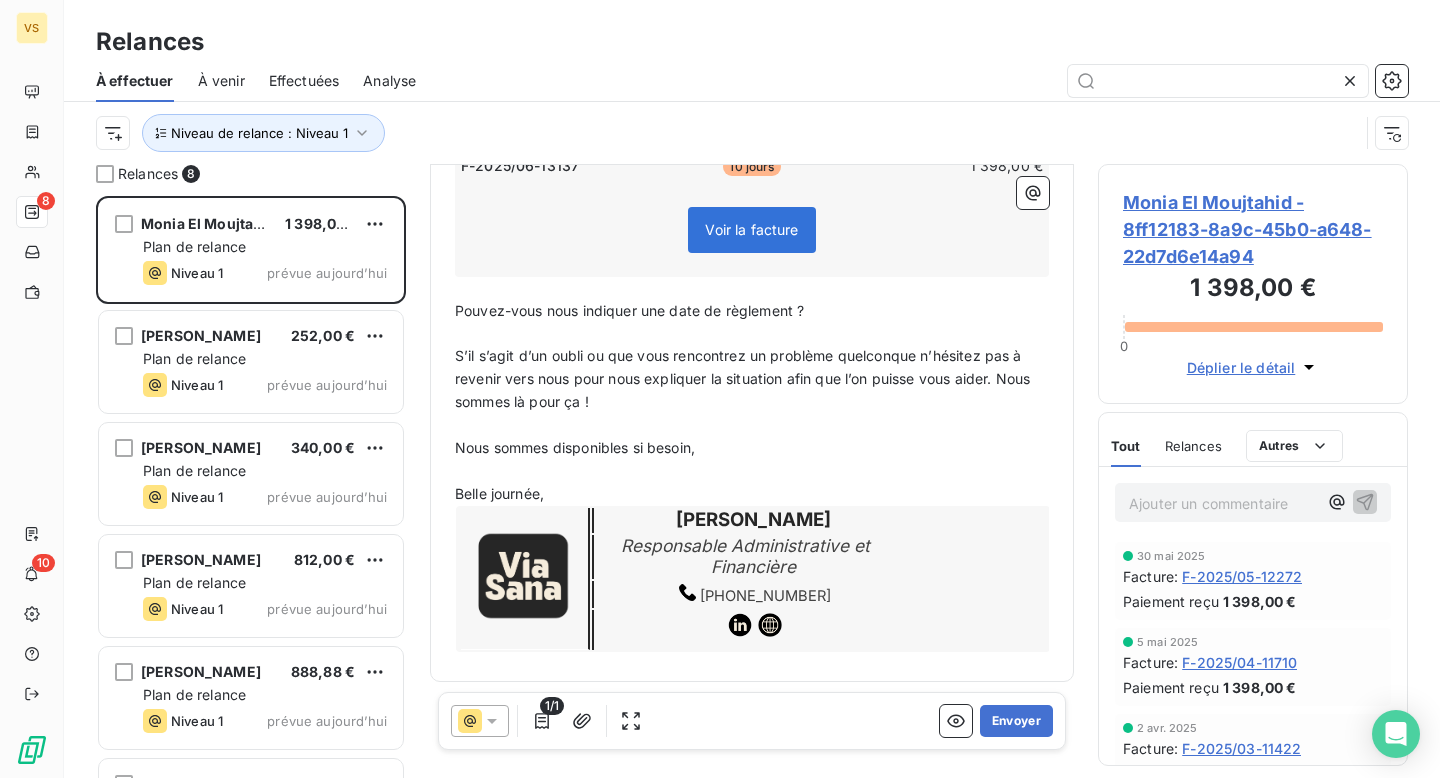 scroll, scrollTop: 0, scrollLeft: 0, axis: both 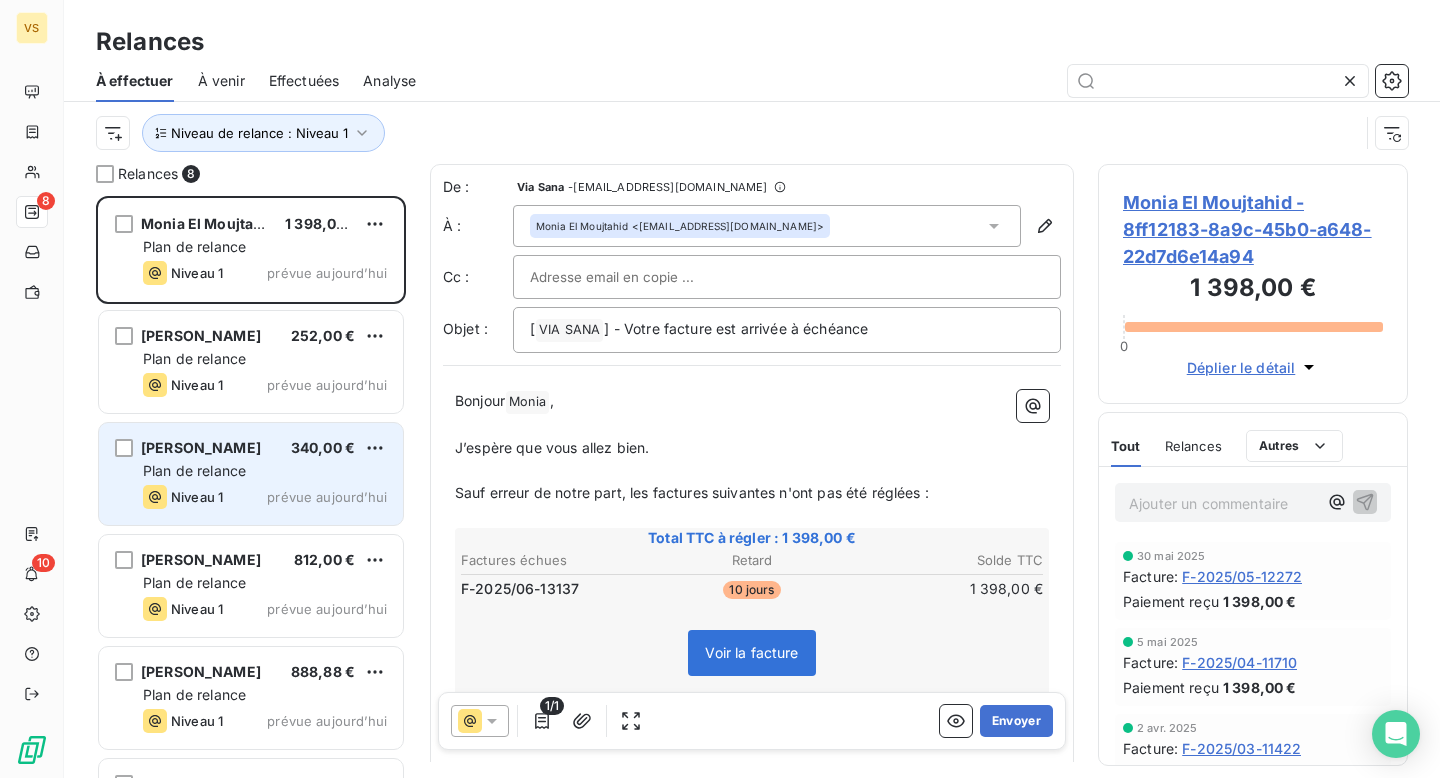 click on "Plan de relance" at bounding box center [265, 471] 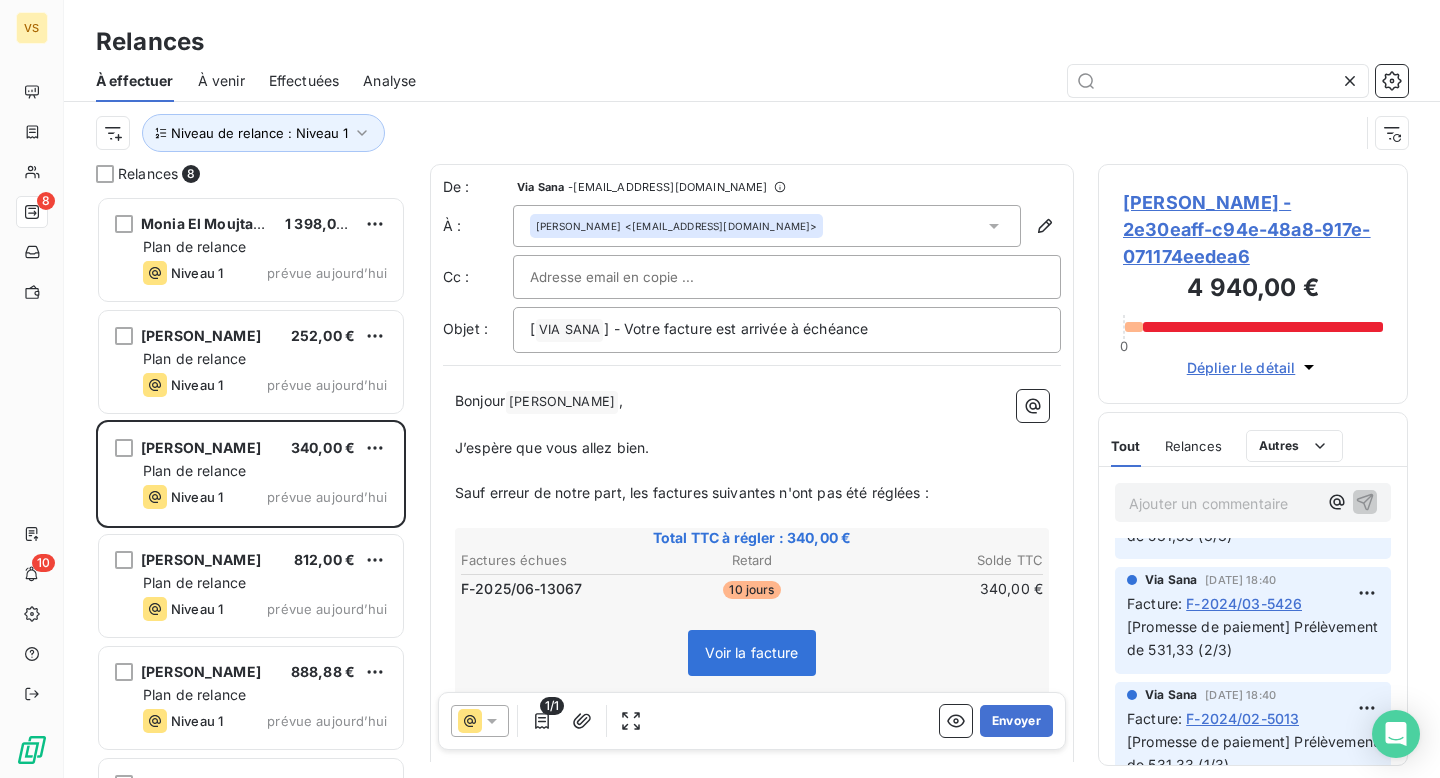scroll, scrollTop: 290, scrollLeft: 0, axis: vertical 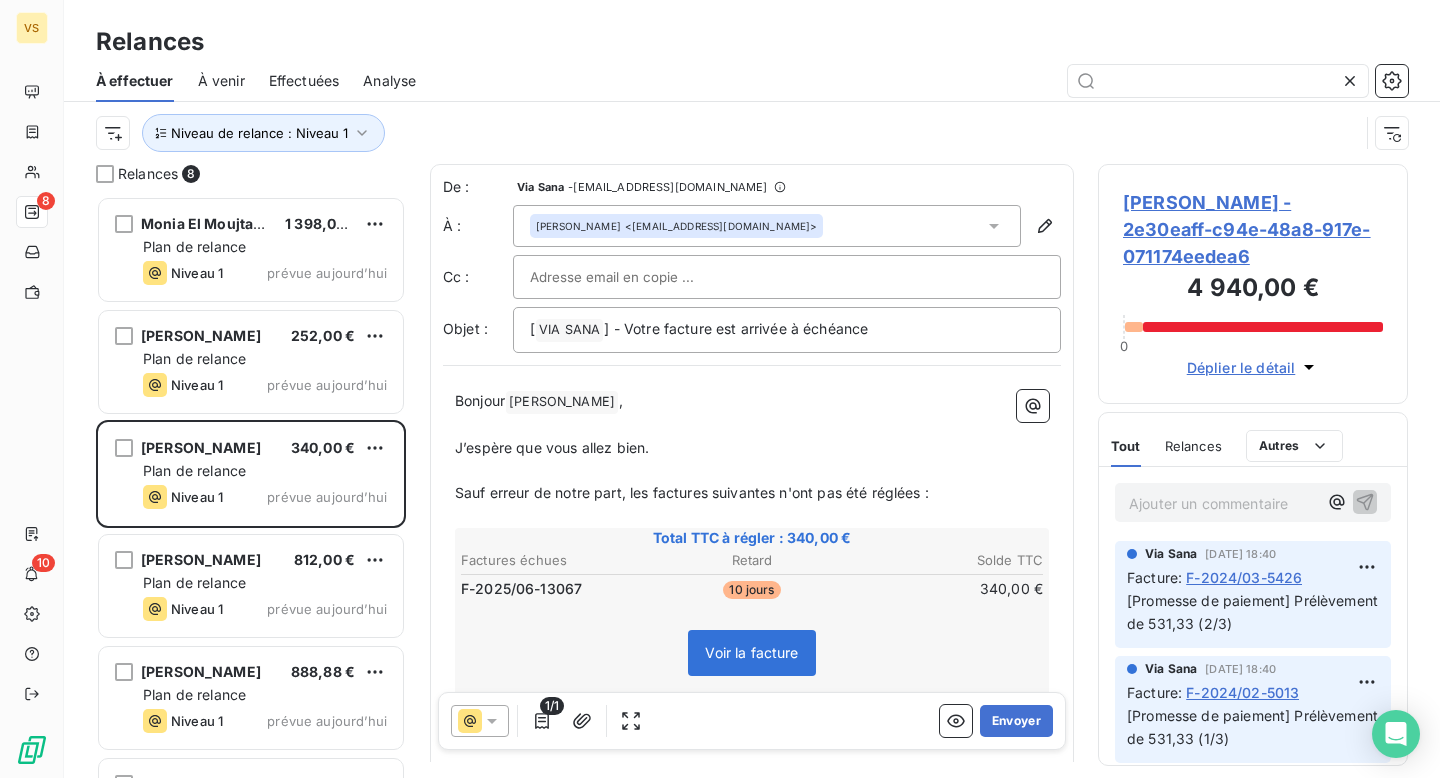 click on "Dominique Dugueperoux - 2e30eaff-c94e-48a8-917e-071174eedea6" at bounding box center [1253, 229] 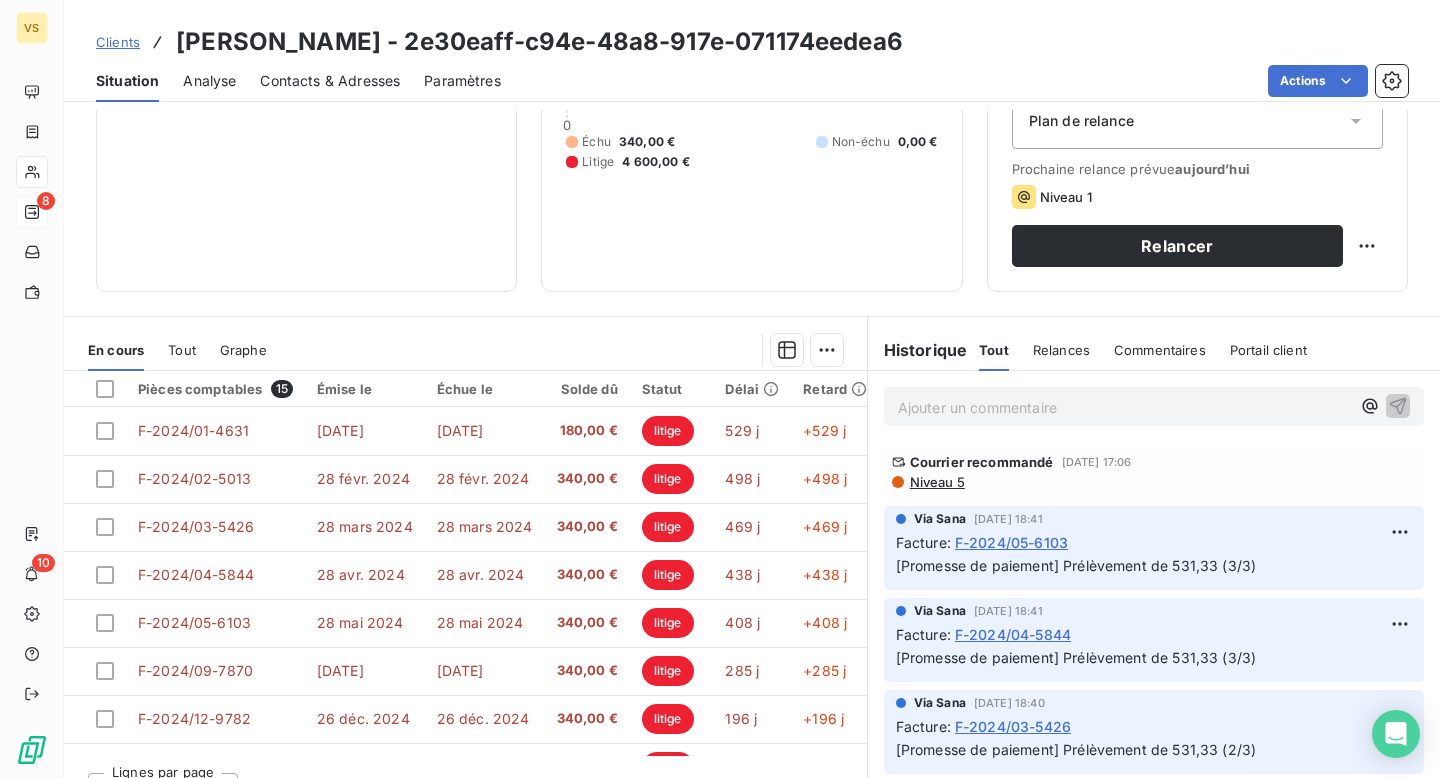 scroll, scrollTop: 278, scrollLeft: 0, axis: vertical 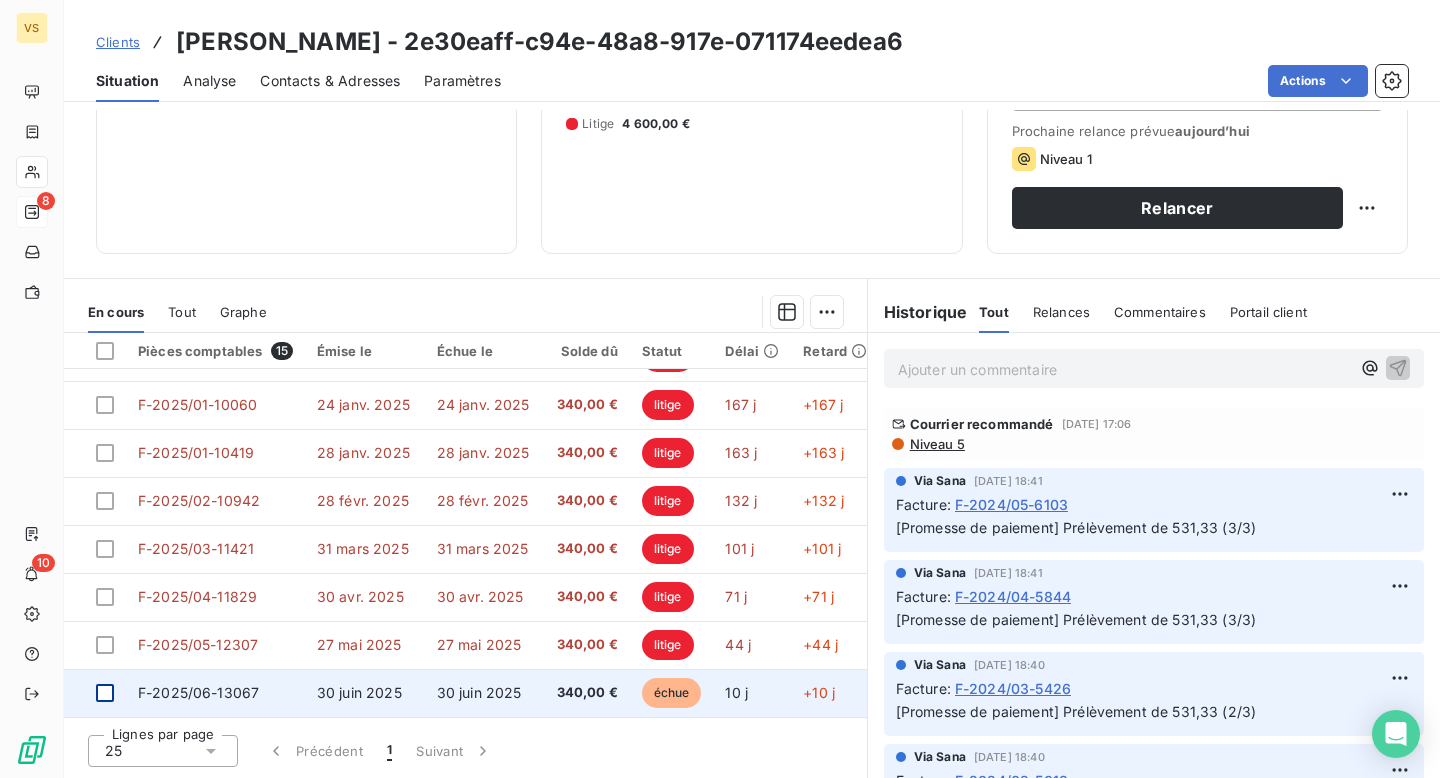 click at bounding box center [105, 693] 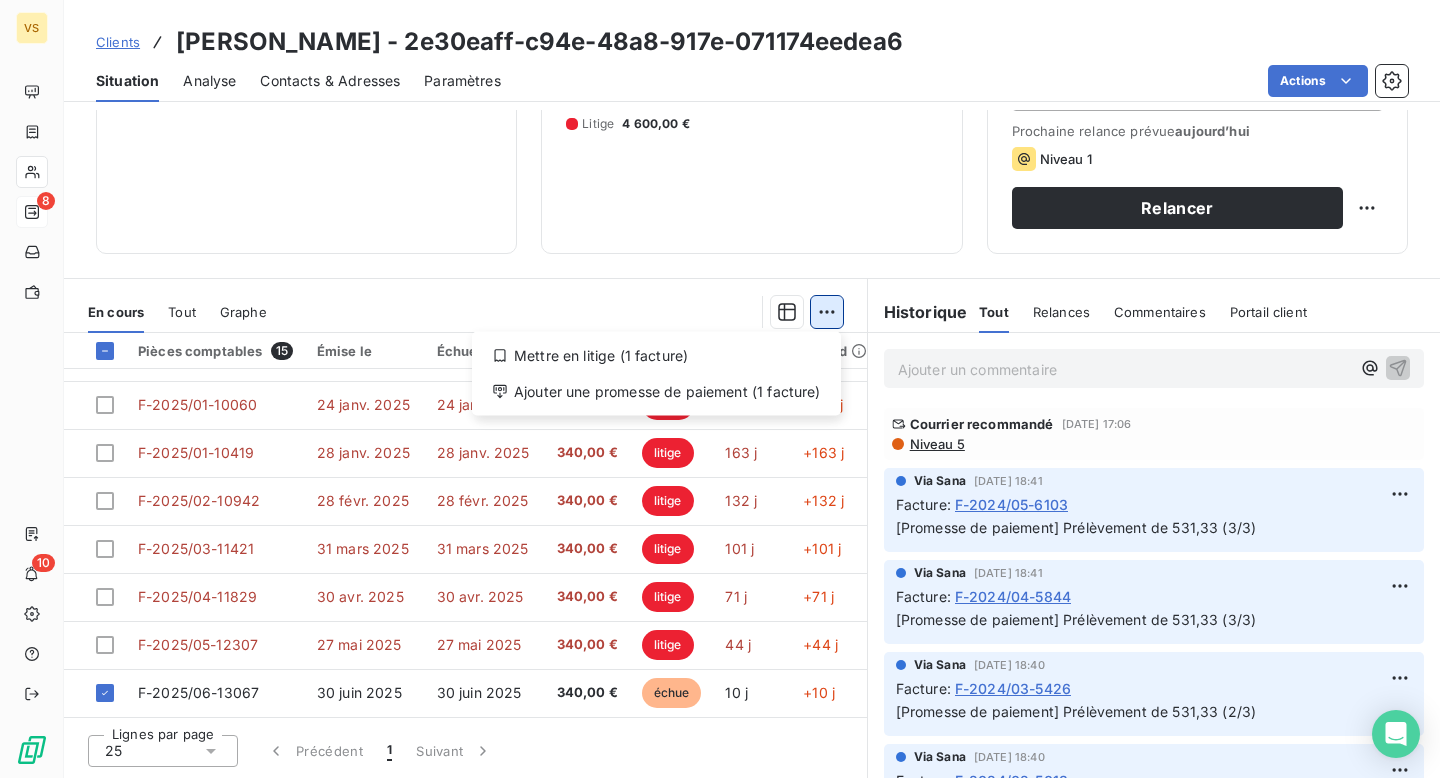 click on "VS 8 10 Clients Dominique Dugueperoux - 2e30eaff-c94e-48a8-917e-071174eedea6 Situation Analyse Contacts & Adresses Paramètres Actions Informations client Propriétés Client pennylane_payment_conditions upon_receipt Encours client   4 940,00 € 0 Échu 340,00 € Non-échu 0,00 €   Litige 4 600,00 €   Limite d’encours Ajouter une limite d’encours autorisé Gestion du risque Surveiller ce client en intégrant votre outil de gestion des risques client. Relance Plan de relance Plan de relance Prochaine relance prévue  aujourd’hui Niveau 1 Relancer En cours Tout Graphe Mettre en litige (1 facture) Ajouter une promesse de paiement (1 facture) Pièces comptables 15 Émise le Échue le Solde dû Statut Délai   Retard   F-2024/01-4631 28 janv. 2024 28 janv. 2024 180,00 € litige 529 j +529 j F-2024/02-5013 28 févr. 2024 28 févr. 2024 340,00 € litige 498 j +498 j F-2024/03-5426 28 mars 2024 28 mars 2024 340,00 € litige 469 j +469 j F-2024/04-5844 28 avr. 2024 28 avr. 2024" at bounding box center (720, 389) 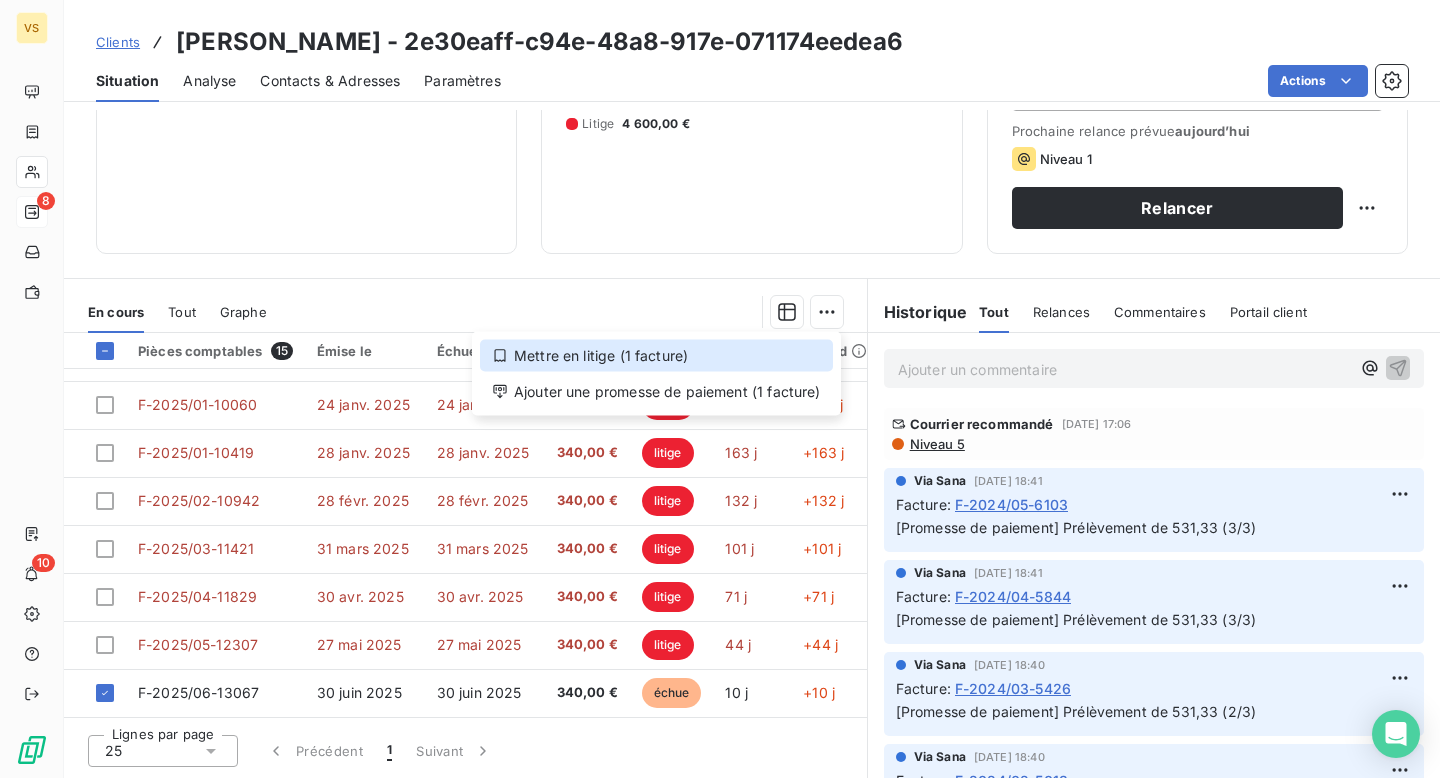 click on "Mettre en litige (1 facture)" at bounding box center [656, 356] 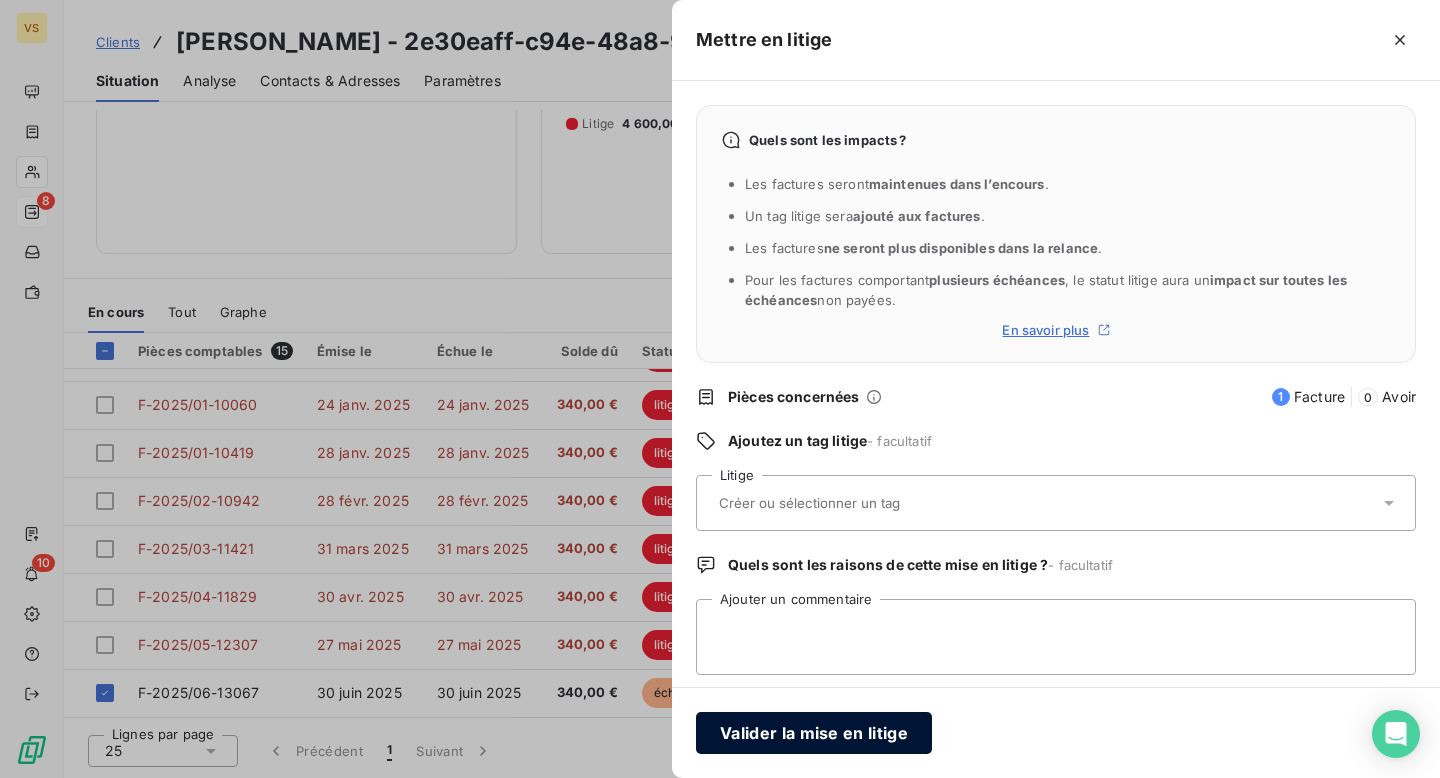 click on "Valider la mise en litige" at bounding box center [814, 733] 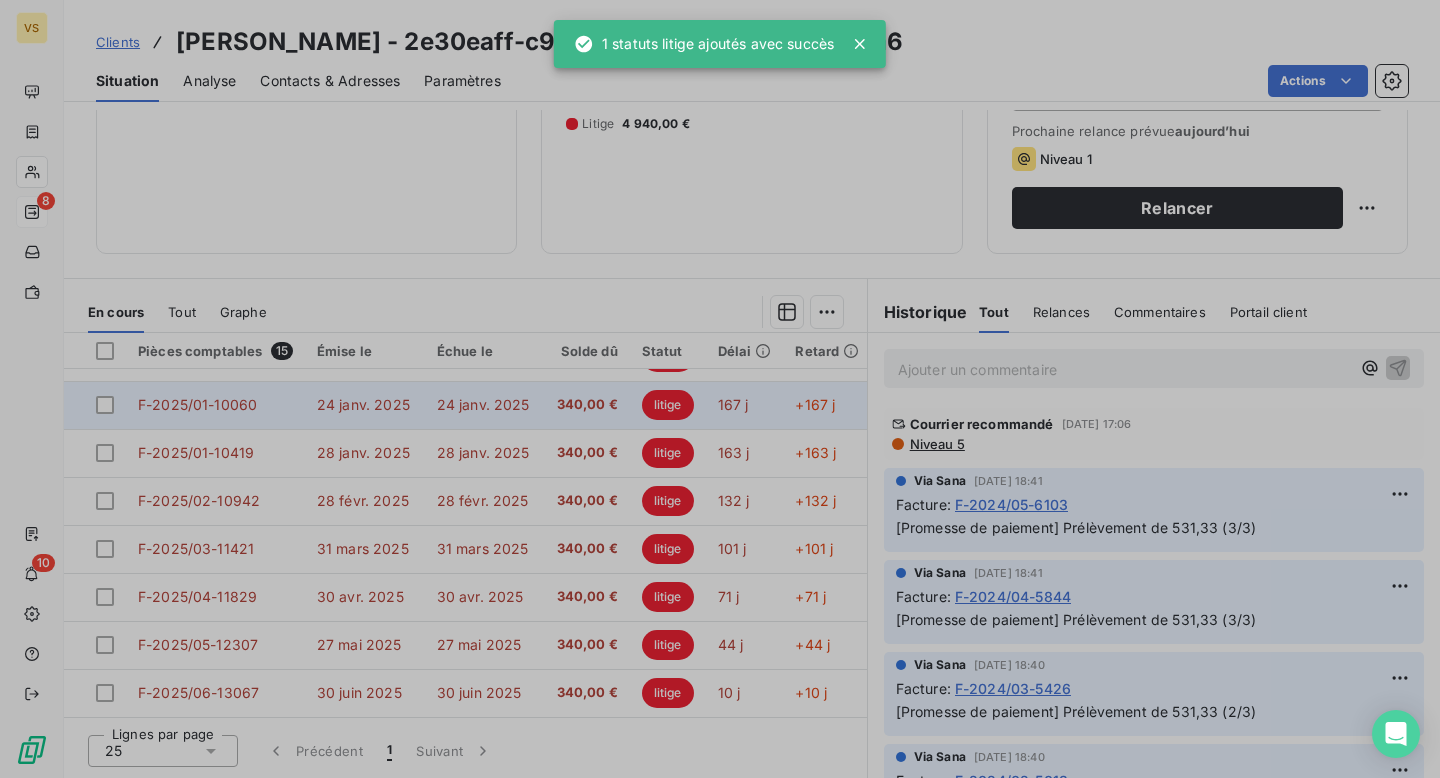 scroll, scrollTop: 208, scrollLeft: 0, axis: vertical 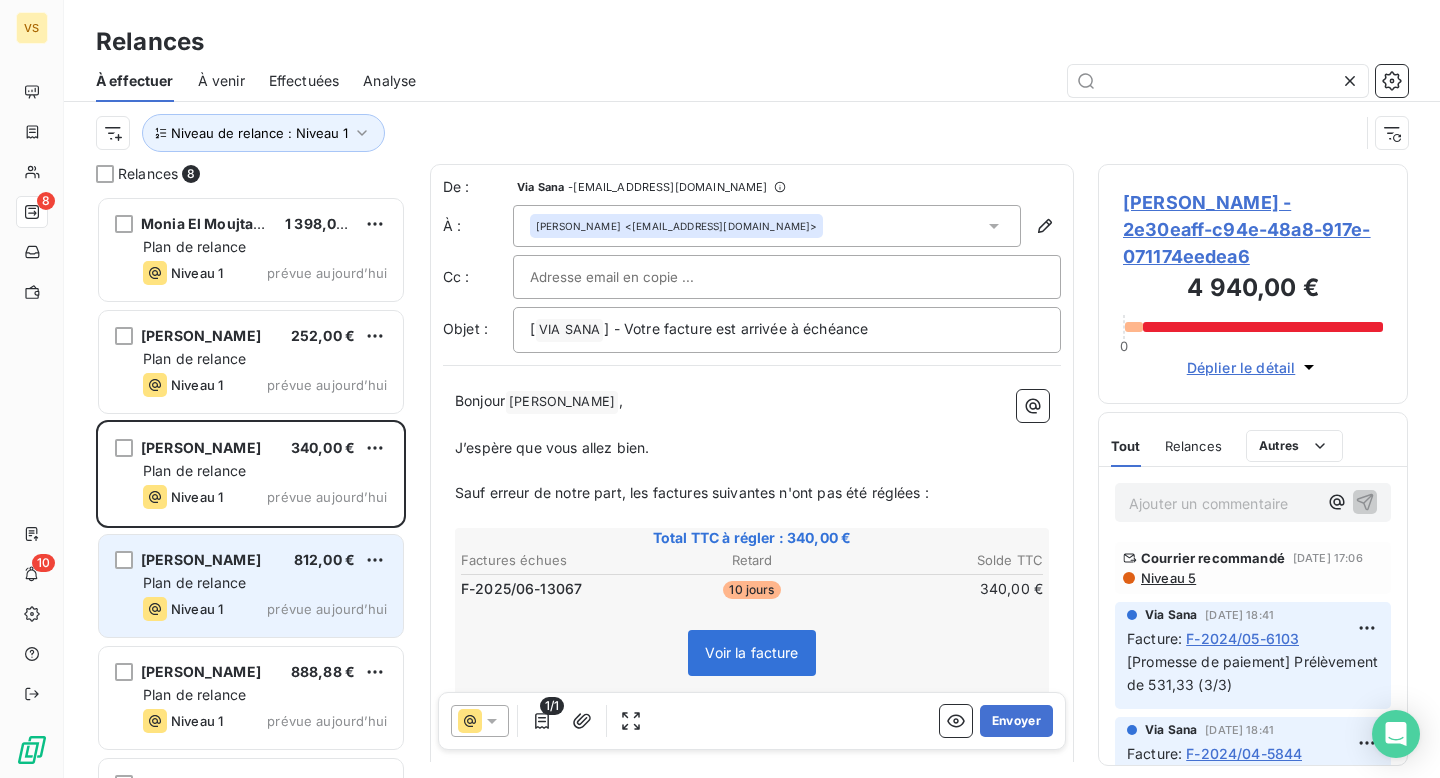 click on "Myriam Makrouf 812,00 € Plan de relance Niveau 1 prévue aujourd’hui" at bounding box center (251, 586) 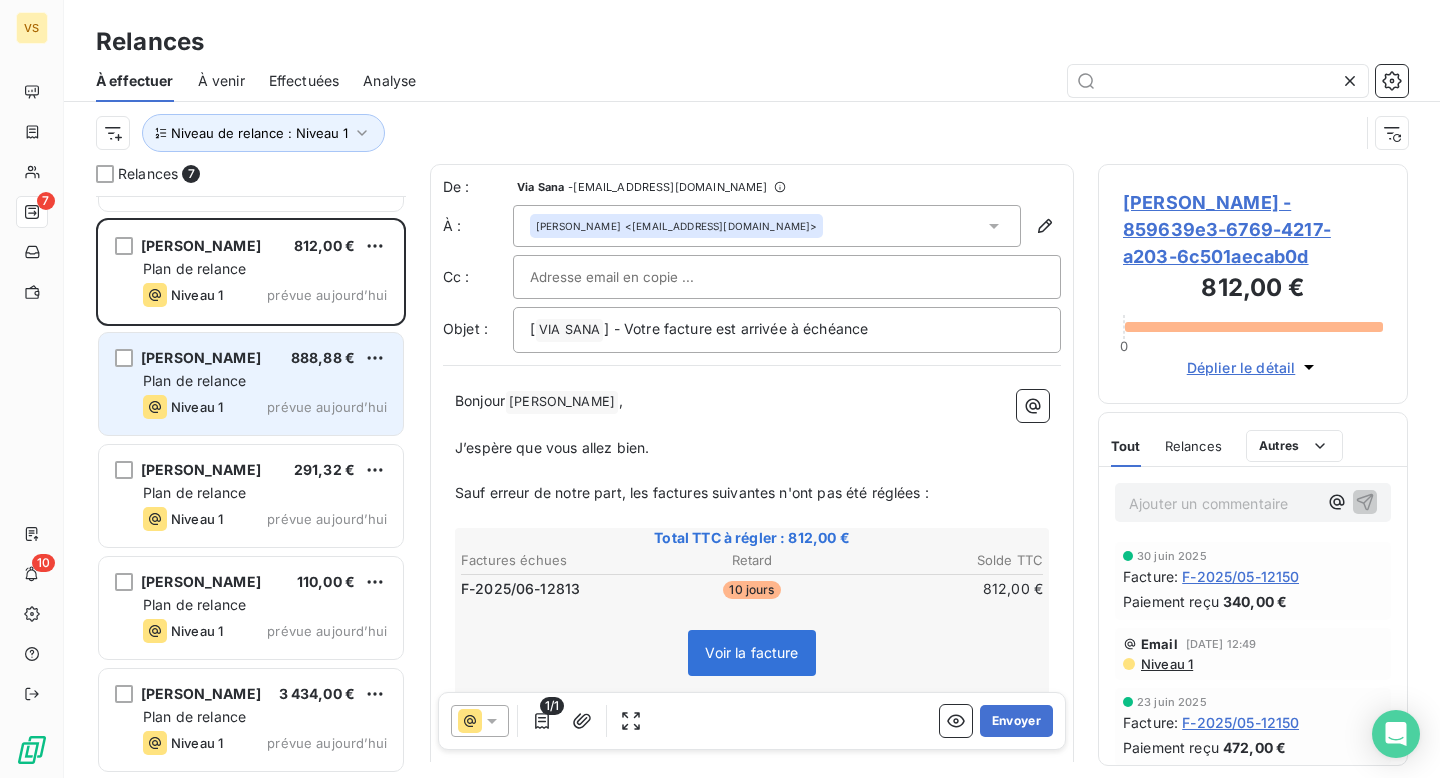 scroll, scrollTop: 0, scrollLeft: 0, axis: both 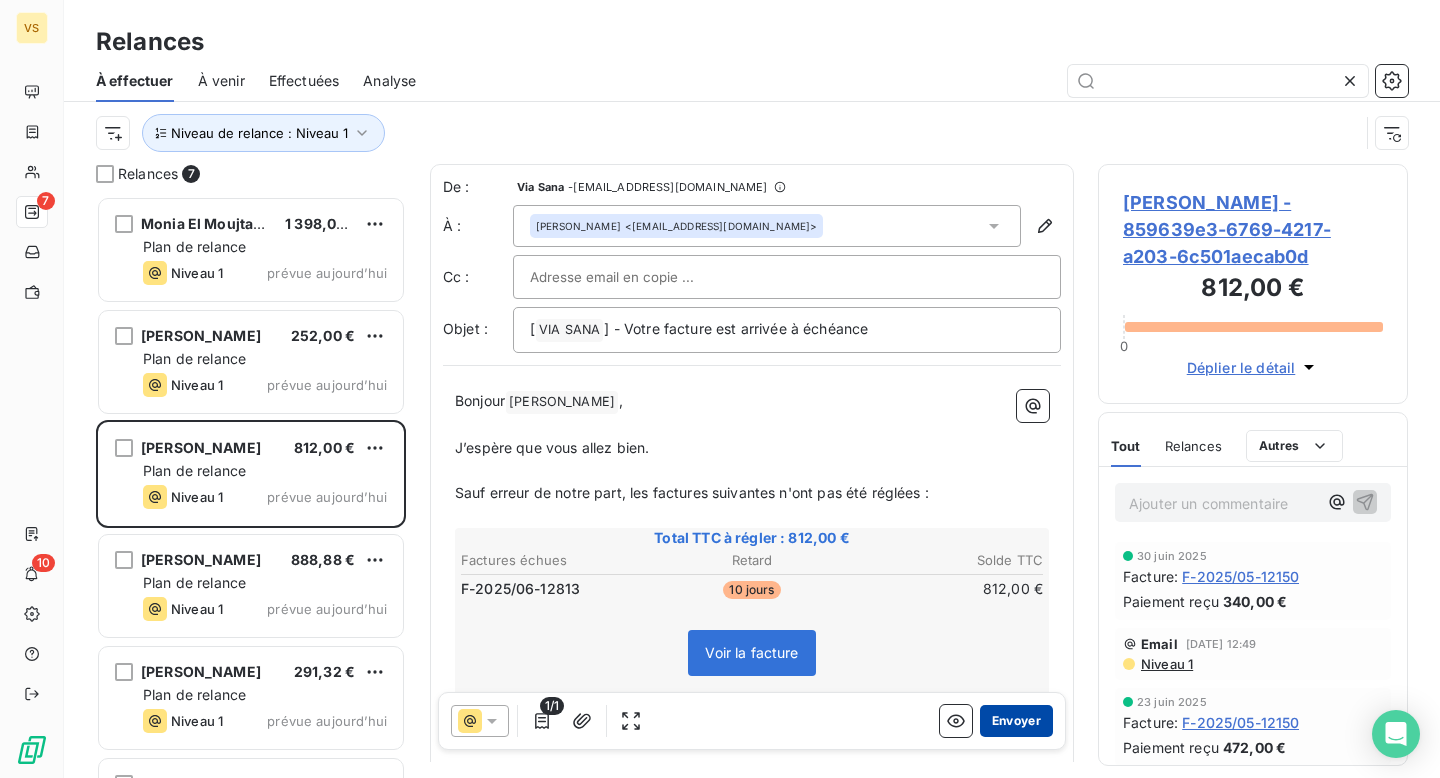 click on "Envoyer" at bounding box center (1016, 721) 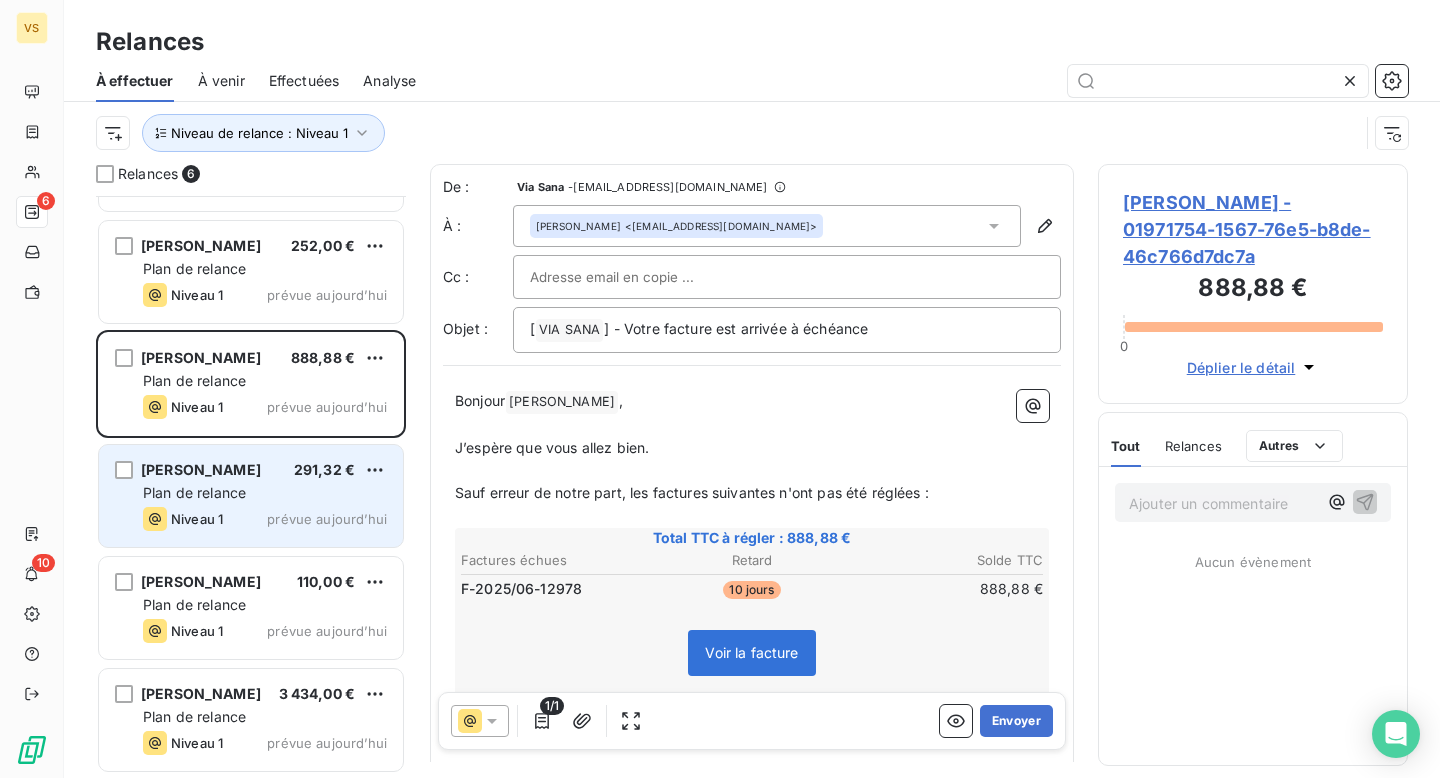 scroll, scrollTop: 0, scrollLeft: 0, axis: both 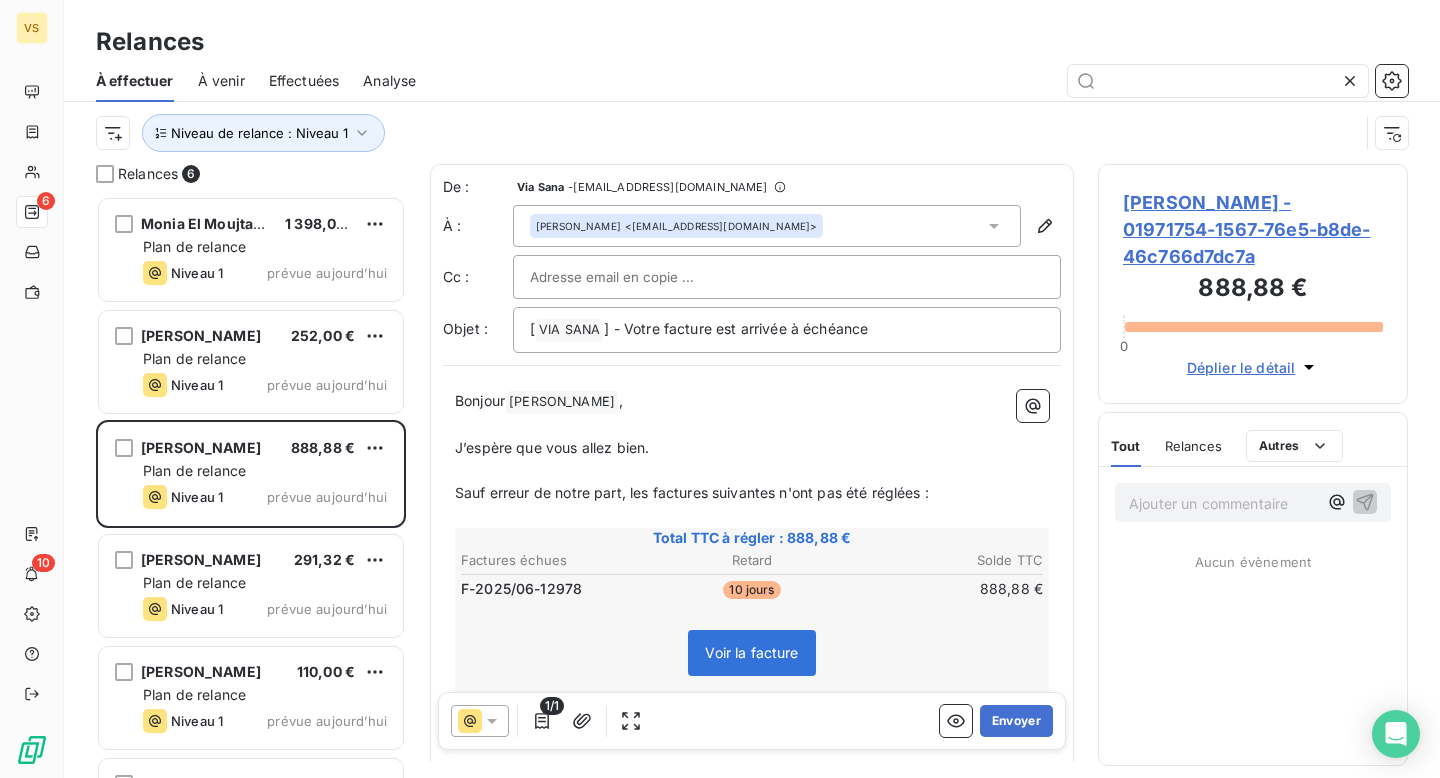 click on "Laurence Ferlet - 01971754-1567-76e5-b8de-46c766d7dc7a" at bounding box center (1253, 229) 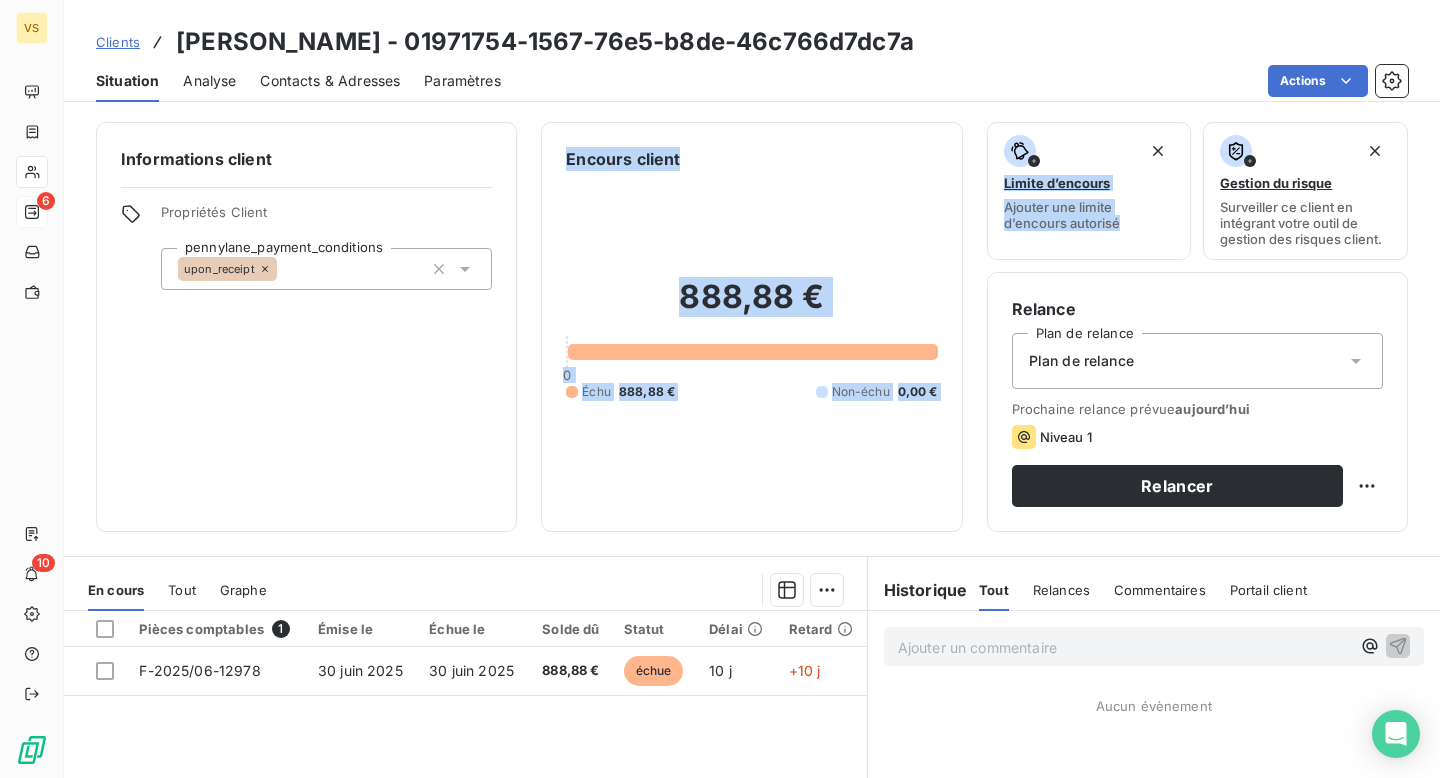 drag, startPoint x: 1163, startPoint y: 263, endPoint x: 468, endPoint y: 458, distance: 721.83795 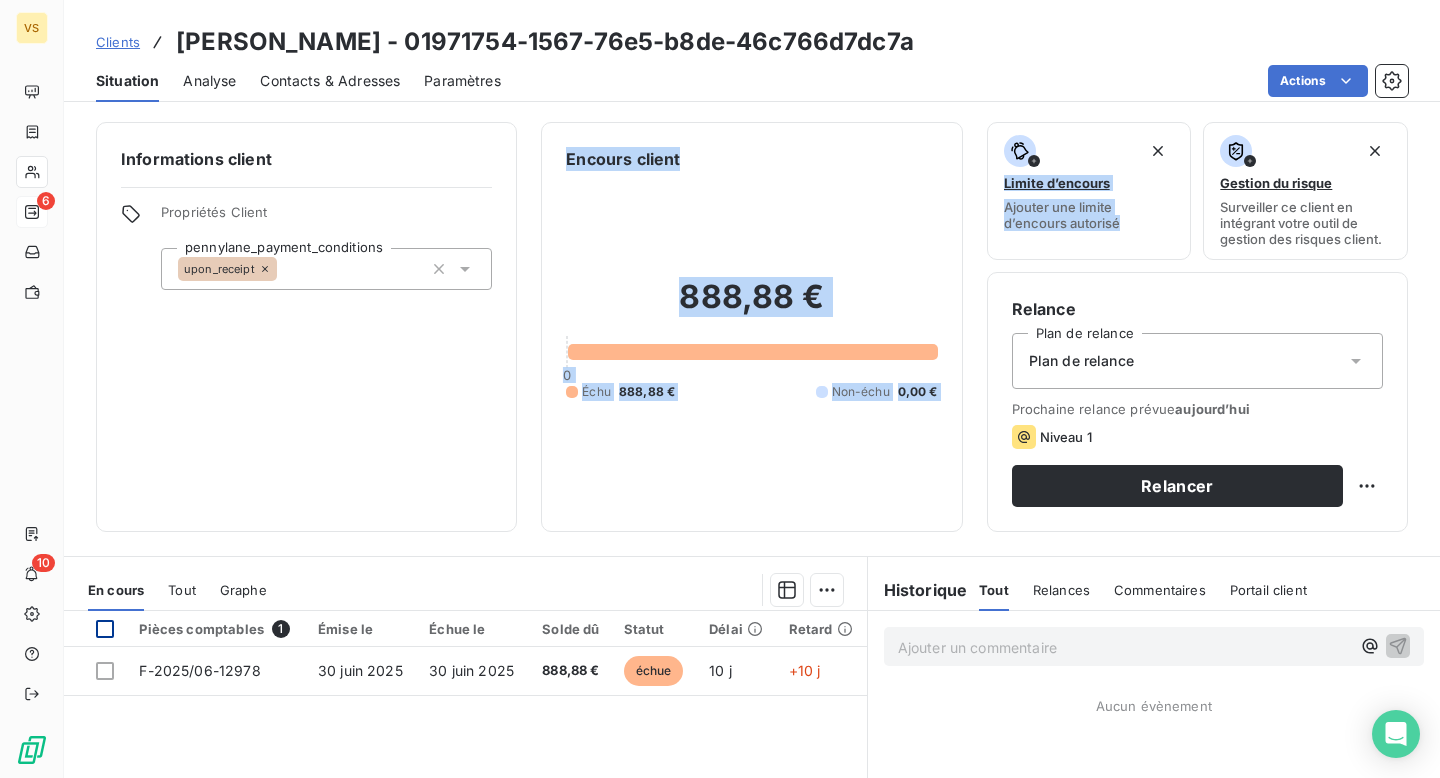 click at bounding box center [105, 629] 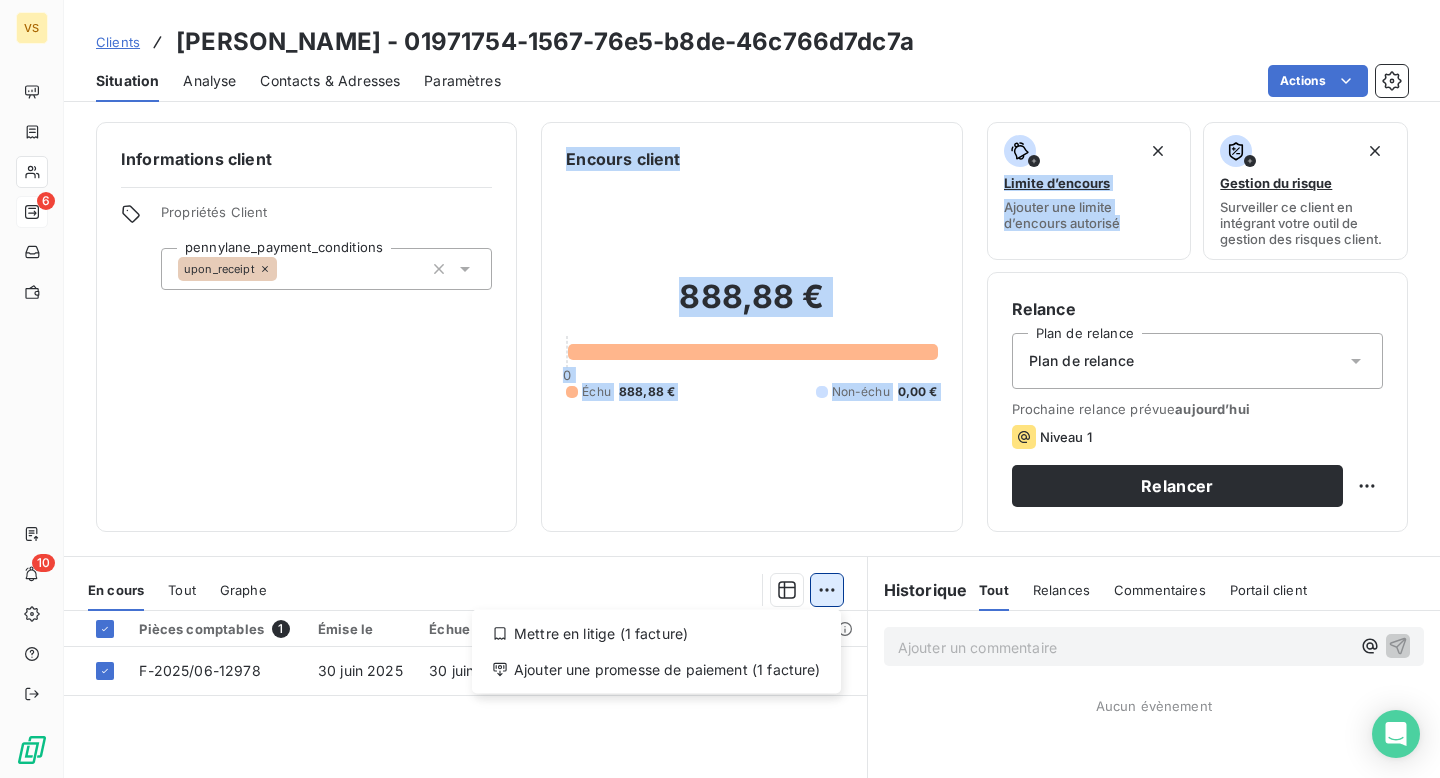 click on "VS 6 10 Clients Laurence Ferlet - 01971754-1567-76e5-b8de-46c766d7dc7a Situation Analyse Contacts & Adresses Paramètres Actions Informations client Propriétés Client pennylane_payment_conditions upon_receipt Encours client   888,88 € 0 Échu 888,88 € Non-échu 0,00 €     Limite d’encours Ajouter une limite d’encours autorisé Gestion du risque Surveiller ce client en intégrant votre outil de gestion des risques client. Relance Plan de relance Plan de relance Prochaine relance prévue  aujourd’hui Niveau 1 Relancer En cours Tout Graphe Mettre en litige (1 facture) Ajouter une promesse de paiement (1 facture) Pièces comptables 1 Émise le Échue le Solde dû Statut Délai   Retard   F-2025/06-12978 30 juin 2025 30 juin 2025 888,88 € échue 10 j +10 j Lignes par page 25 Précédent 1 Suivant Historique Tout Relances Commentaires Portail client Tout Relances Commentaires Portail client Ajouter un commentaire ﻿ Aucun évènement" at bounding box center (720, 389) 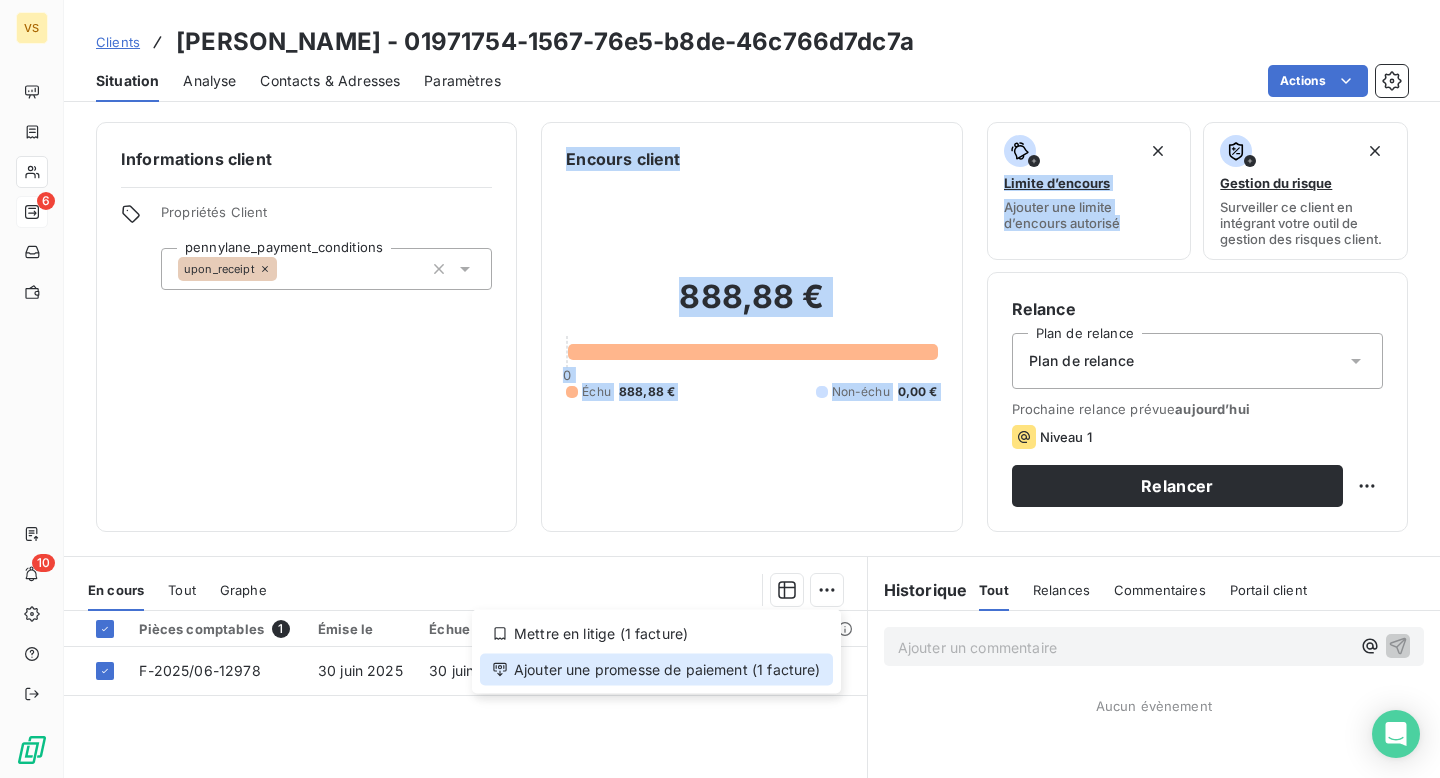 click on "Ajouter une promesse de paiement (1 facture)" at bounding box center (656, 670) 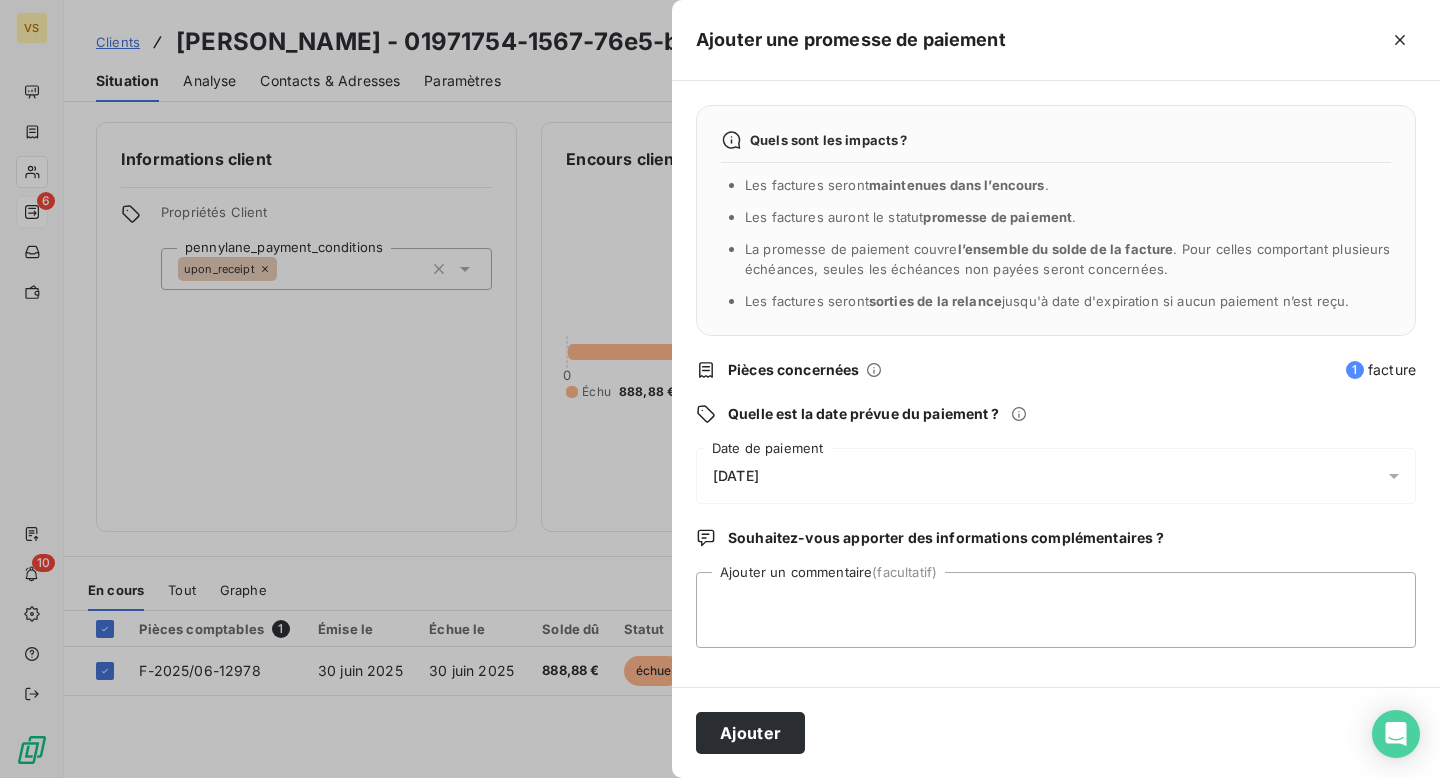 click on "11/07/2025" at bounding box center (1056, 476) 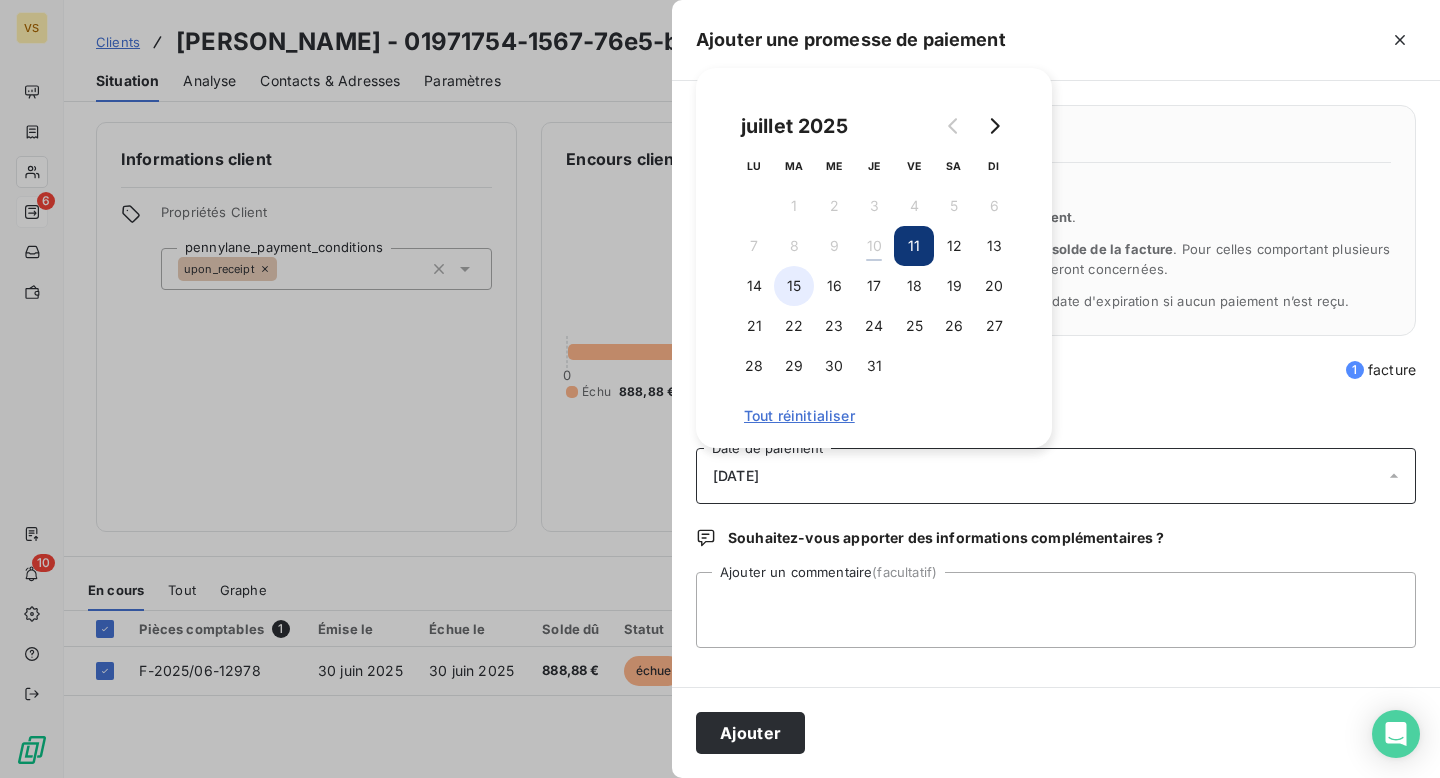 click on "15" at bounding box center [794, 286] 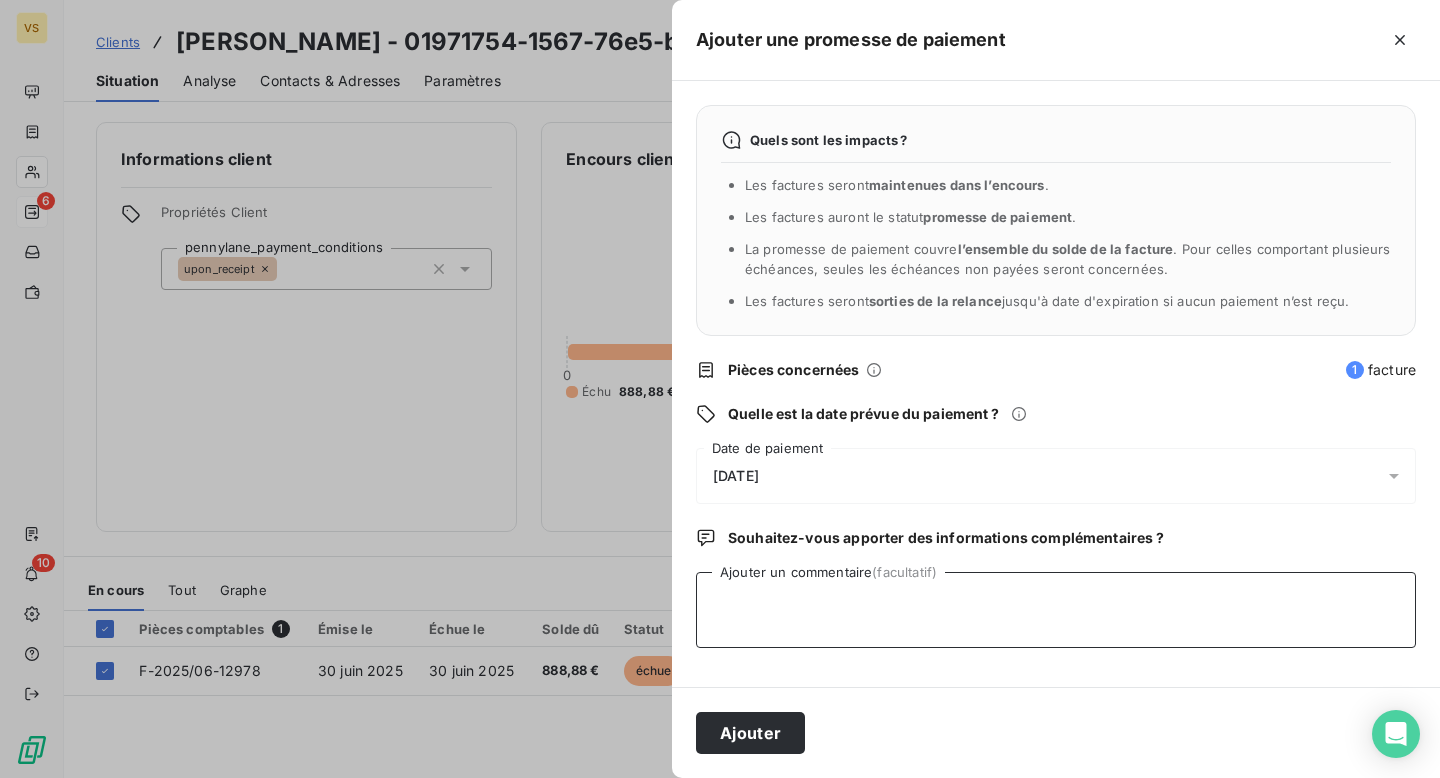 click on "Ajouter un commentaire  (facultatif)" at bounding box center [1056, 610] 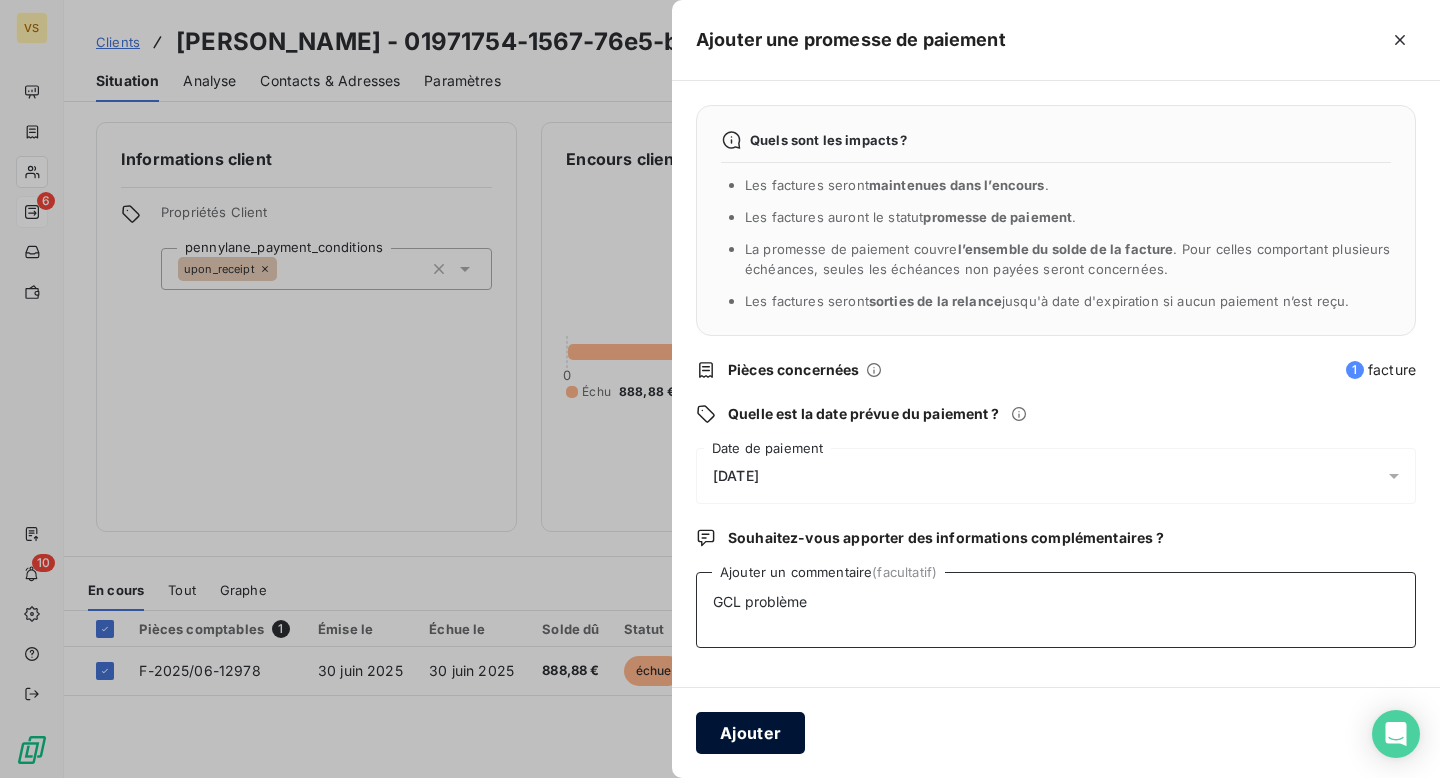 type on "GCL problème" 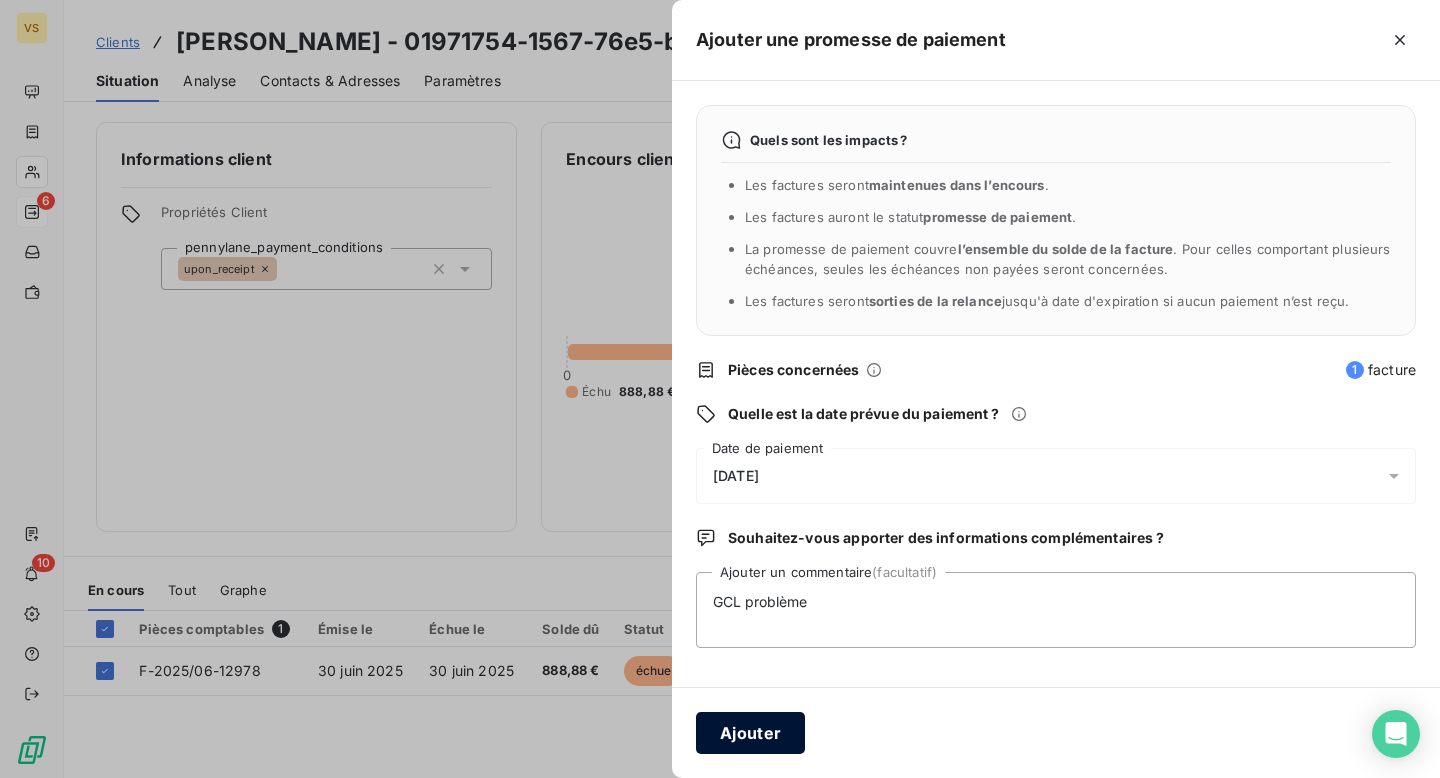 click on "Ajouter" at bounding box center (750, 733) 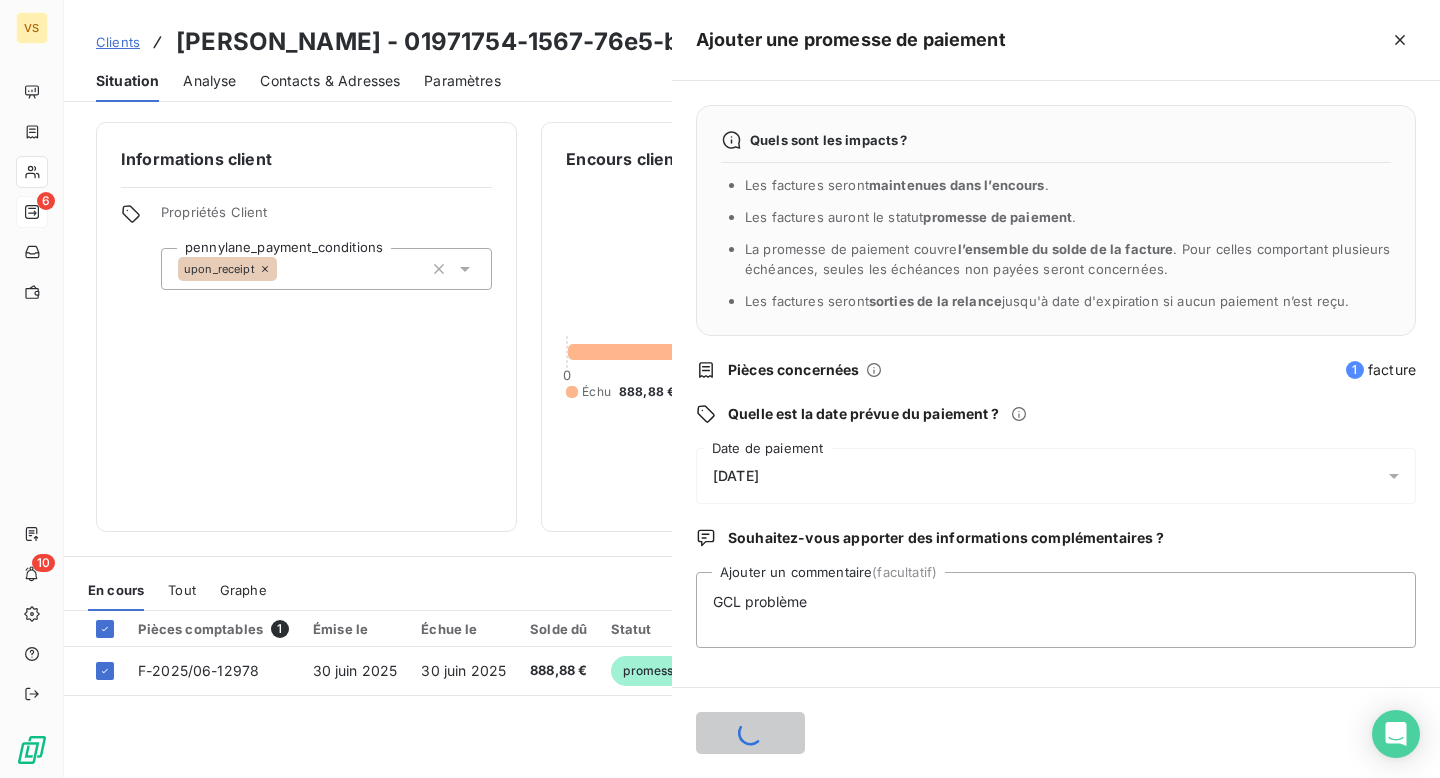 type 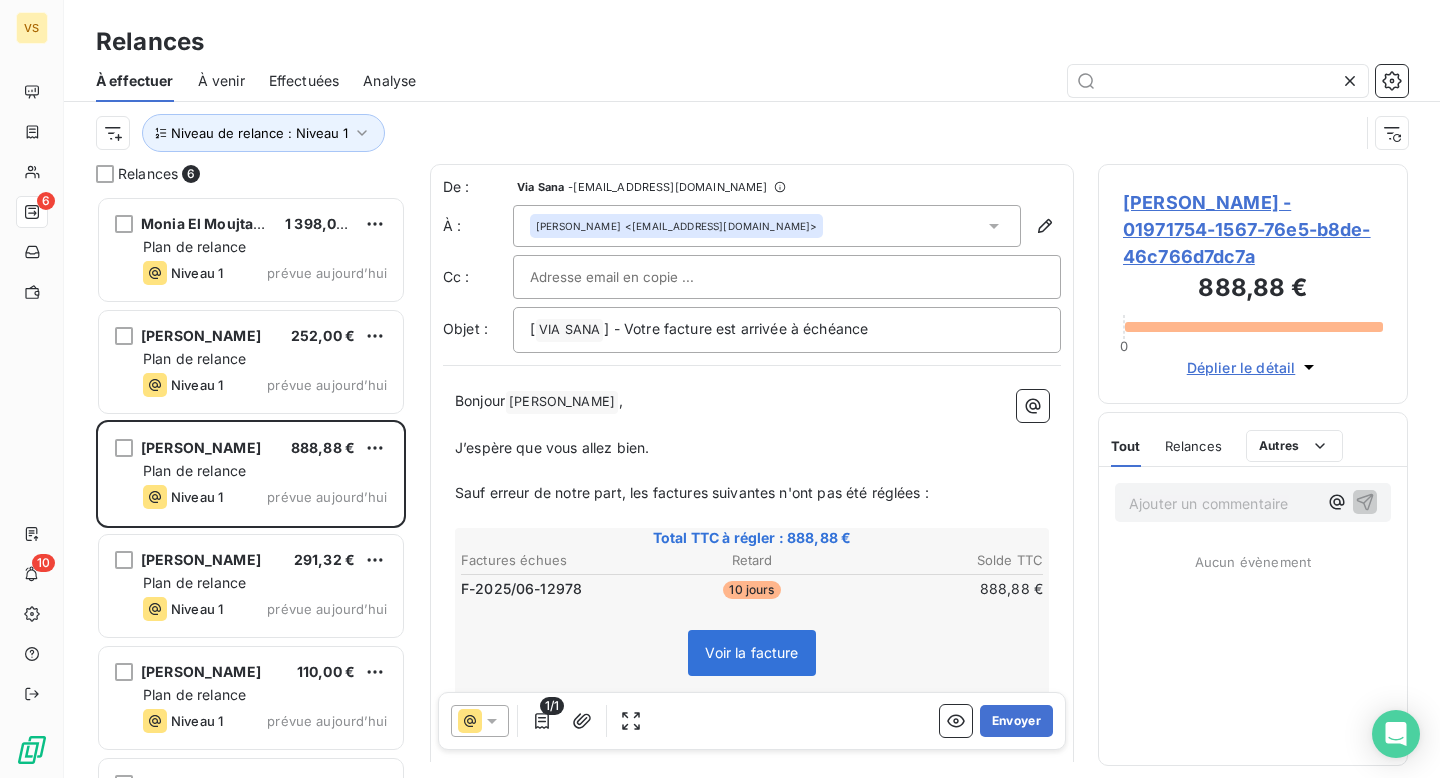 scroll, scrollTop: 1, scrollLeft: 1, axis: both 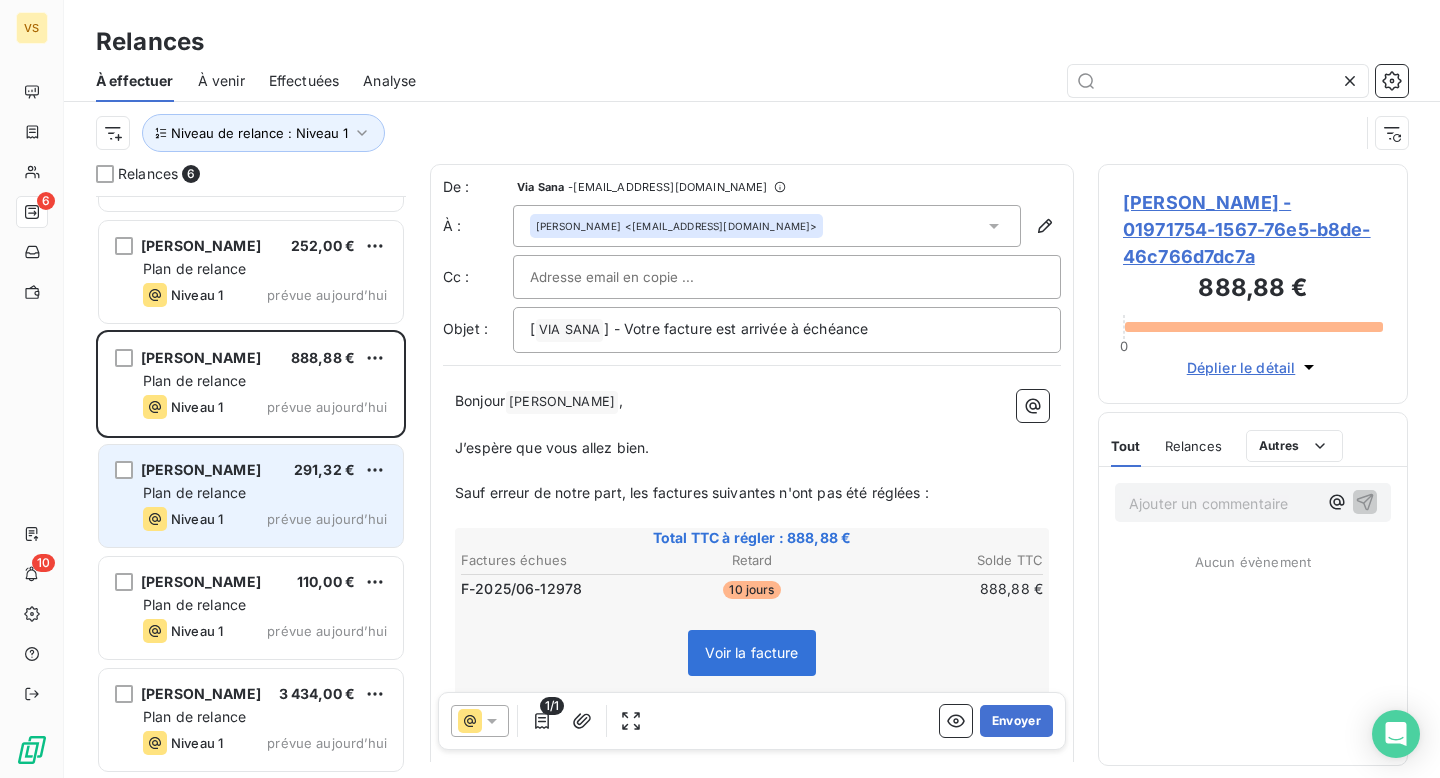 click on "Plan de relance" at bounding box center [265, 493] 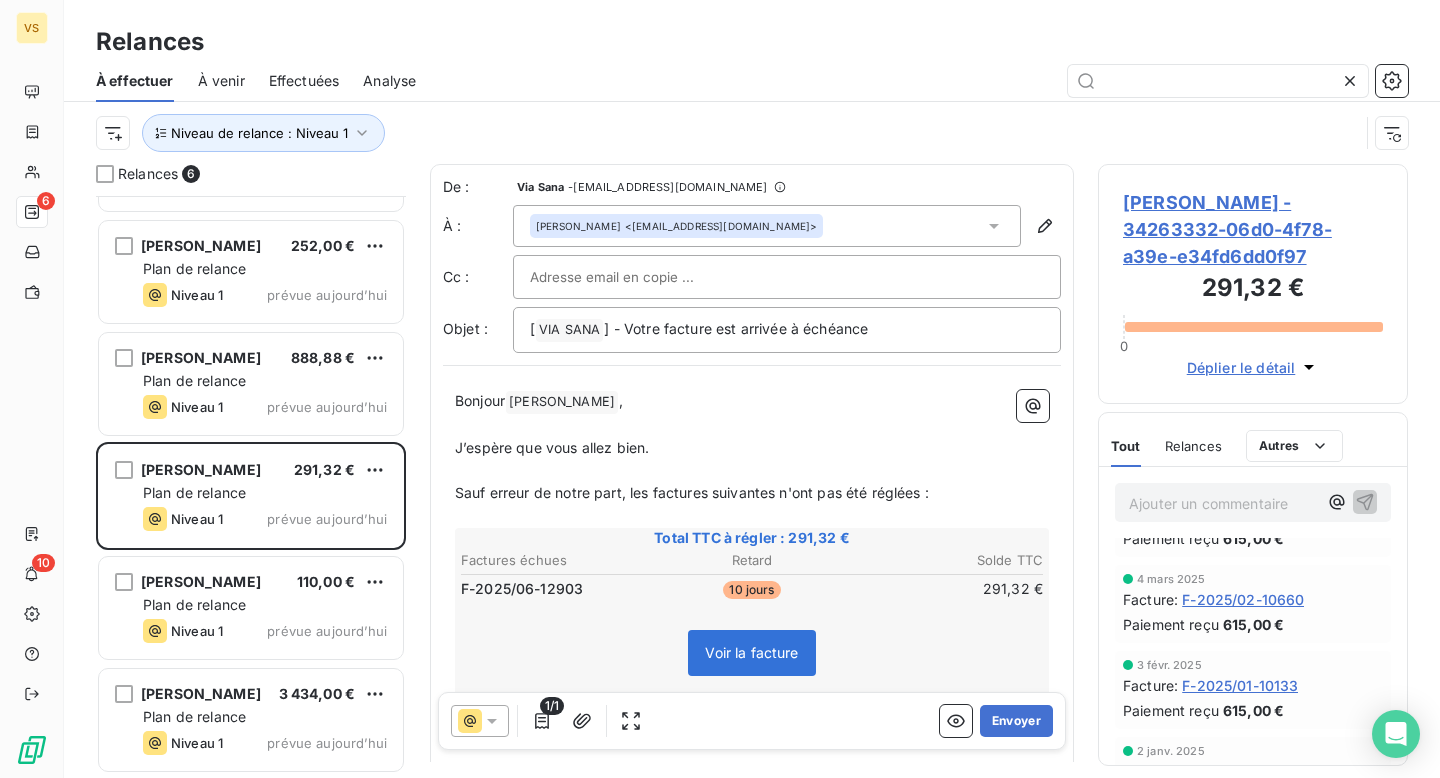 scroll, scrollTop: 0, scrollLeft: 0, axis: both 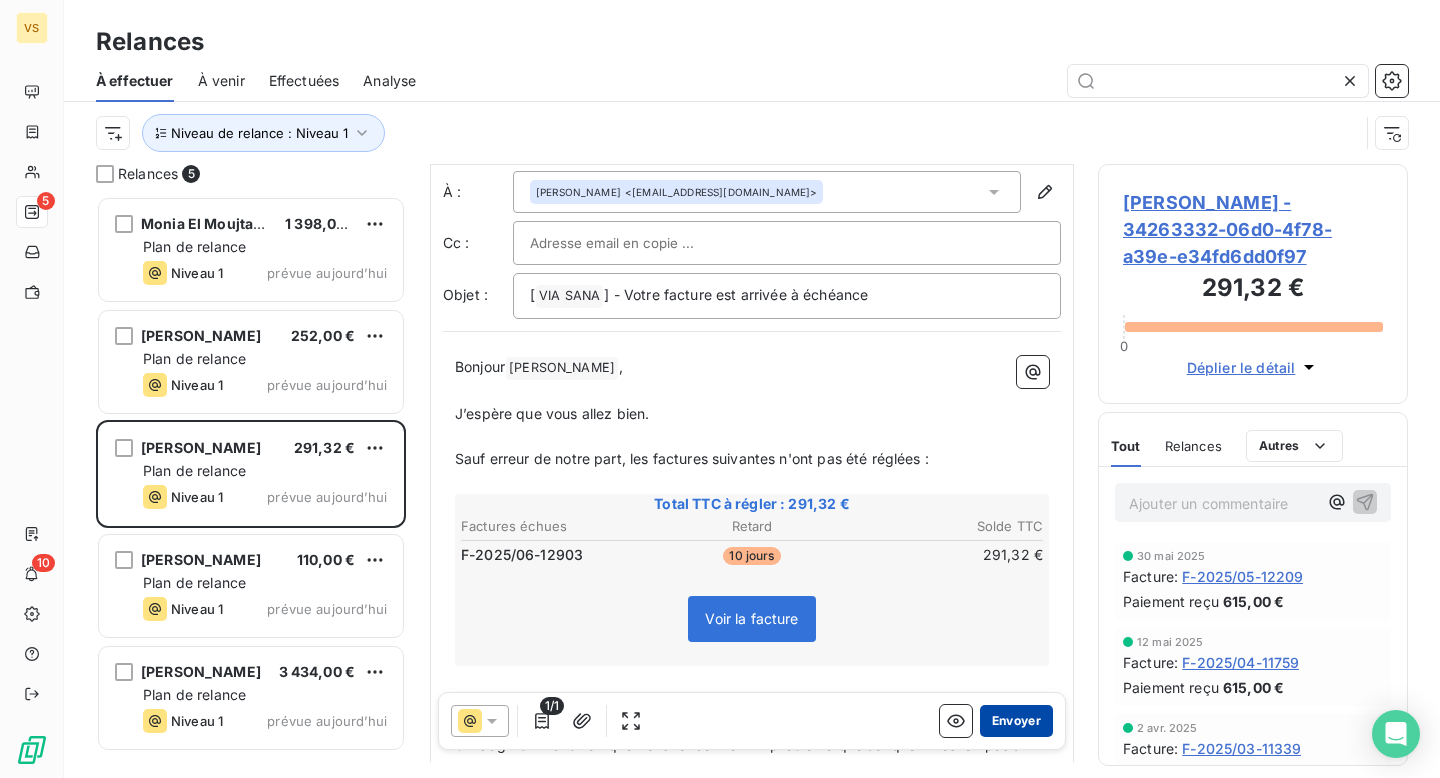click on "Envoyer" at bounding box center (1016, 721) 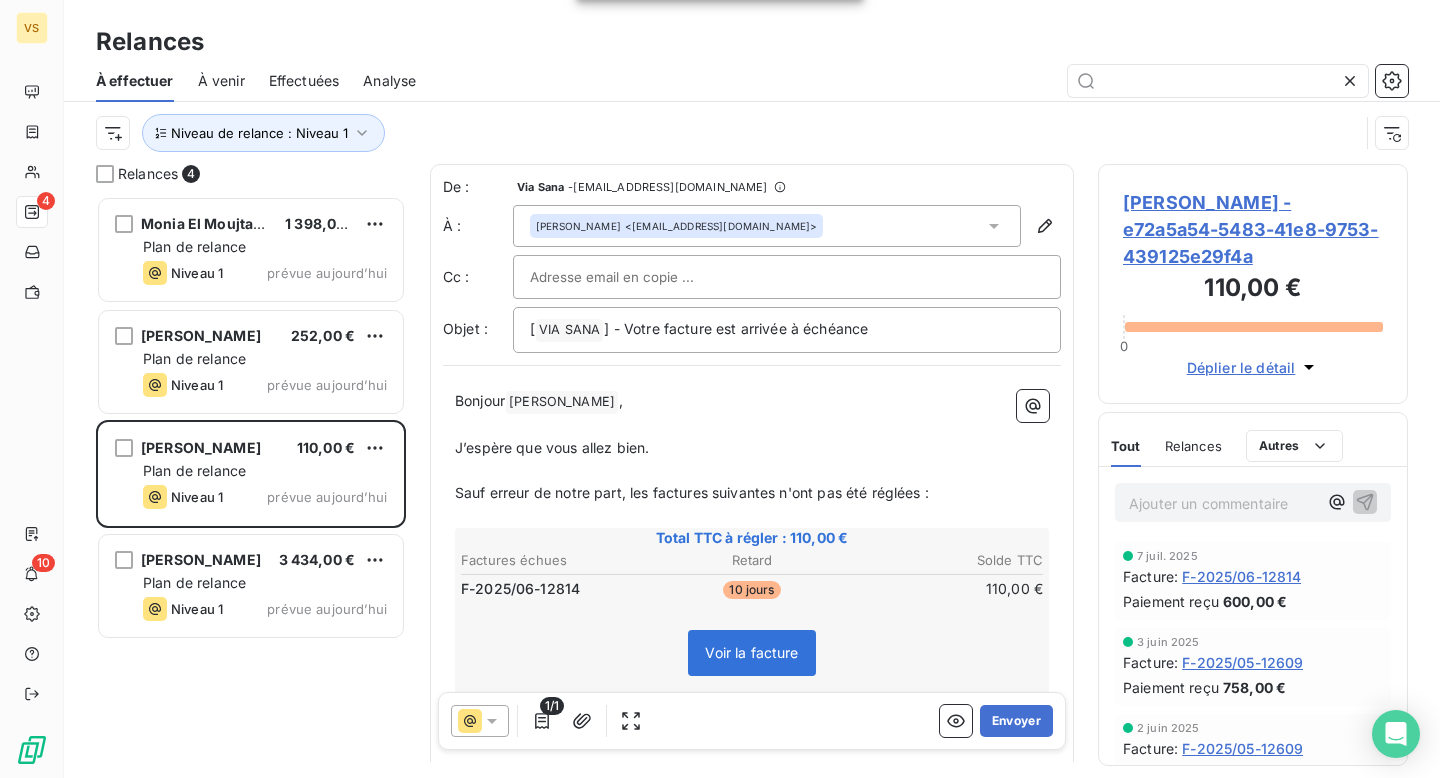 click on "Ajouter un commentaire ﻿" at bounding box center (1223, 503) 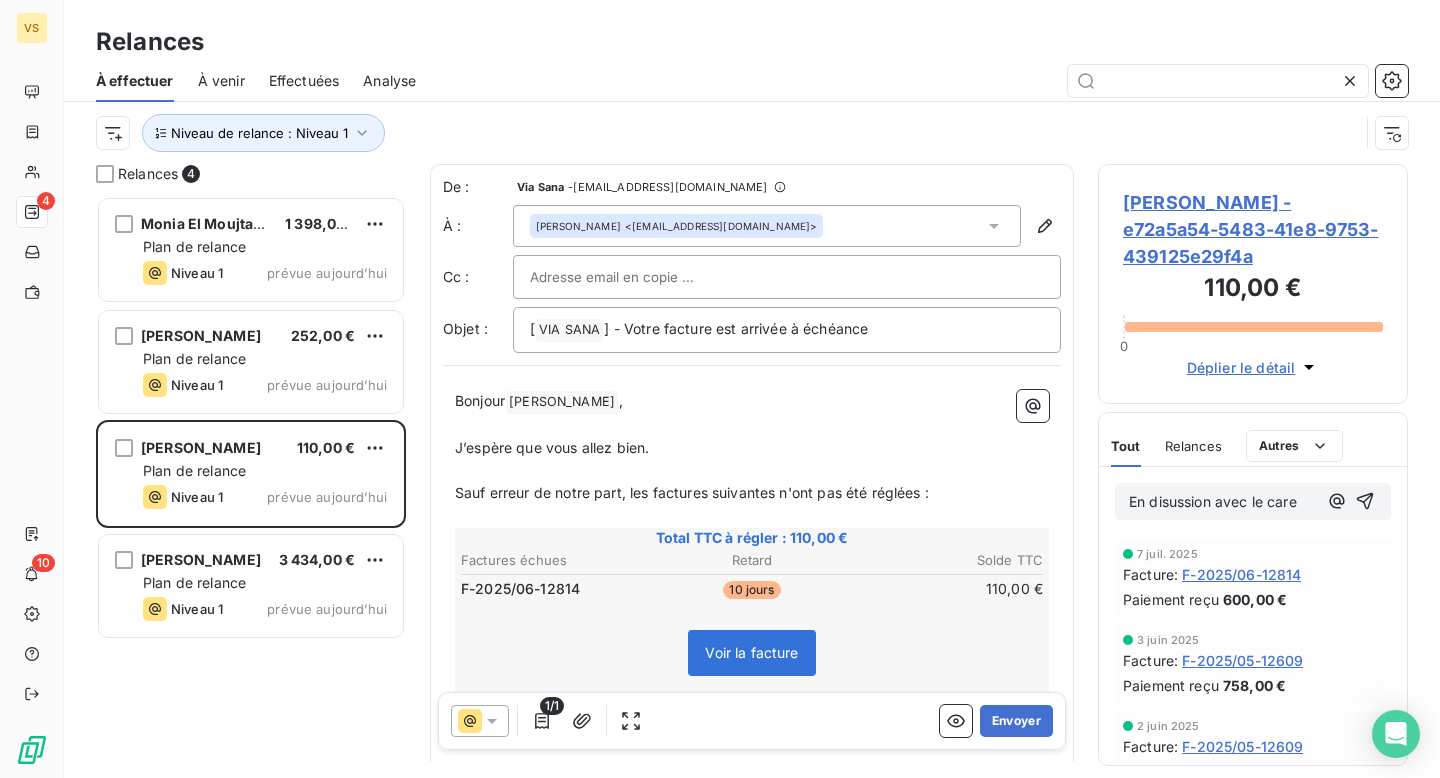 click on "En disussion avec le care" at bounding box center [1213, 501] 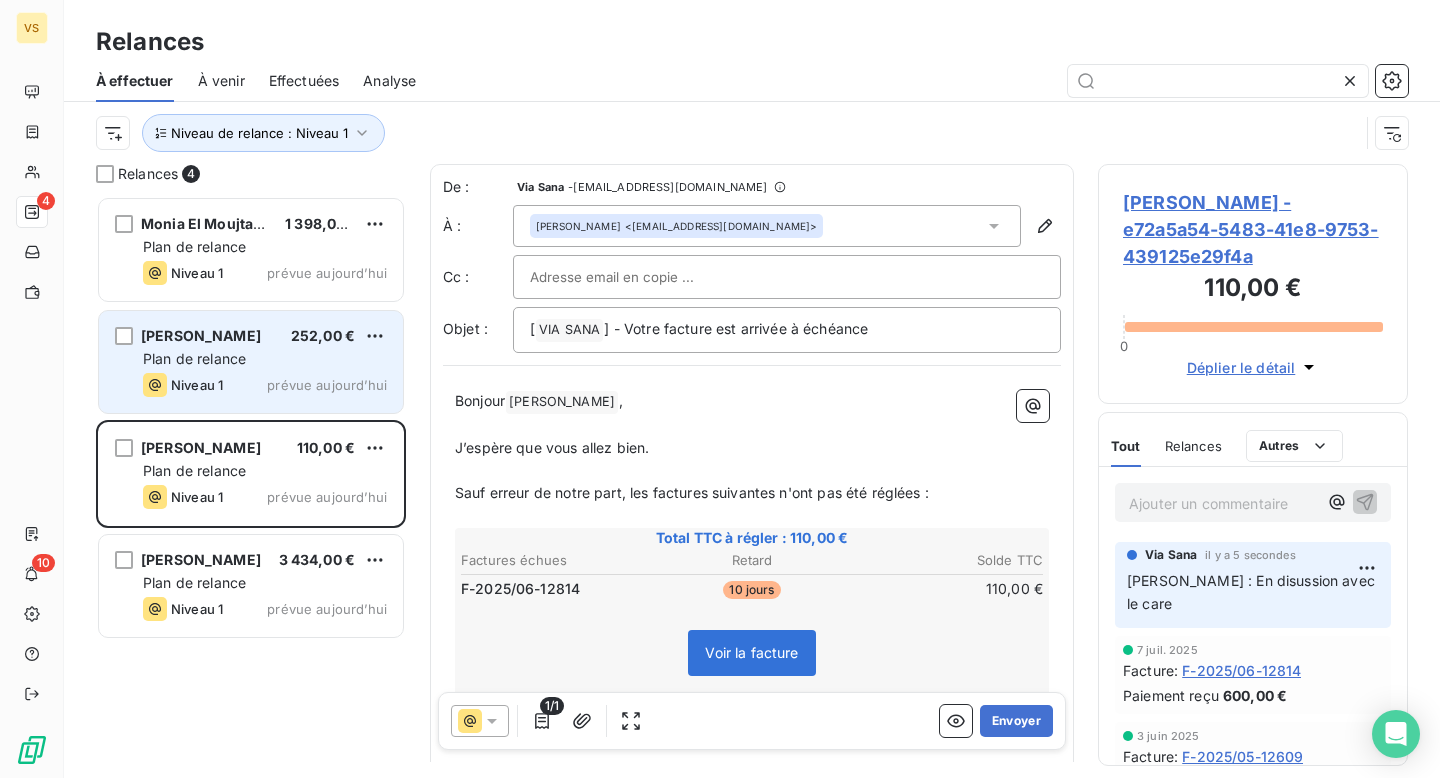 click on "Plan de relance" at bounding box center [265, 359] 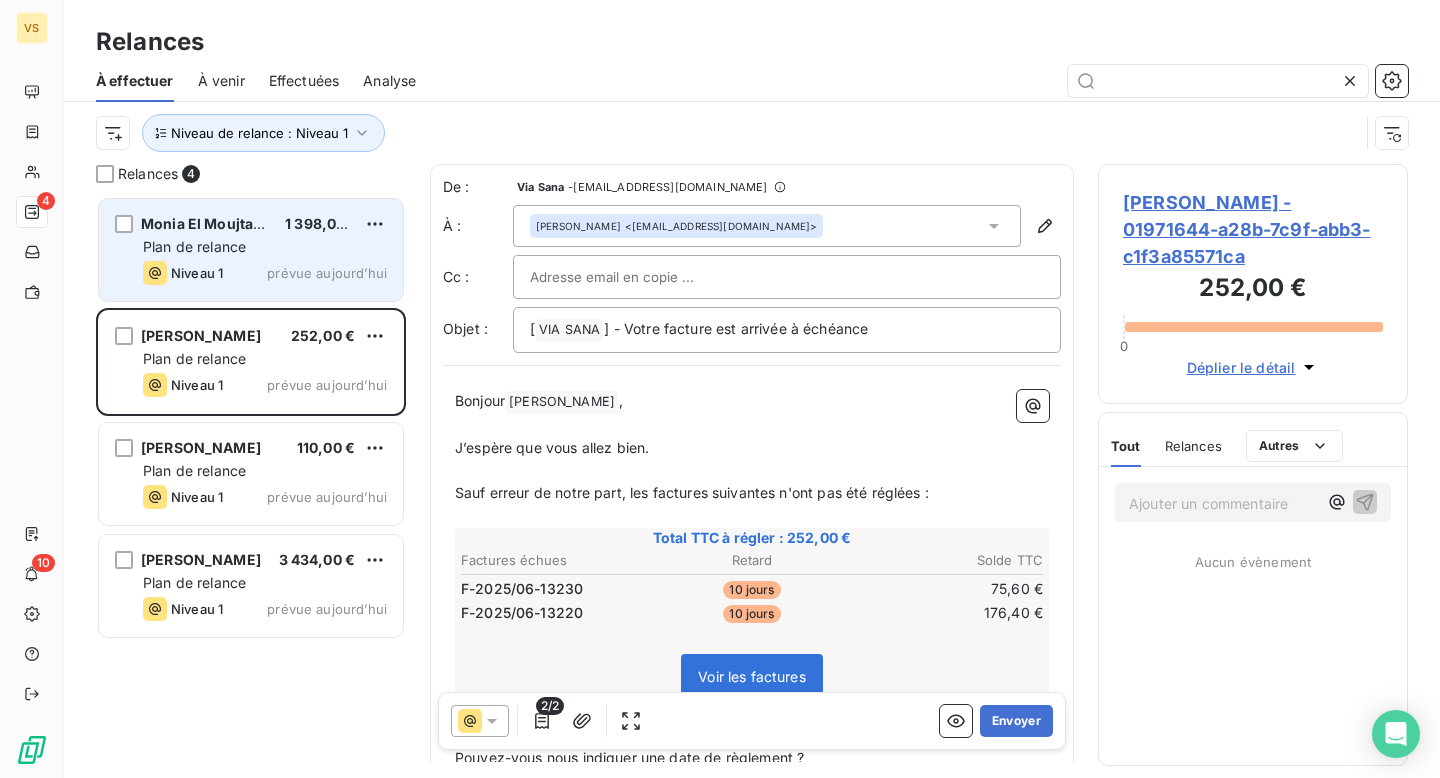 click on "prévue aujourd’hui" at bounding box center (327, 273) 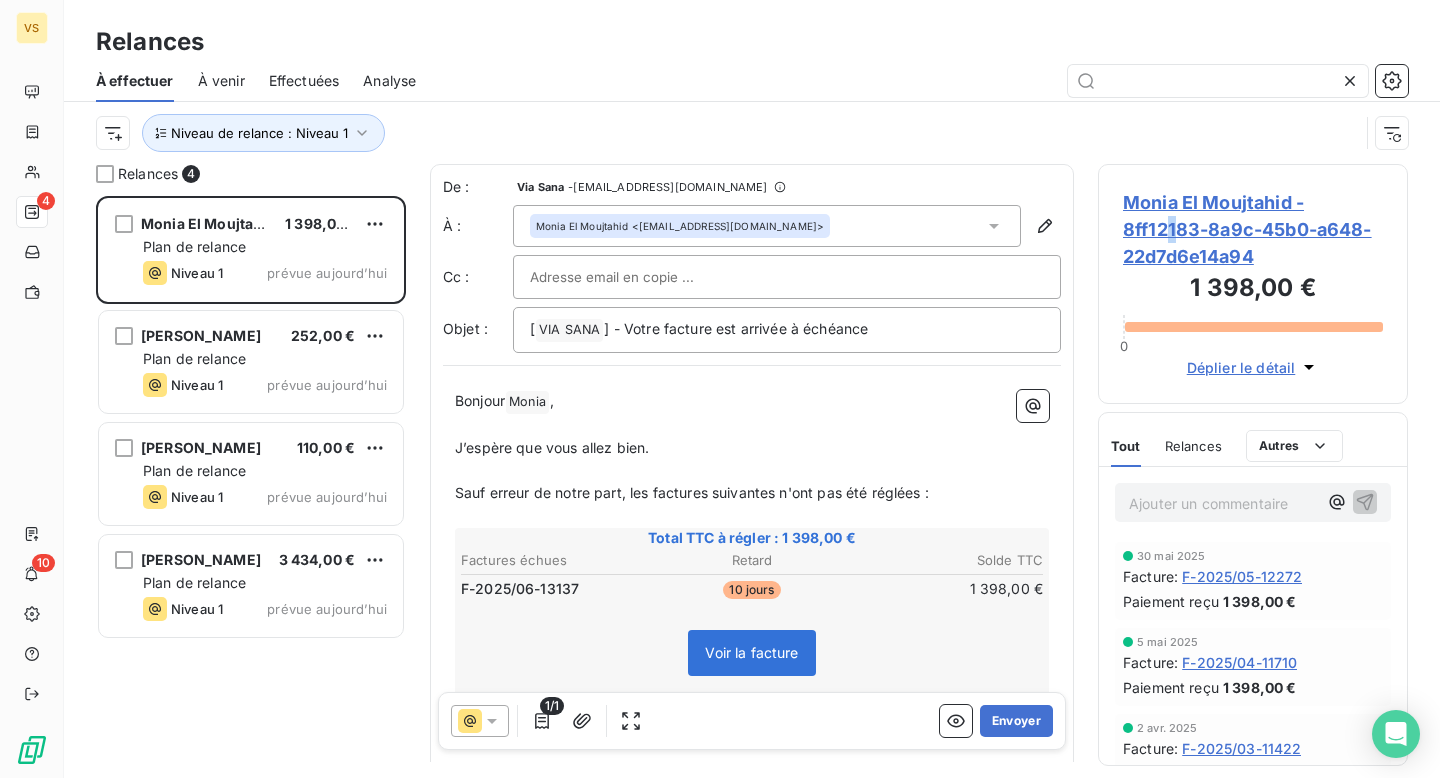 click on "Monia El Moujtahid - 8ff12183-8a9c-45b0-a648-22d7d6e14a94" at bounding box center (1253, 229) 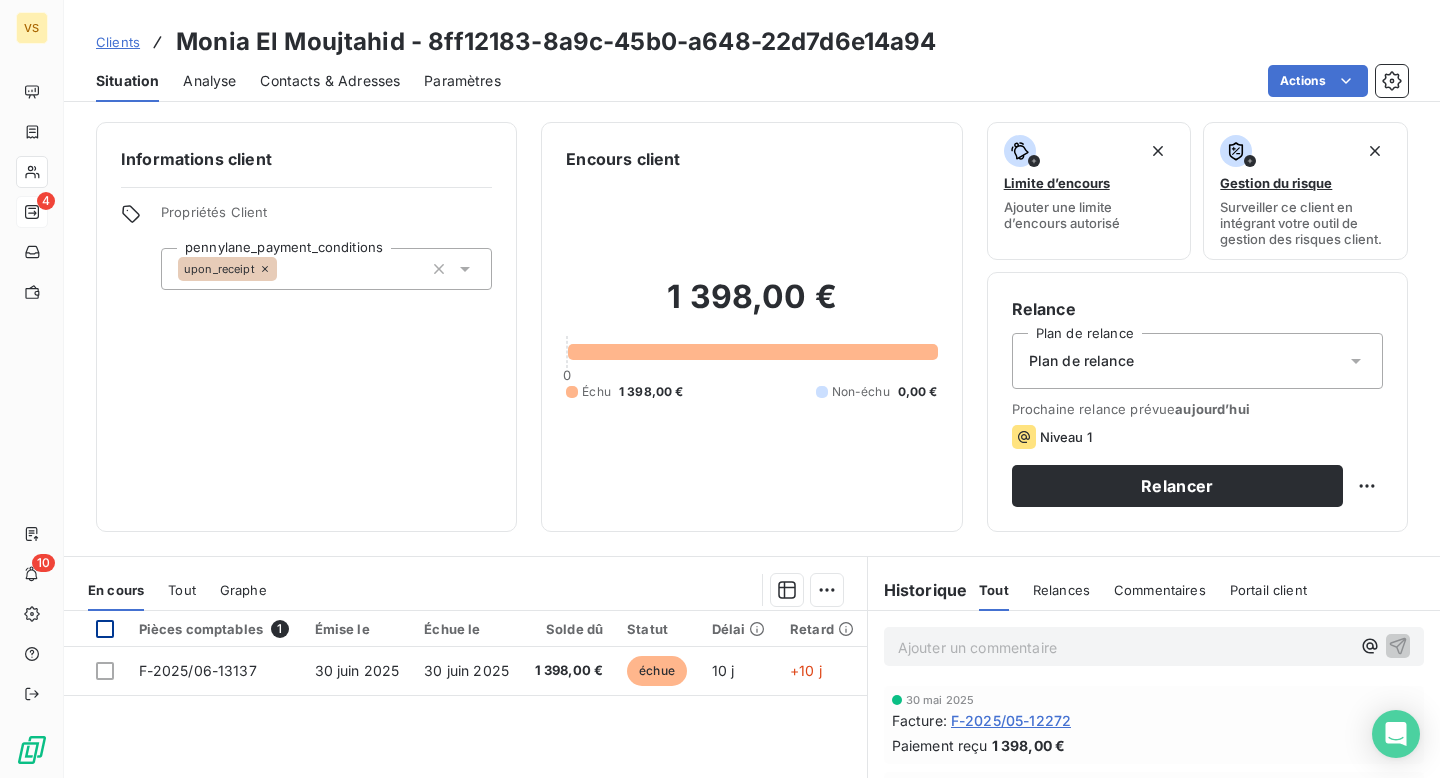 click at bounding box center (105, 629) 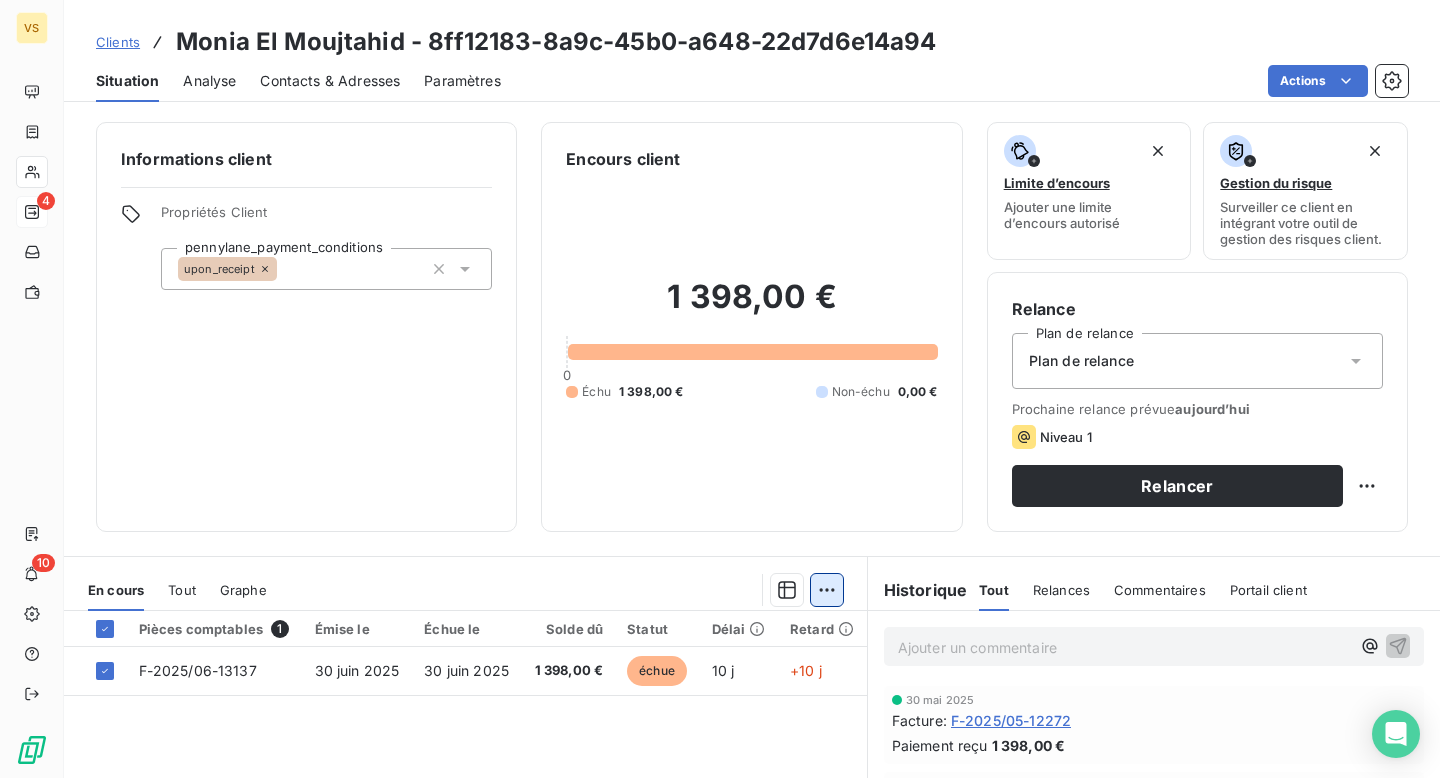 click on "VS 4 10 Clients Monia El Moujtahid - 8ff12183-8a9c-45b0-a648-22d7d6e14a94 Situation Analyse Contacts & Adresses Paramètres Actions Informations client Propriétés Client pennylane_payment_conditions upon_receipt Encours client   1 398,00 € 0 Échu 1 398,00 € Non-échu 0,00 €     Limite d’encours Ajouter une limite d’encours autorisé Gestion du risque Surveiller ce client en intégrant votre outil de gestion des risques client. Relance Plan de relance Plan de relance Prochaine relance prévue  aujourd’hui Niveau 1 Relancer En cours Tout Graphe Pièces comptables 1 Émise le Échue le Solde dû Statut Délai   Retard   F-2025/06-13137 30 juin 2025 30 juin 2025 1 398,00 € échue 10 j +10 j Lignes par page 25 Précédent 1 Suivant Historique Tout Relances Commentaires Portail client Tout Relances Commentaires Portail client Ajouter un commentaire ﻿ 30 mai 2025 Facture  : F-2025/05-12272 Paiement reçu 1 398,00 € 5 mai 2025 Facture  : F-2025/04-11710 Paiement reçu  :" at bounding box center (720, 389) 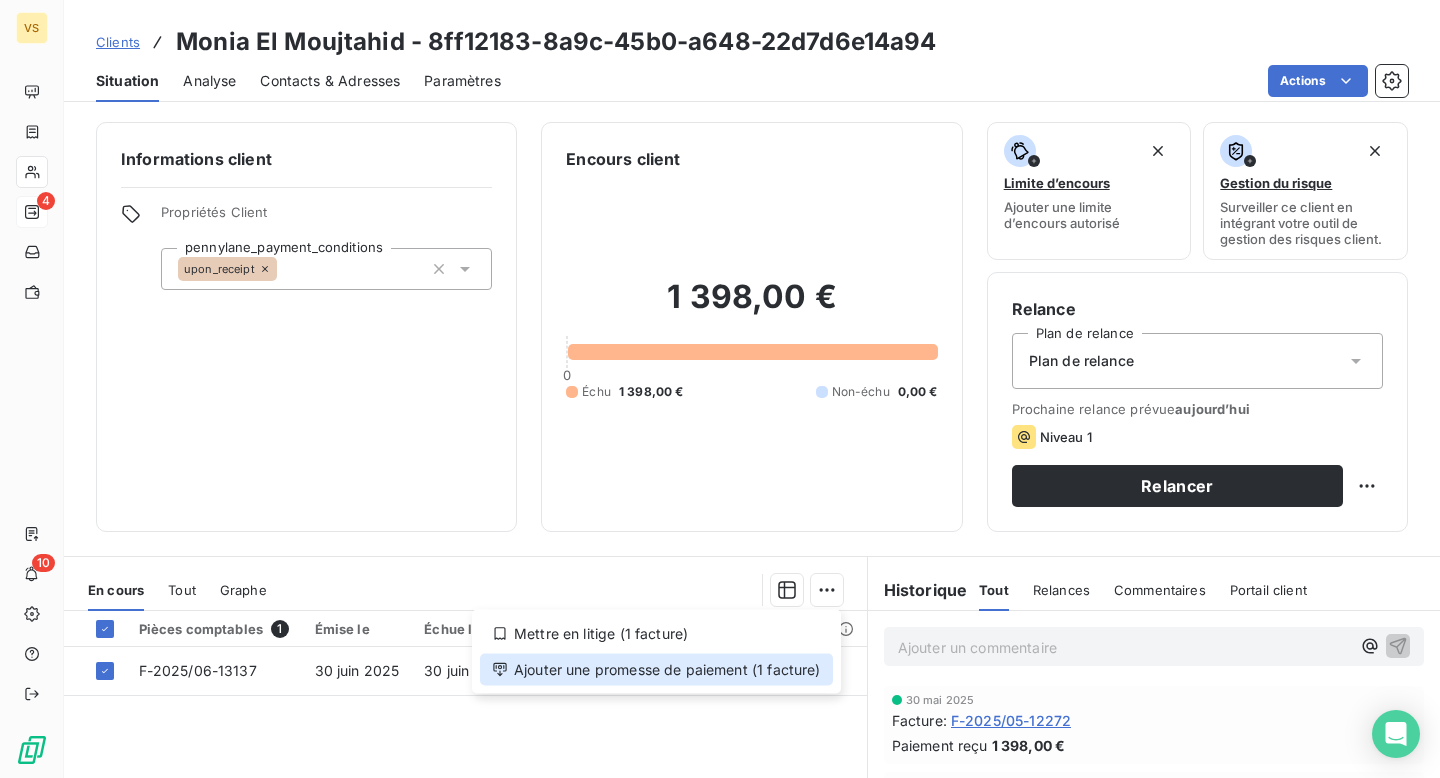 click on "Ajouter une promesse de paiement (1 facture)" at bounding box center (656, 670) 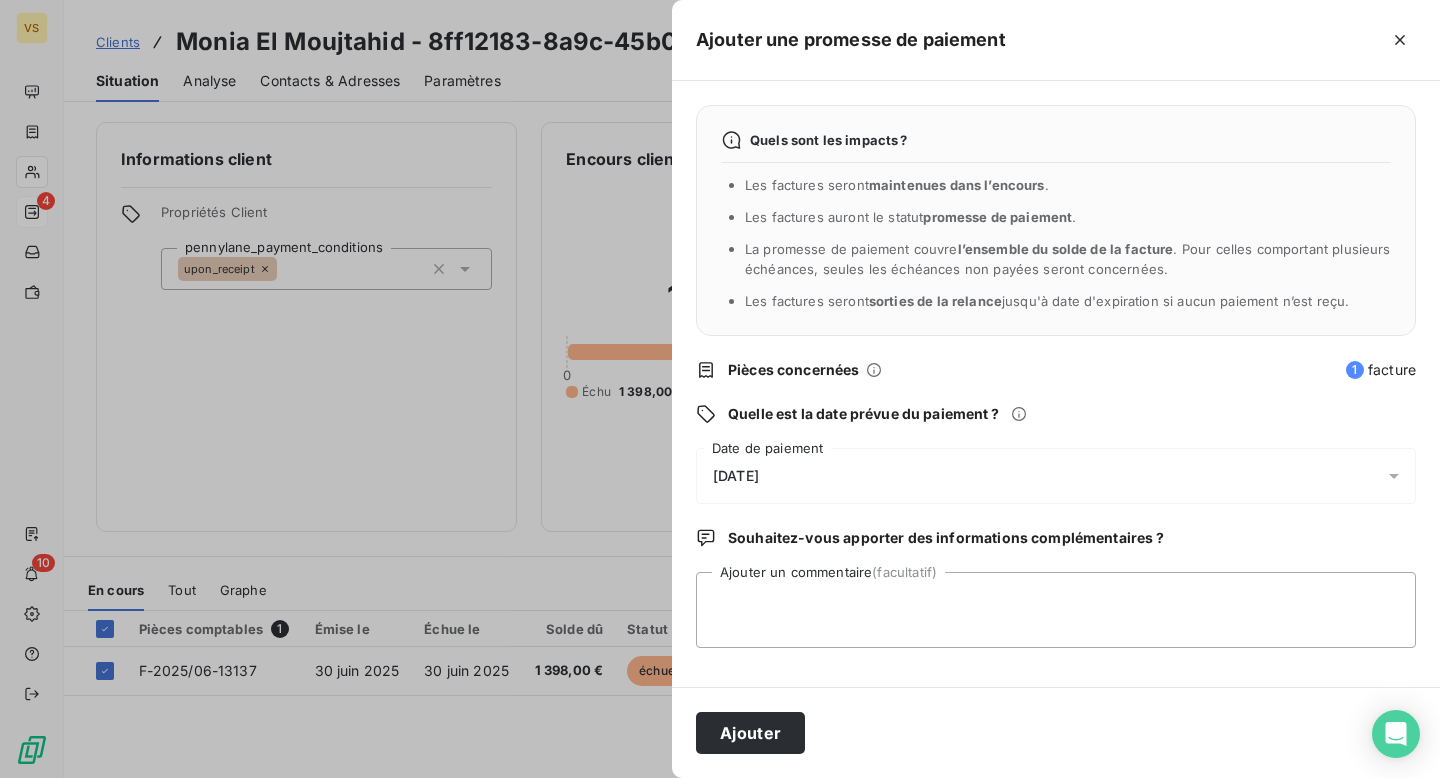 click on "11/07/2025" at bounding box center [1056, 476] 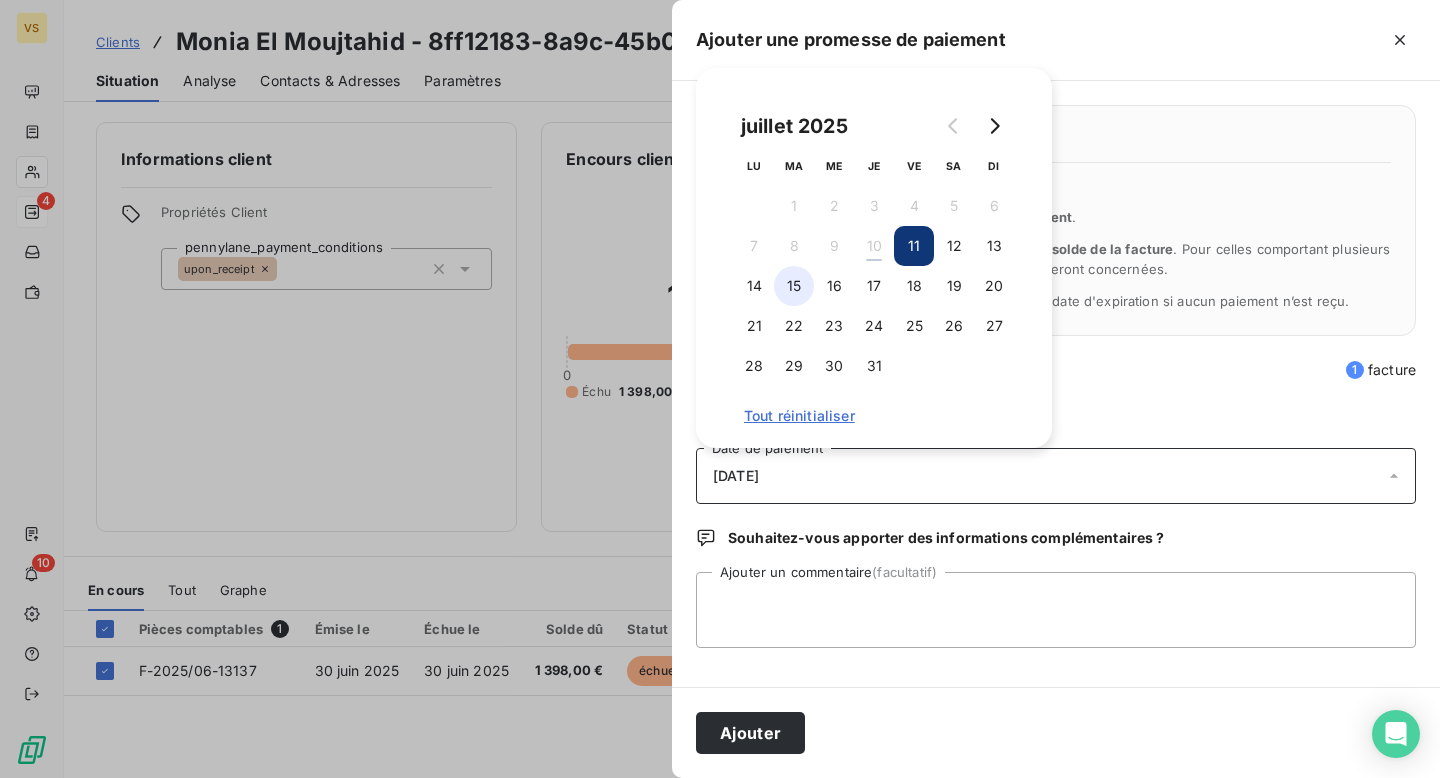 click on "15" at bounding box center (794, 286) 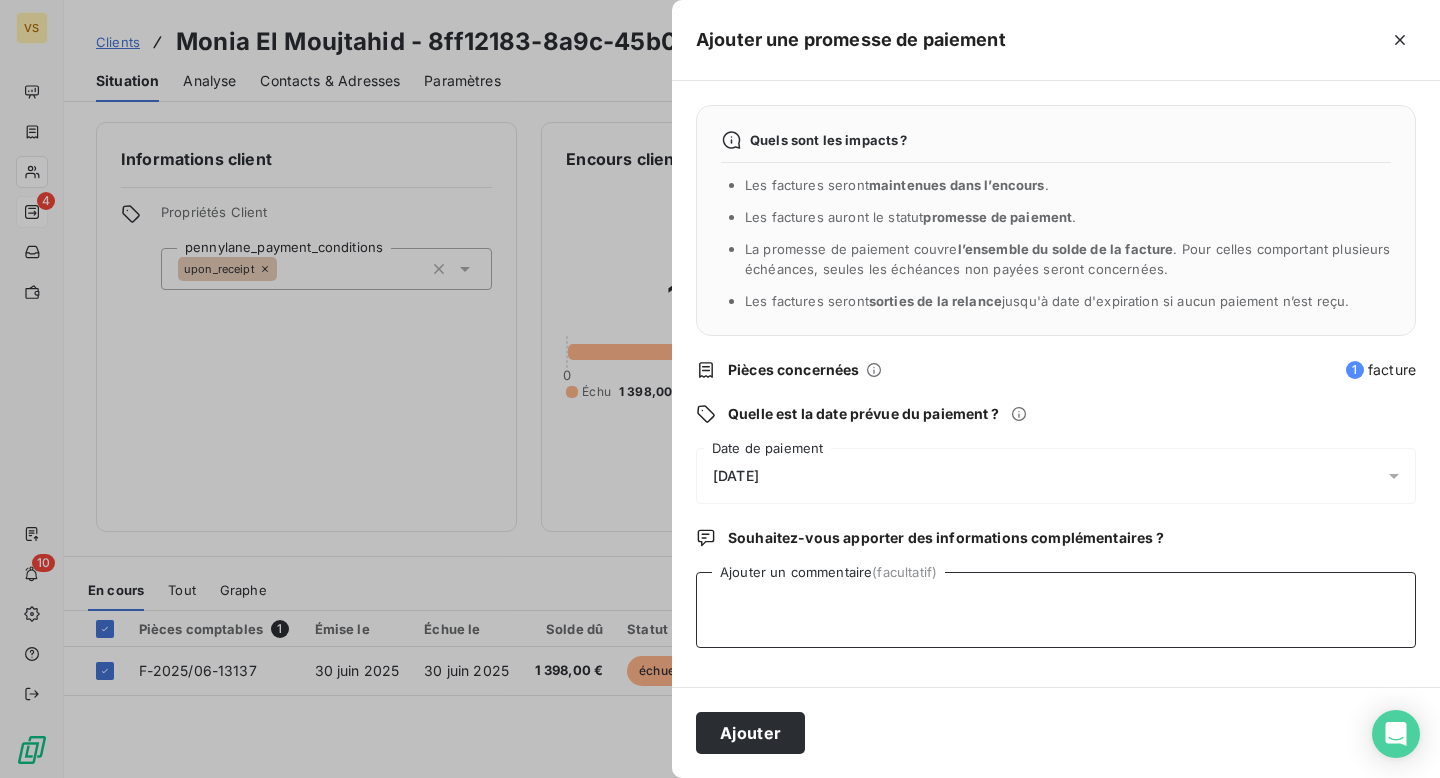 click on "Ajouter un commentaire  (facultatif)" at bounding box center (1056, 610) 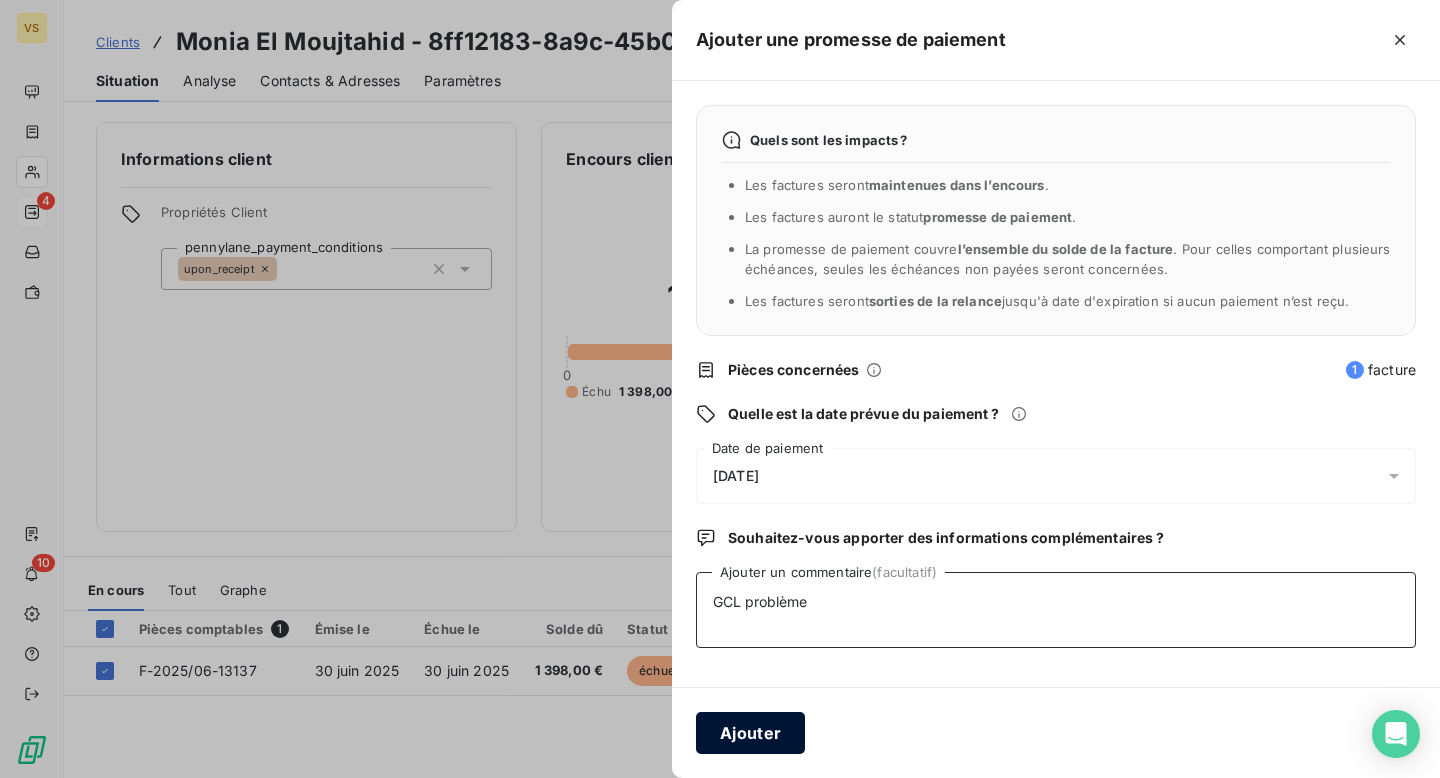 type on "GCL problème" 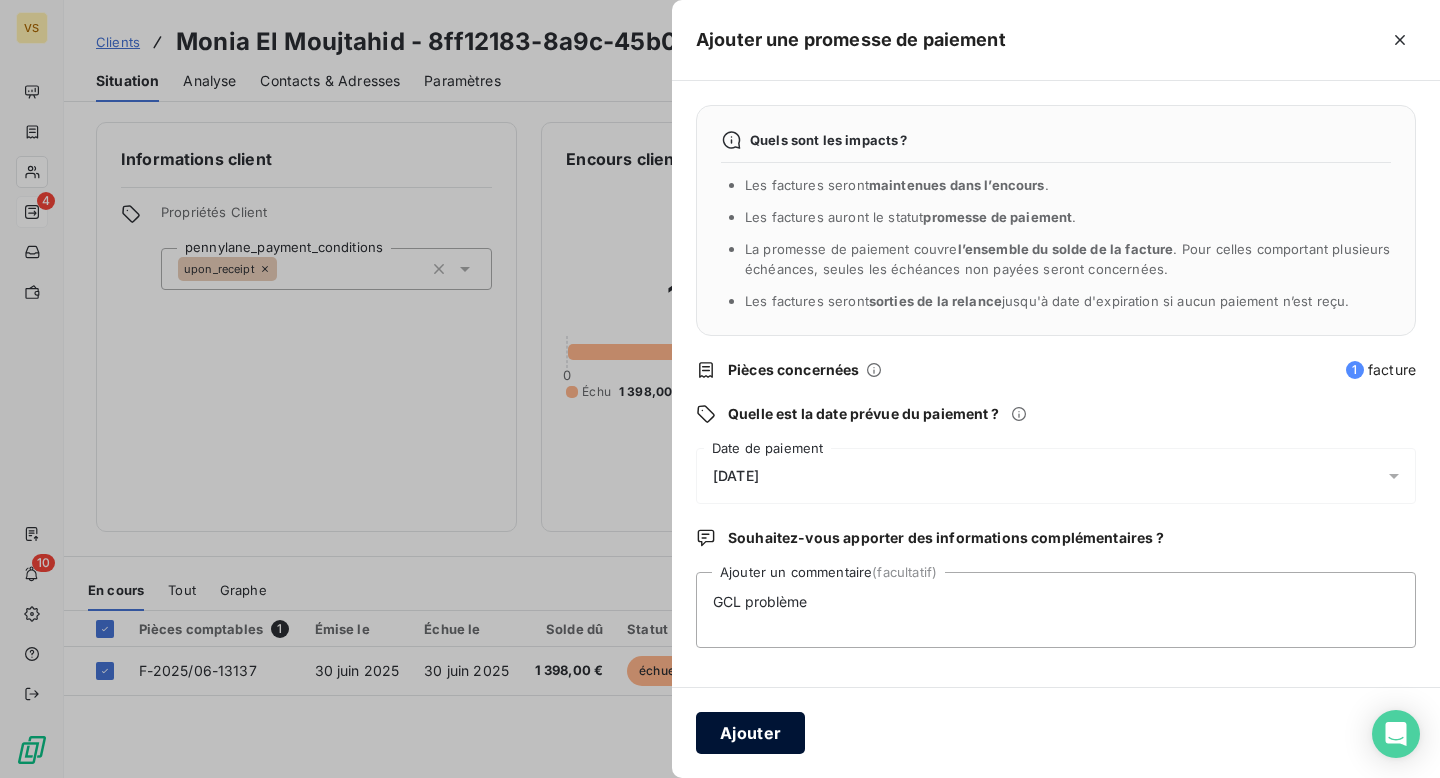 click on "Ajouter" at bounding box center [750, 733] 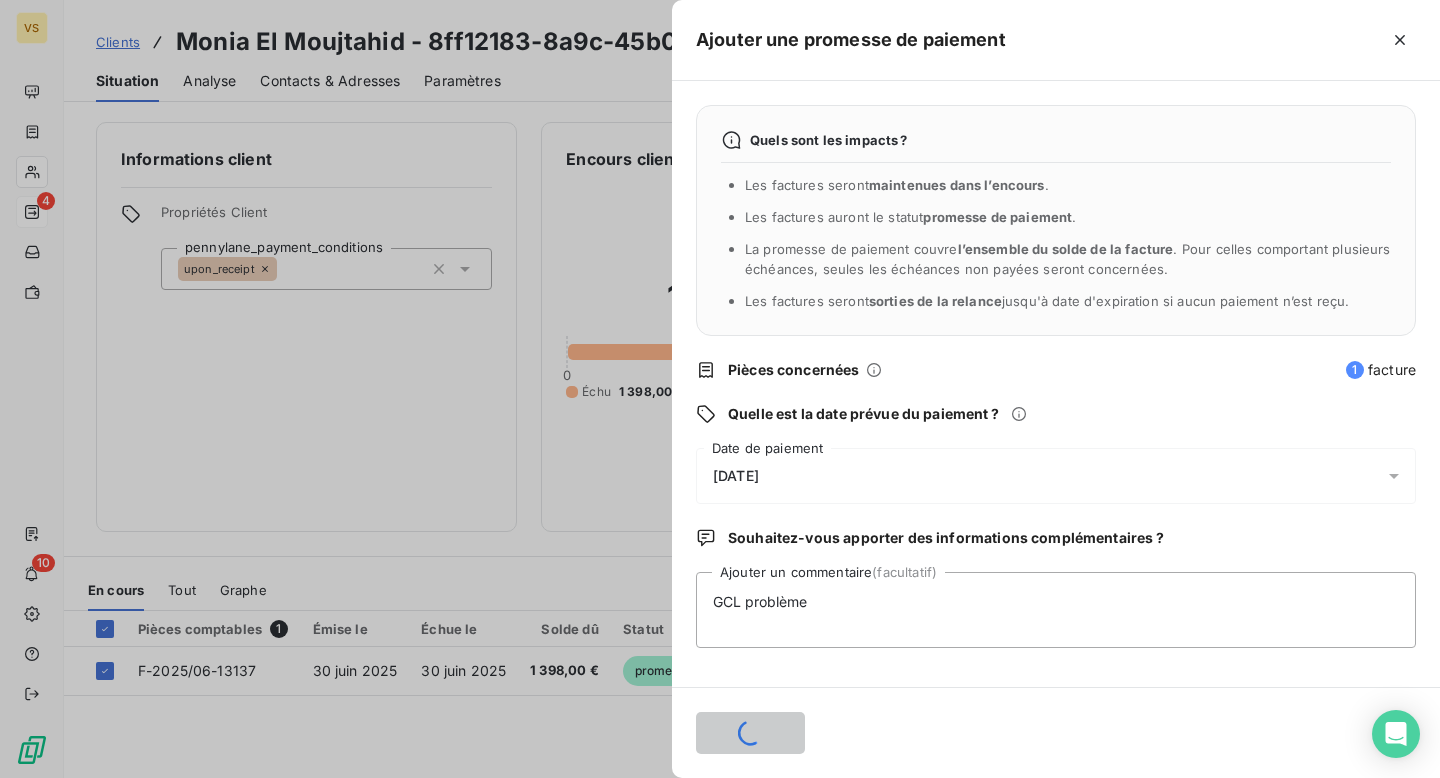 type 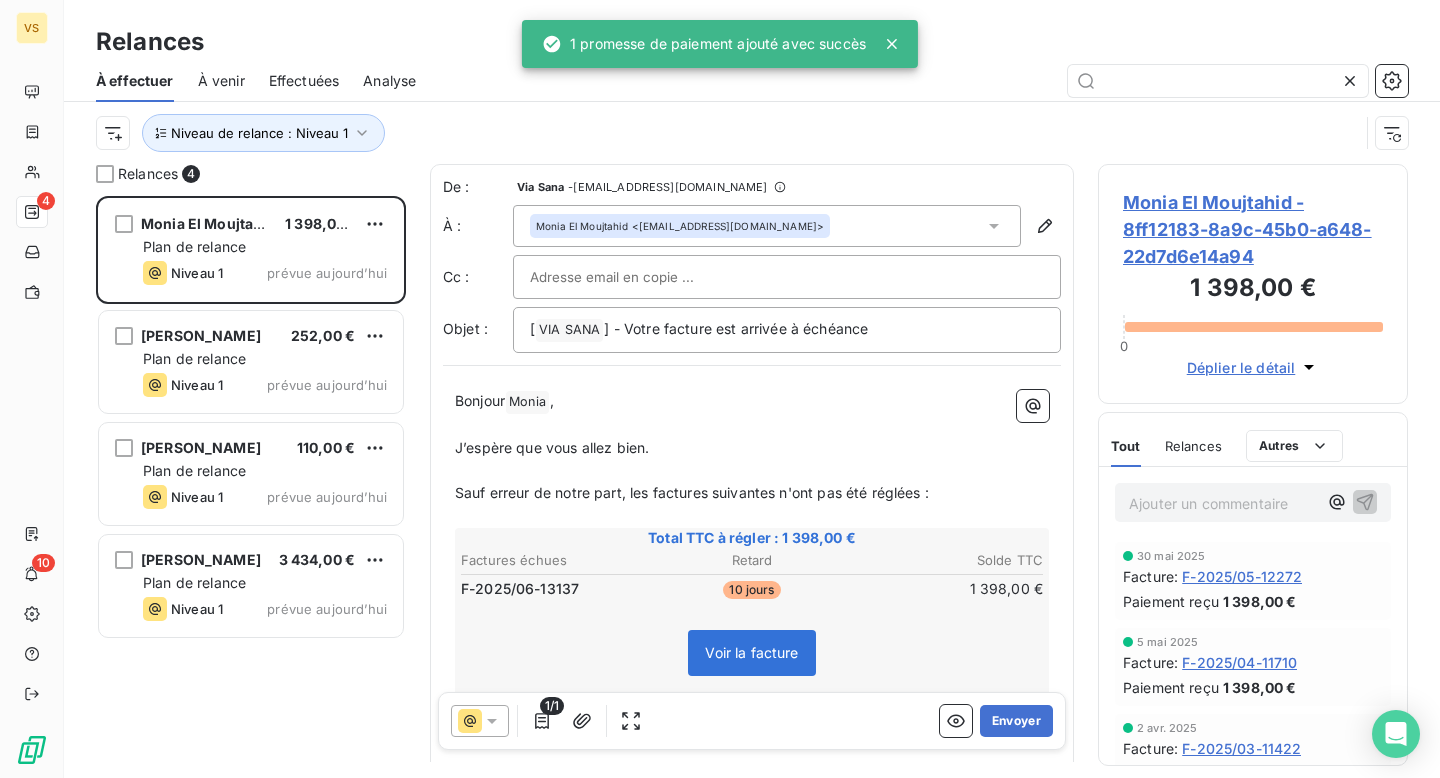 scroll, scrollTop: 1, scrollLeft: 1, axis: both 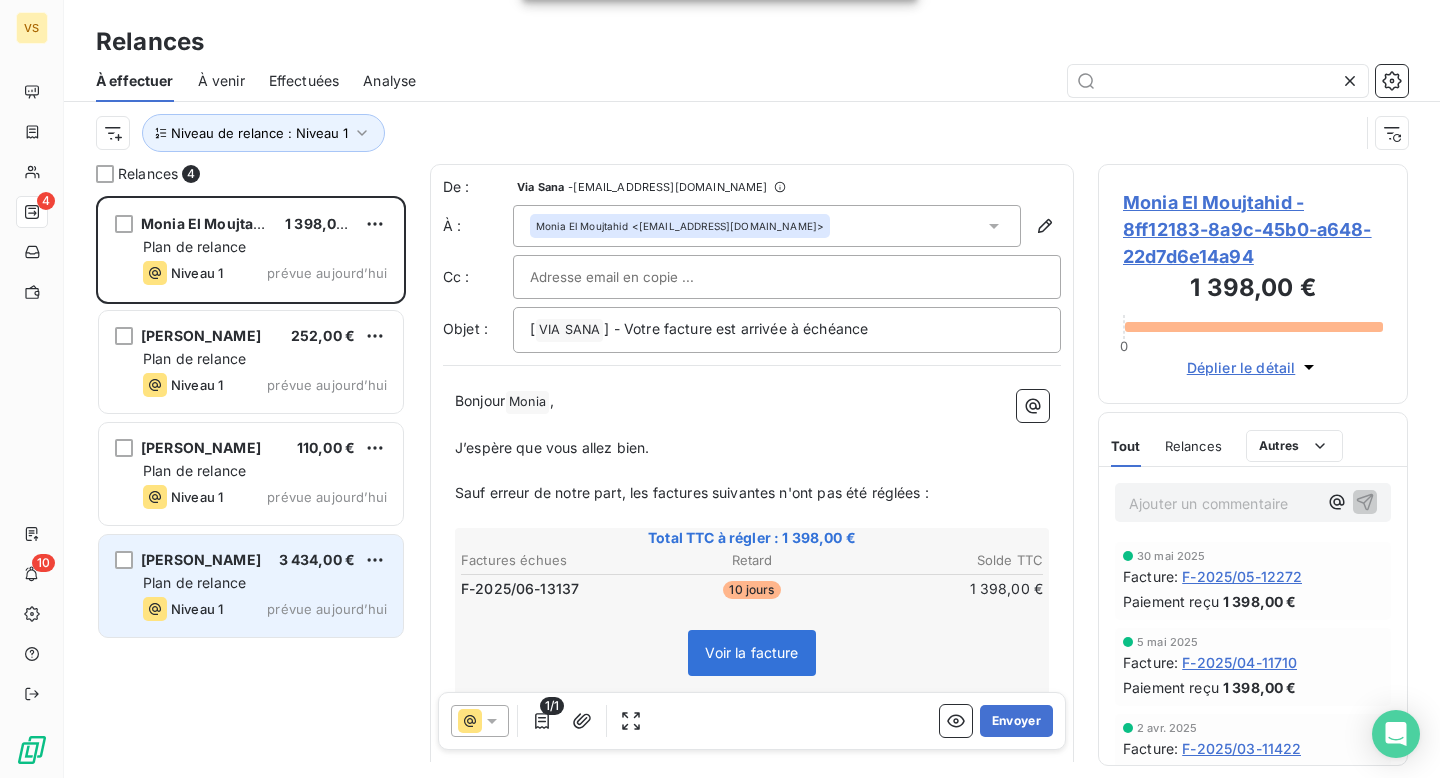 click on "Ariel Cohen 3 434,00 €" at bounding box center [265, 560] 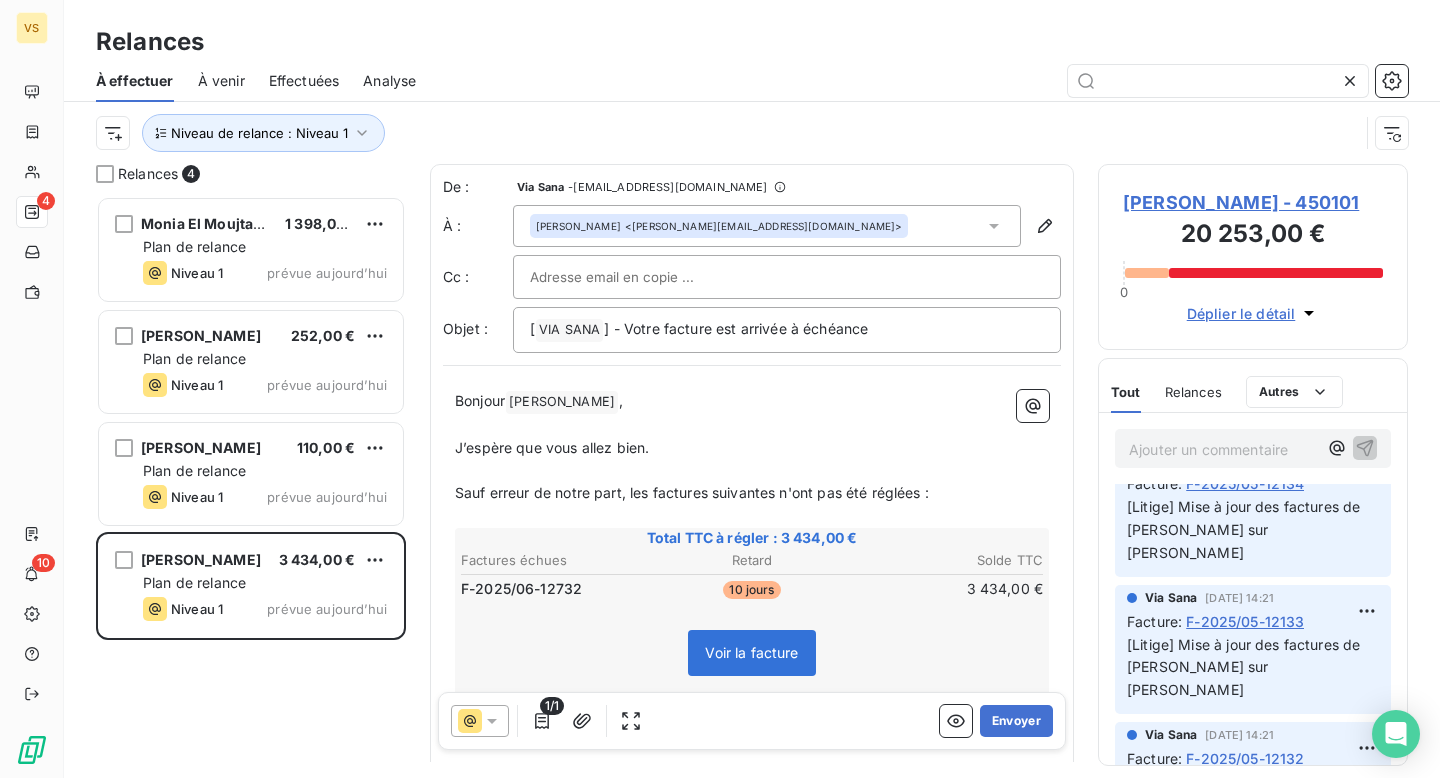 scroll, scrollTop: 0, scrollLeft: 0, axis: both 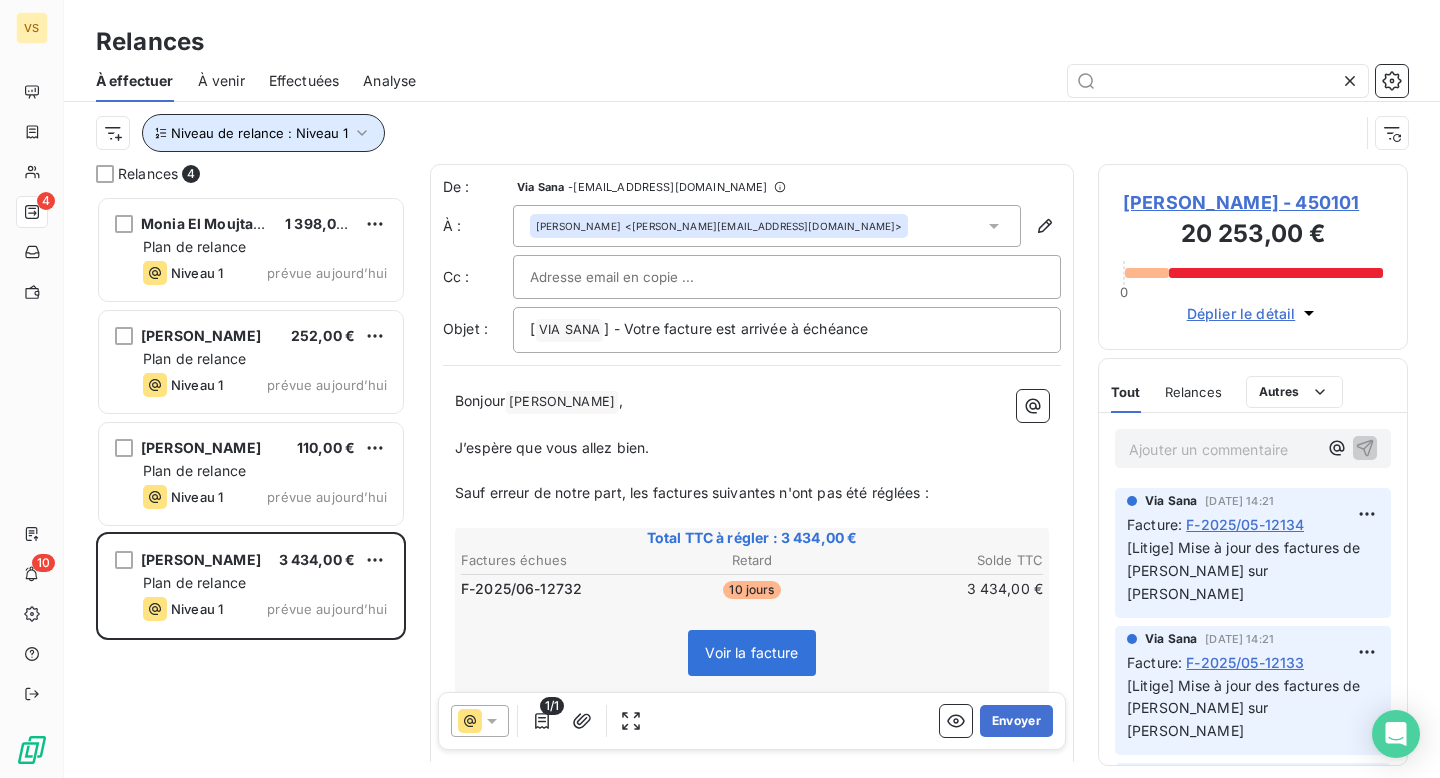 click on "Niveau de relance  : Niveau 1" at bounding box center [263, 133] 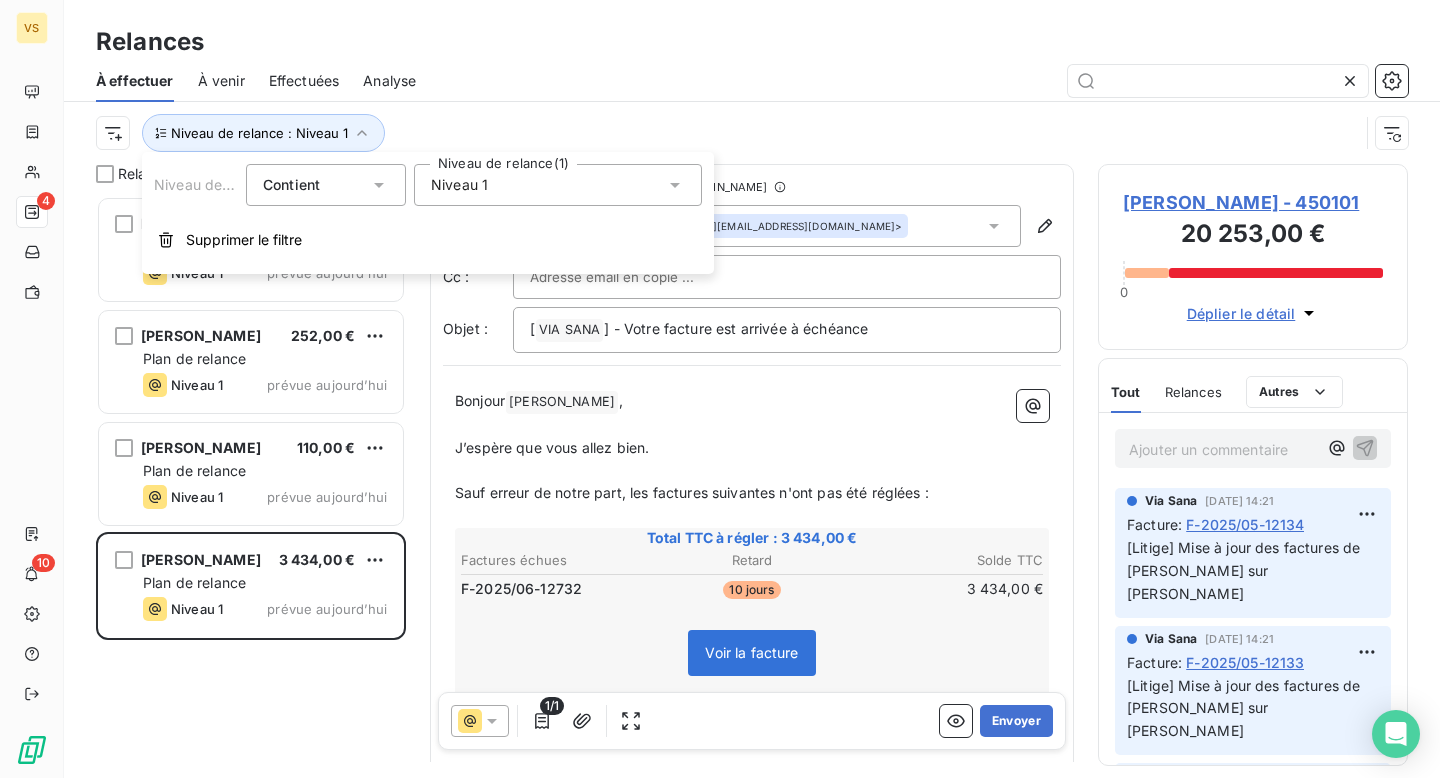 click on "Niveau 1" at bounding box center (459, 185) 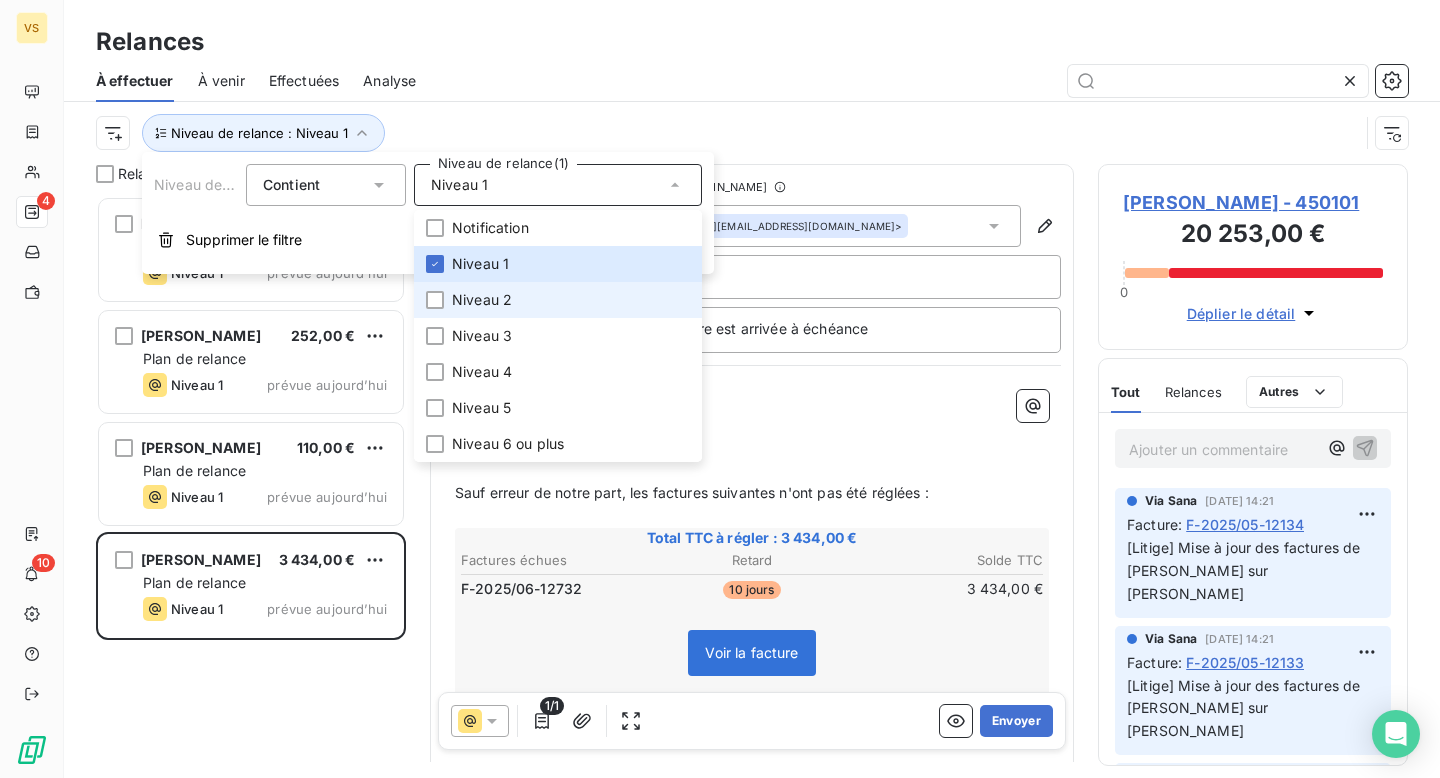 click on "Niveau 2" at bounding box center (482, 300) 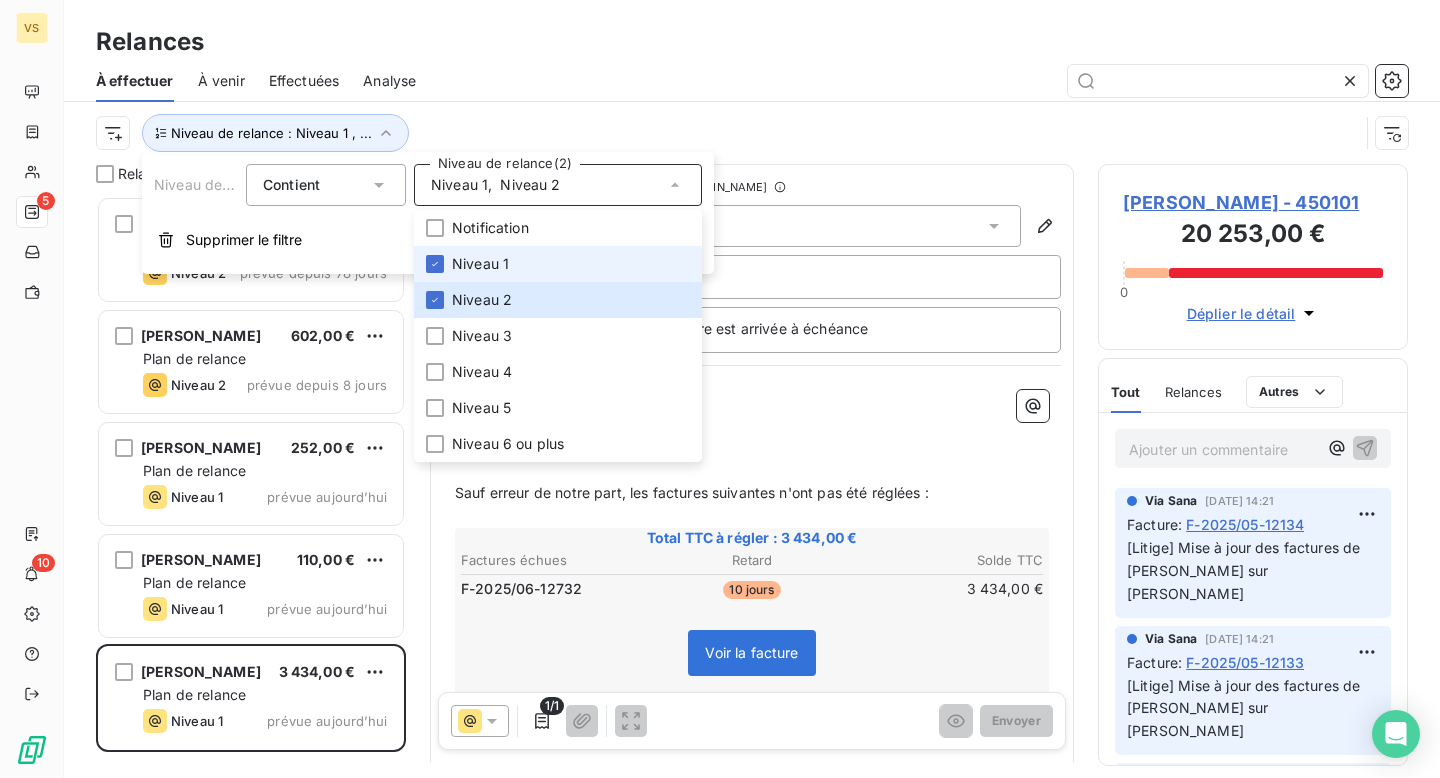 scroll, scrollTop: 1, scrollLeft: 1, axis: both 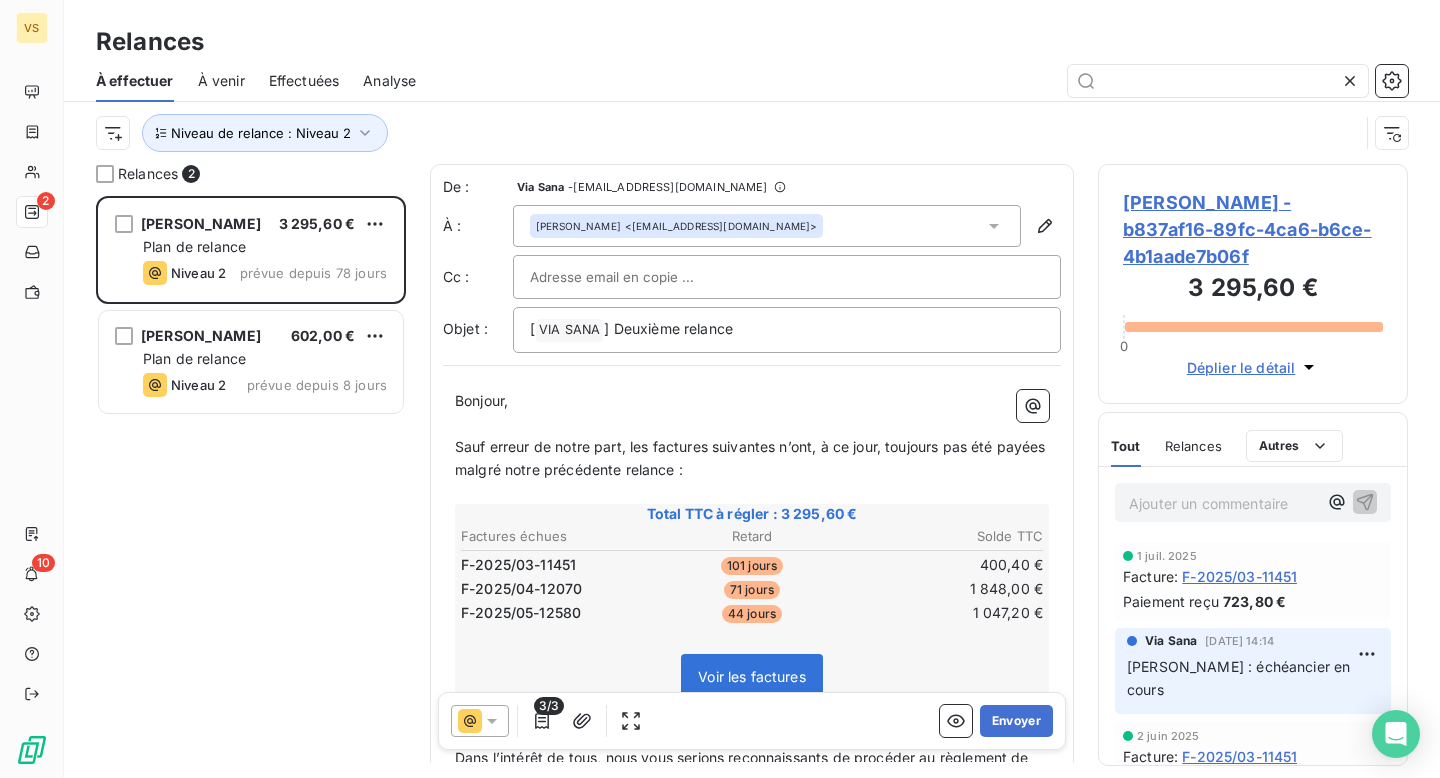click on "Niveau de relance  : Niveau 2" at bounding box center [727, 133] 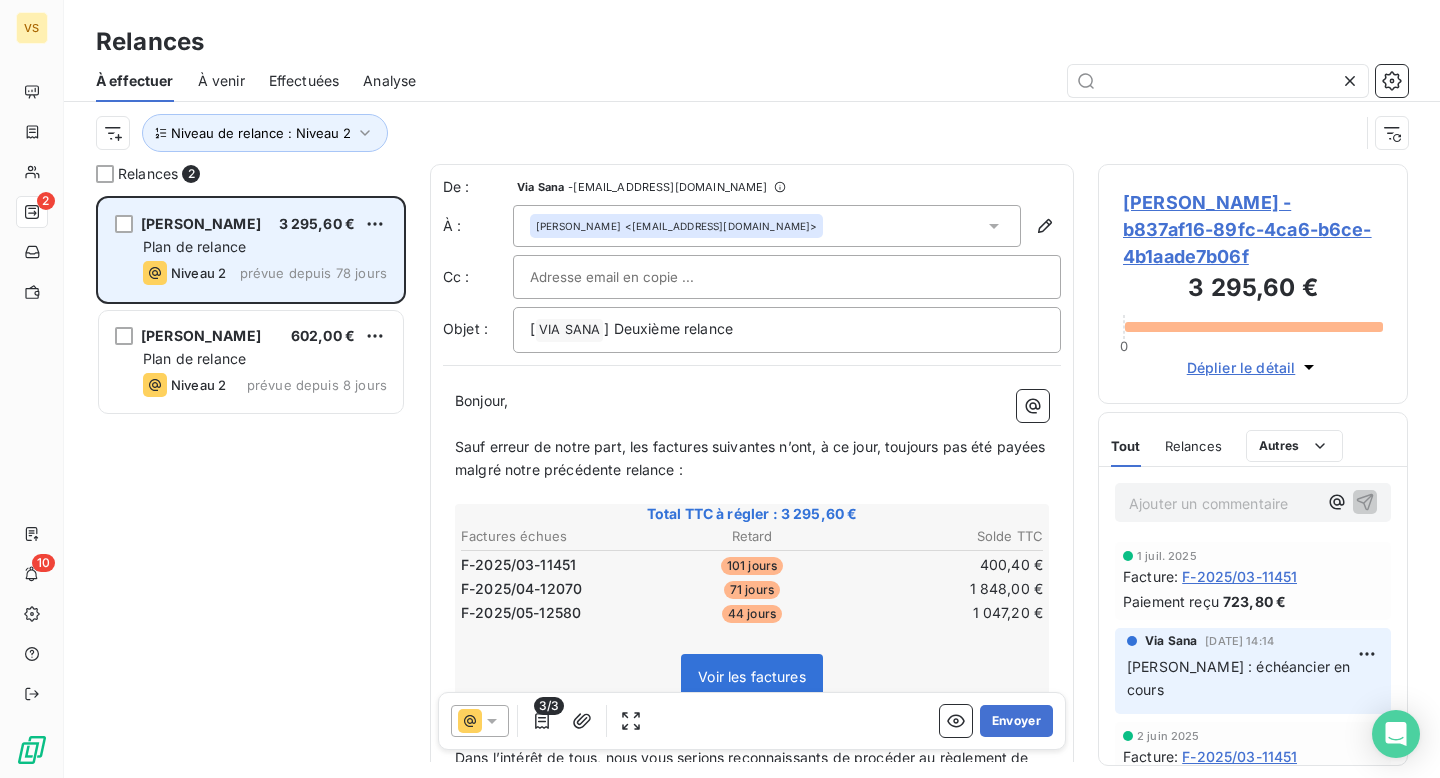 click on "Niveau 2 prévue depuis 78 jours" at bounding box center [265, 273] 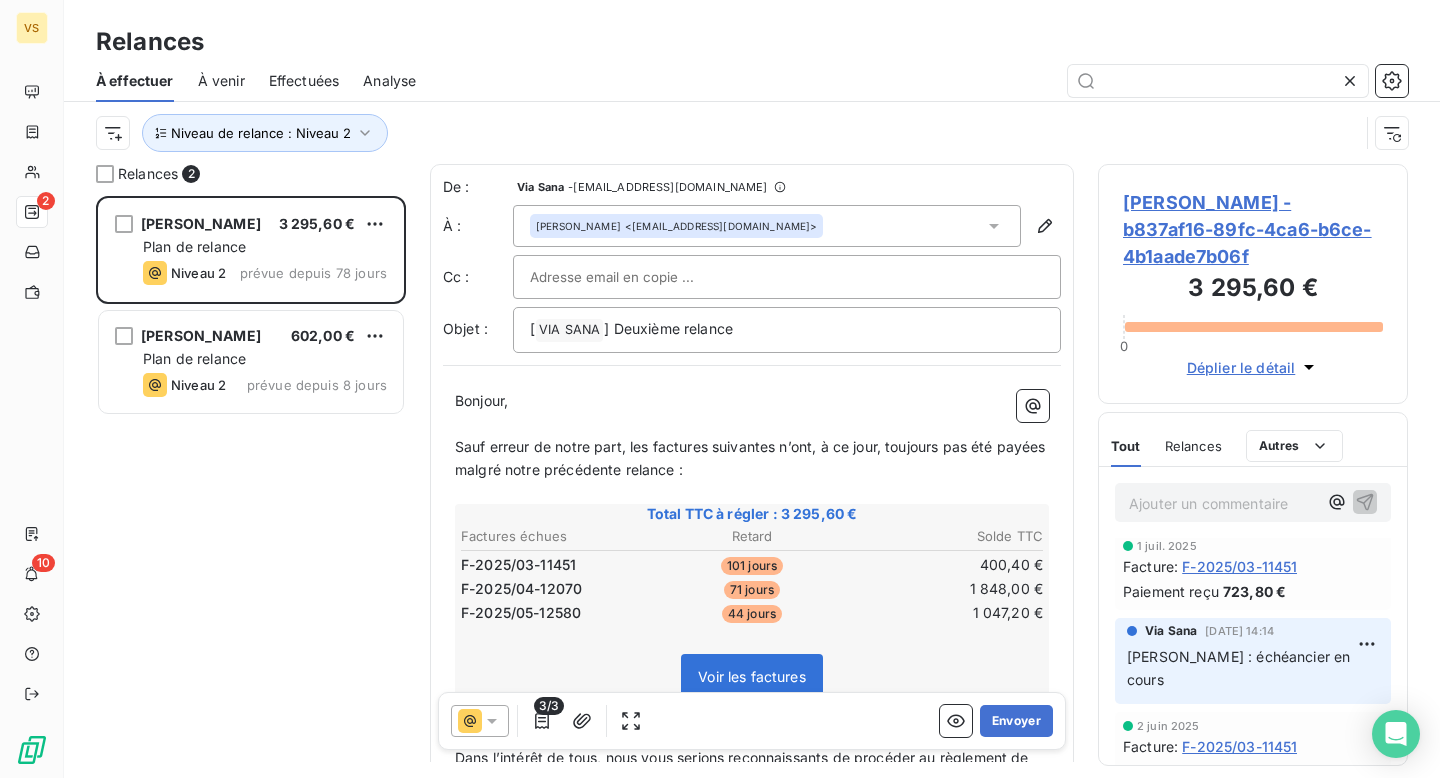 scroll, scrollTop: 0, scrollLeft: 0, axis: both 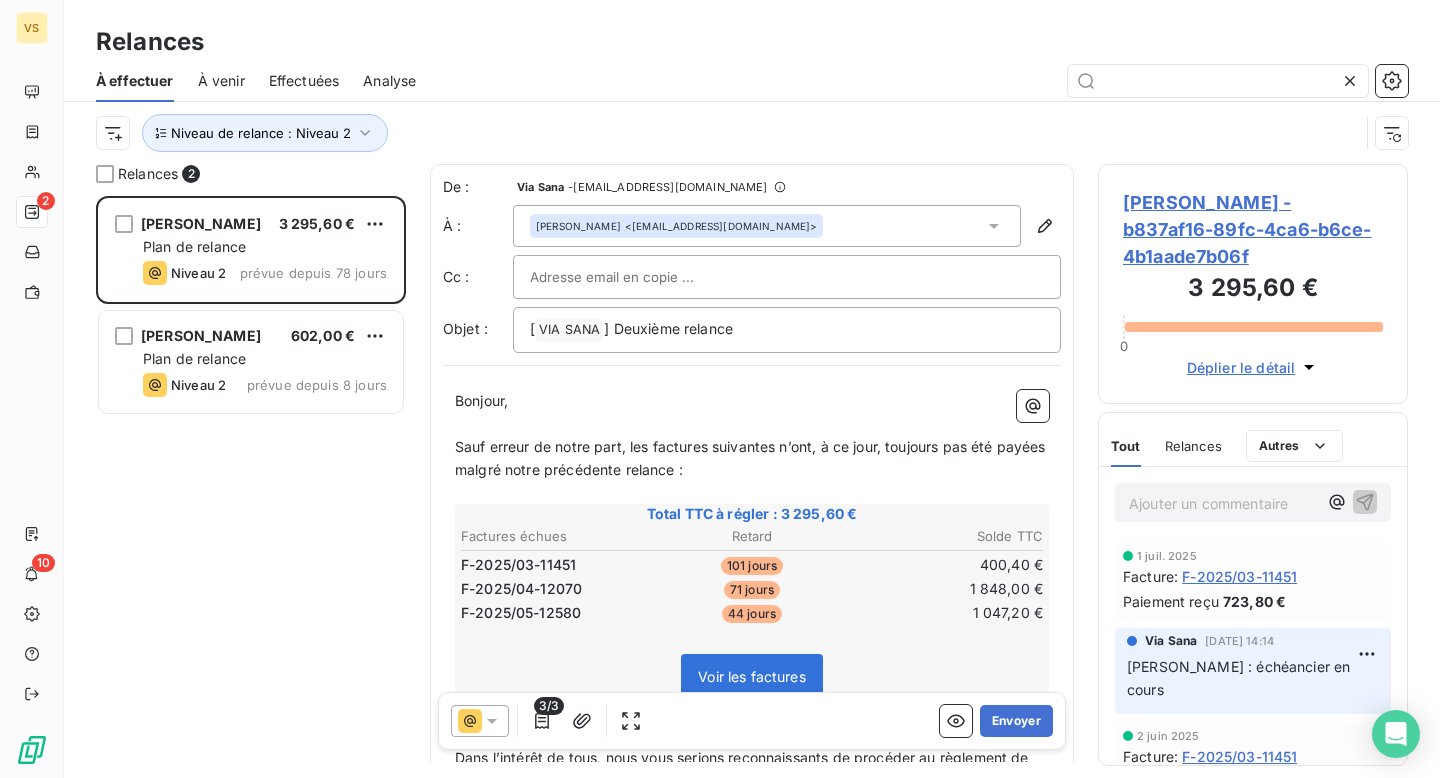 click on "Sylvain : échéancier en cours" at bounding box center [1241, 678] 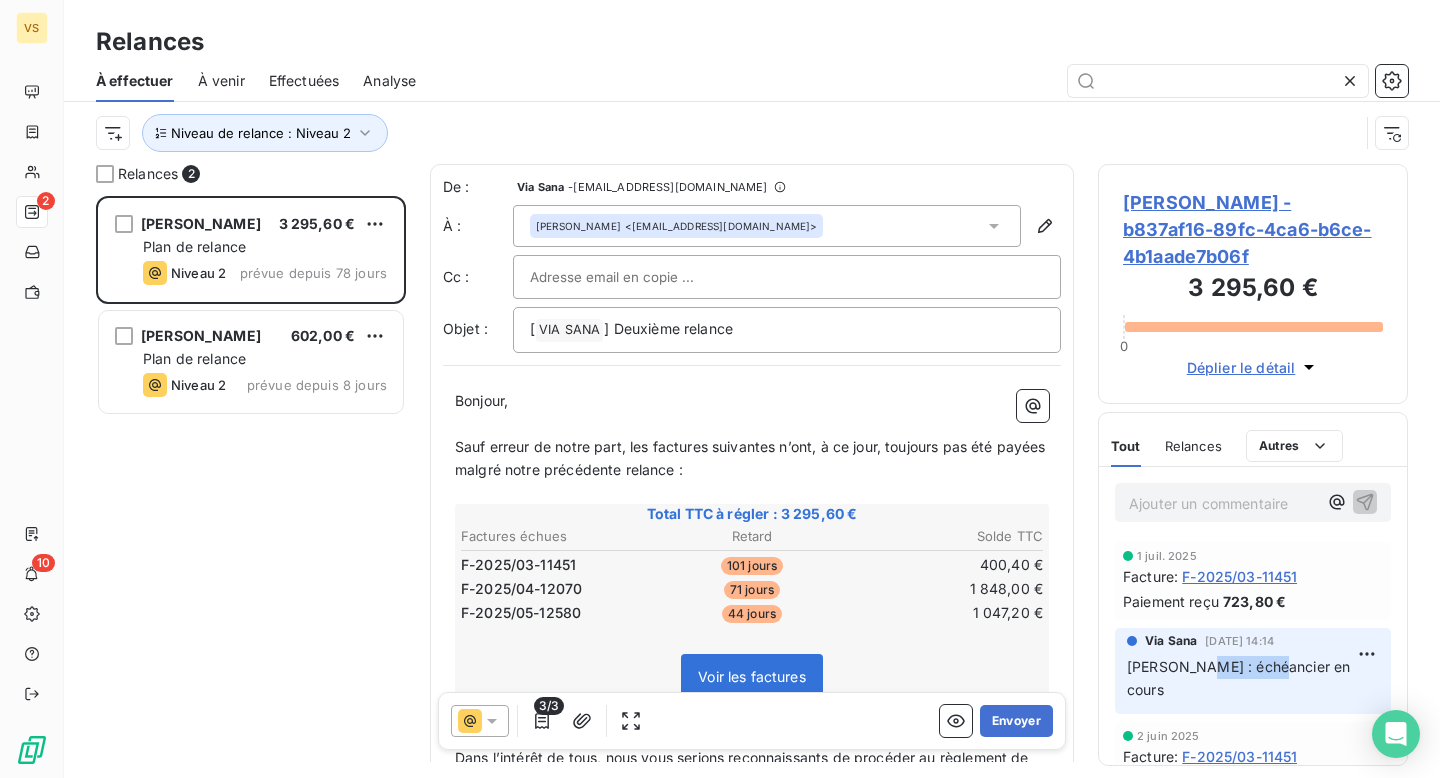 click on "Sylvain : échéancier en cours" at bounding box center (1241, 678) 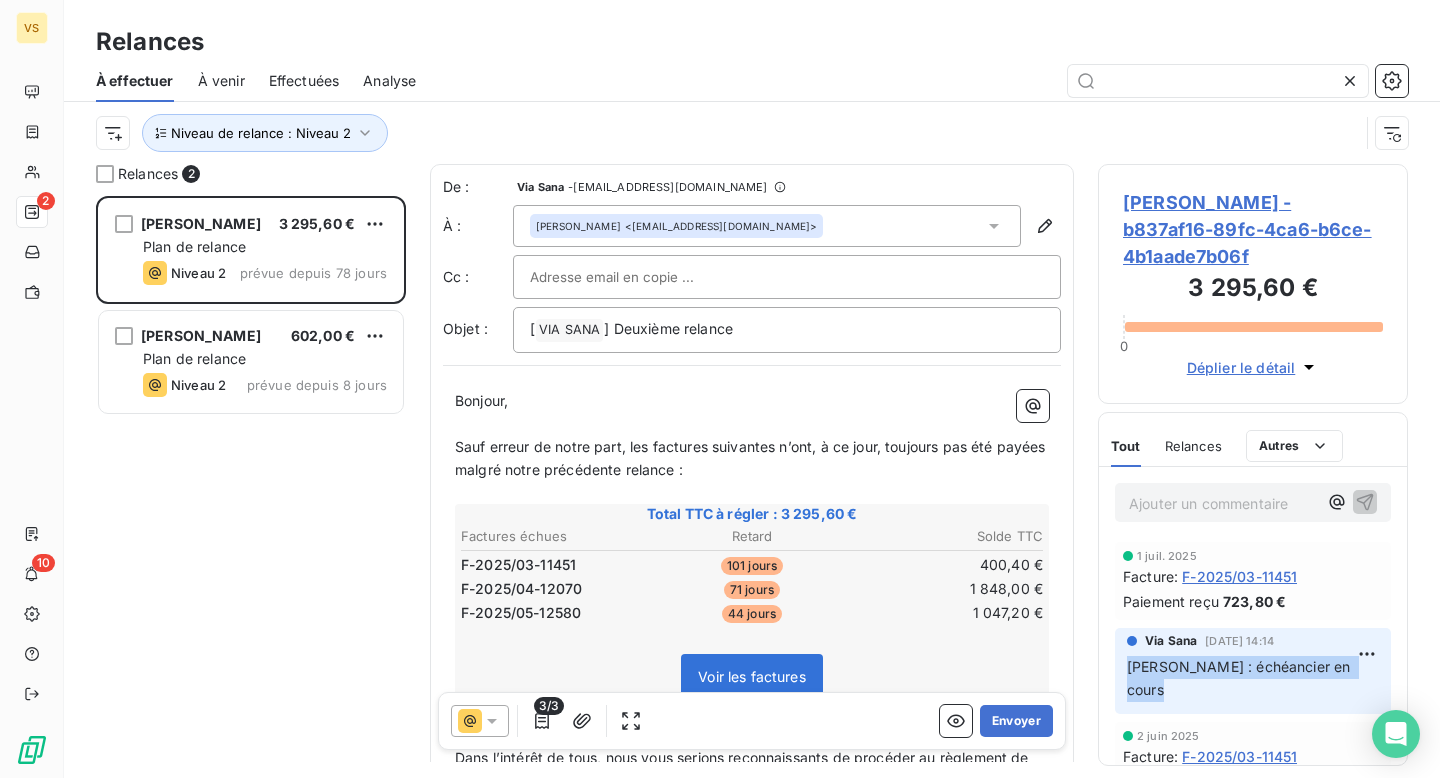 click on "Sylvain : échéancier en cours" at bounding box center [1241, 678] 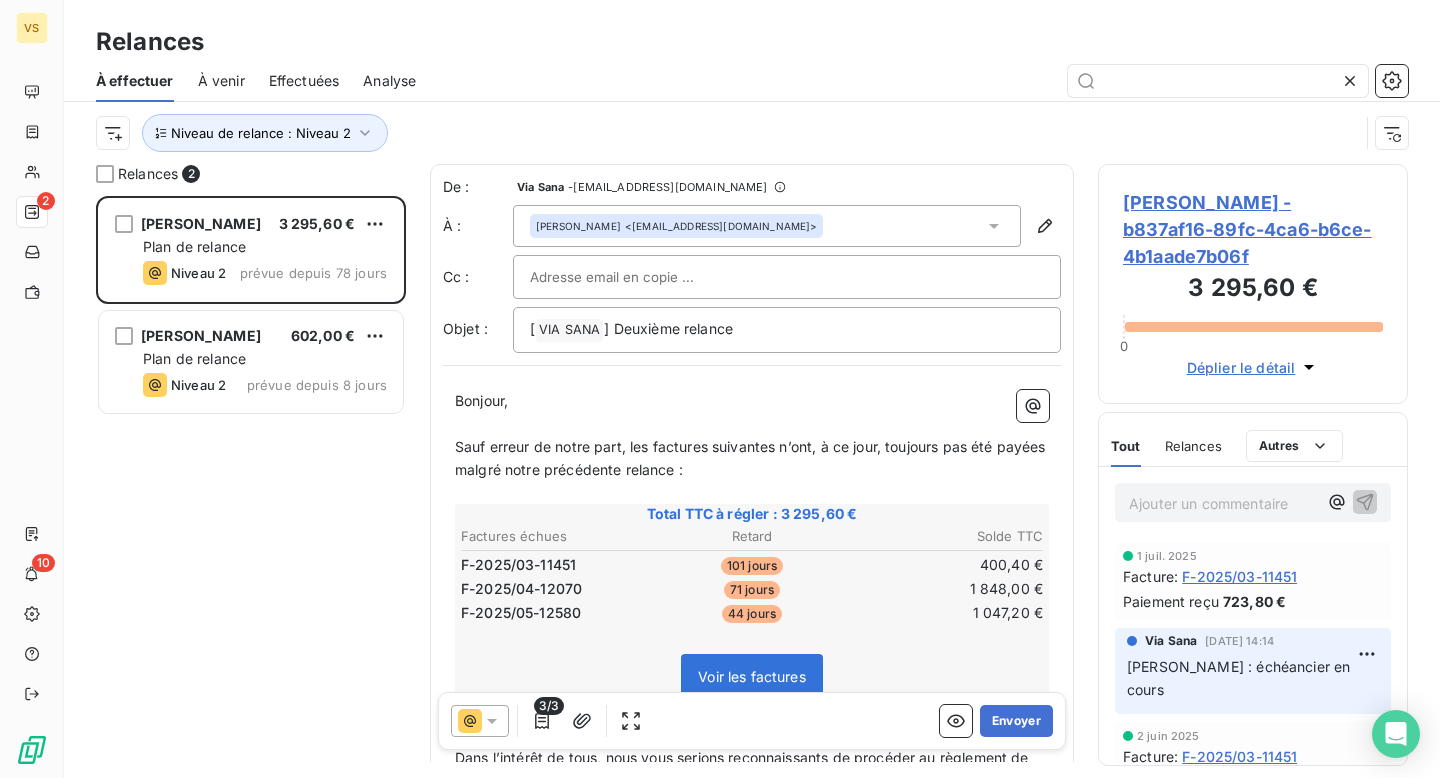 click on "Ajouter un commentaire ﻿" at bounding box center (1223, 503) 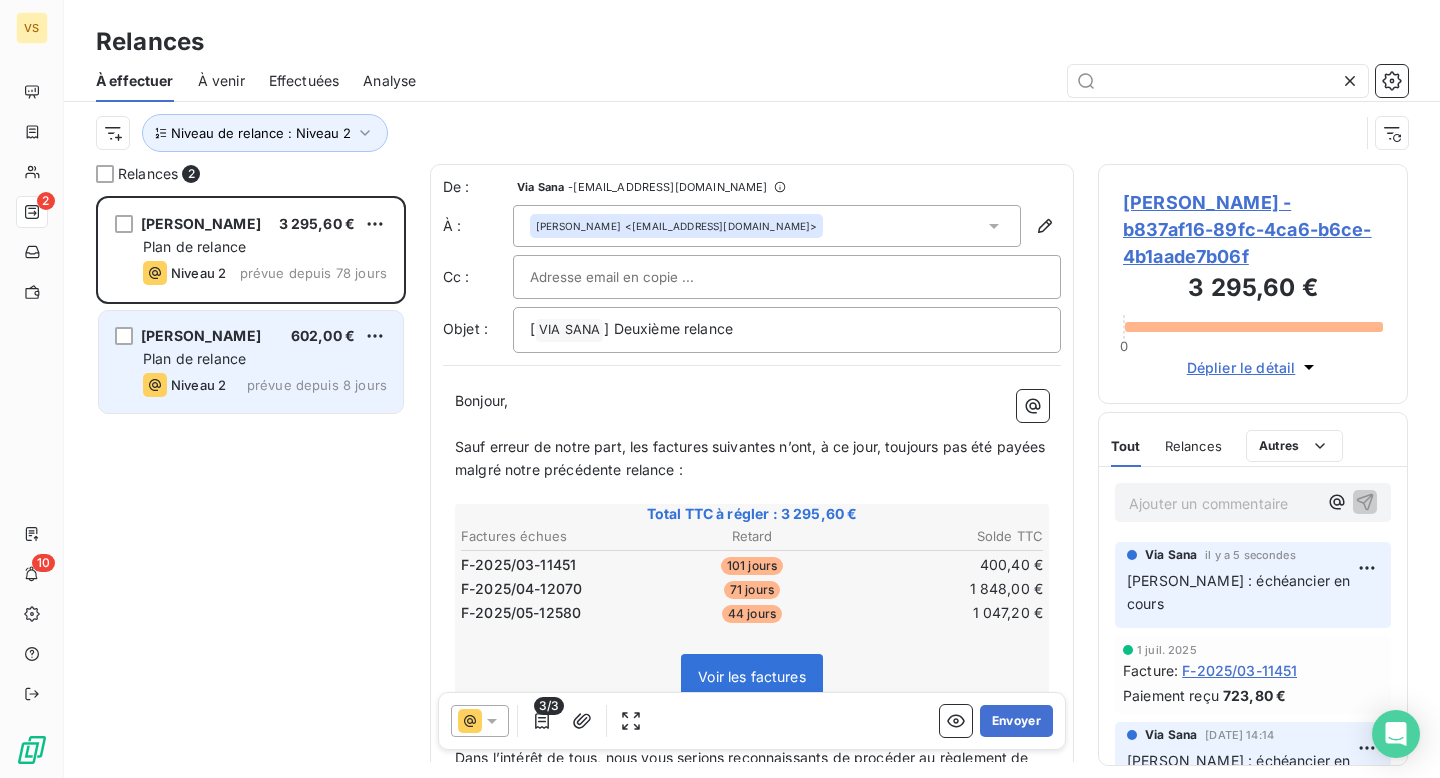 click on "prévue depuis 8 jours" at bounding box center (317, 385) 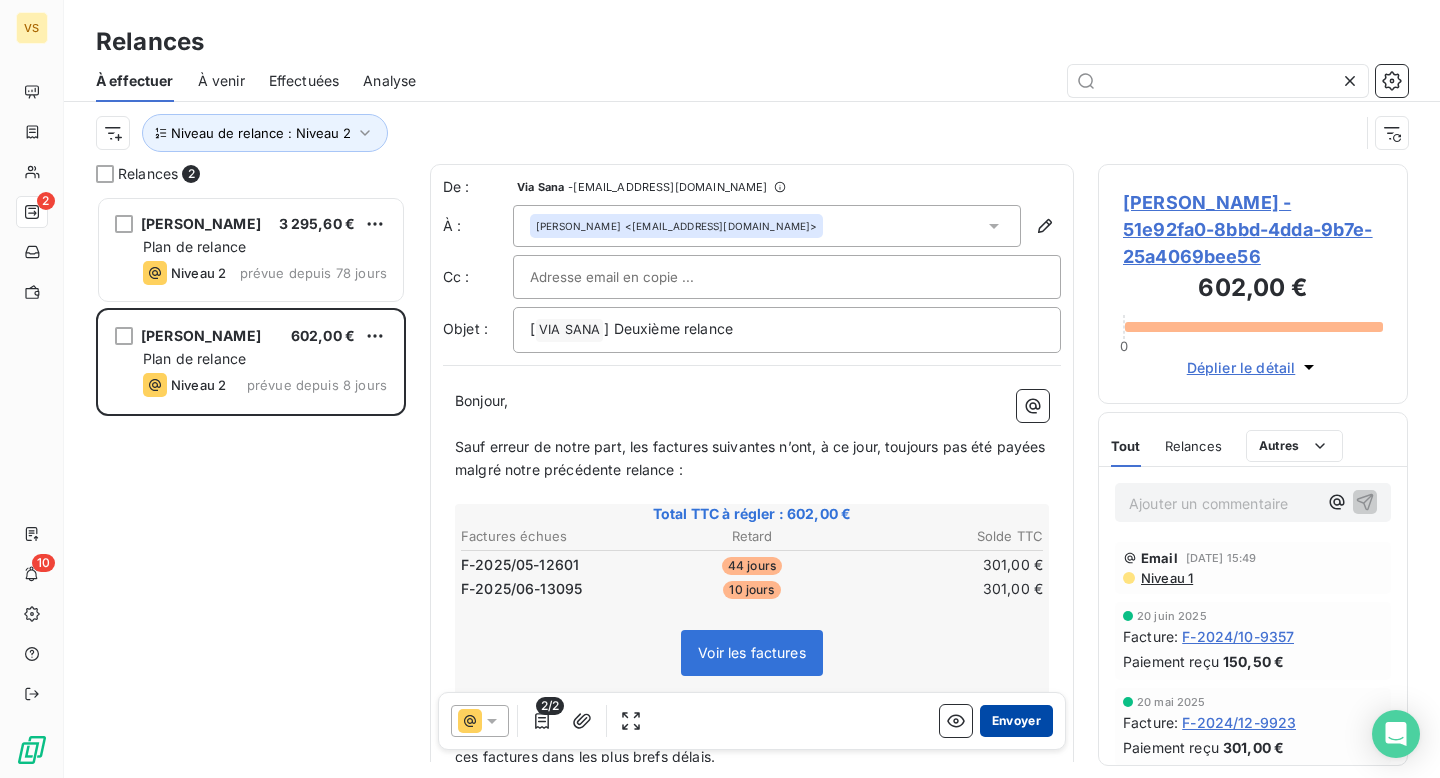click on "Envoyer" at bounding box center [1016, 721] 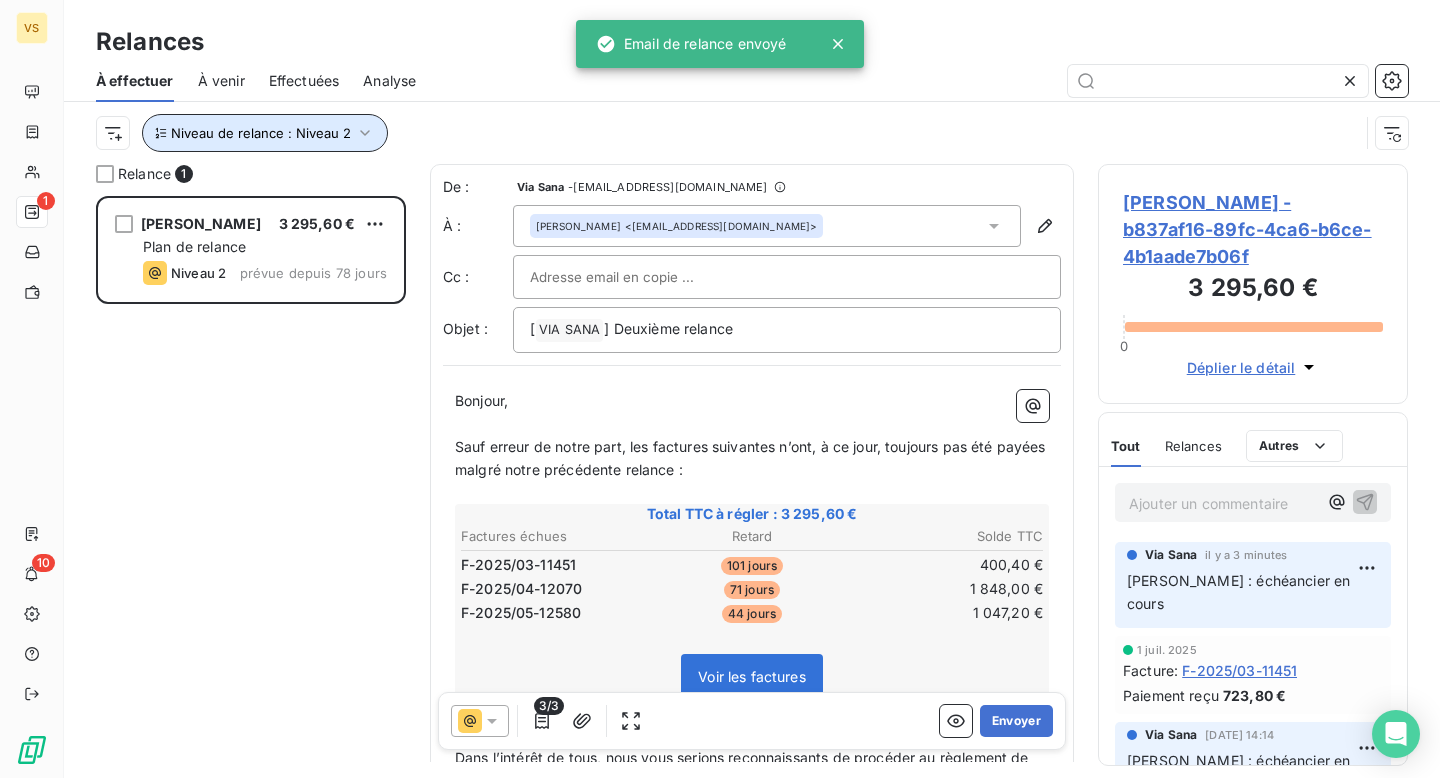 click on "Niveau de relance  : Niveau 2" at bounding box center (261, 133) 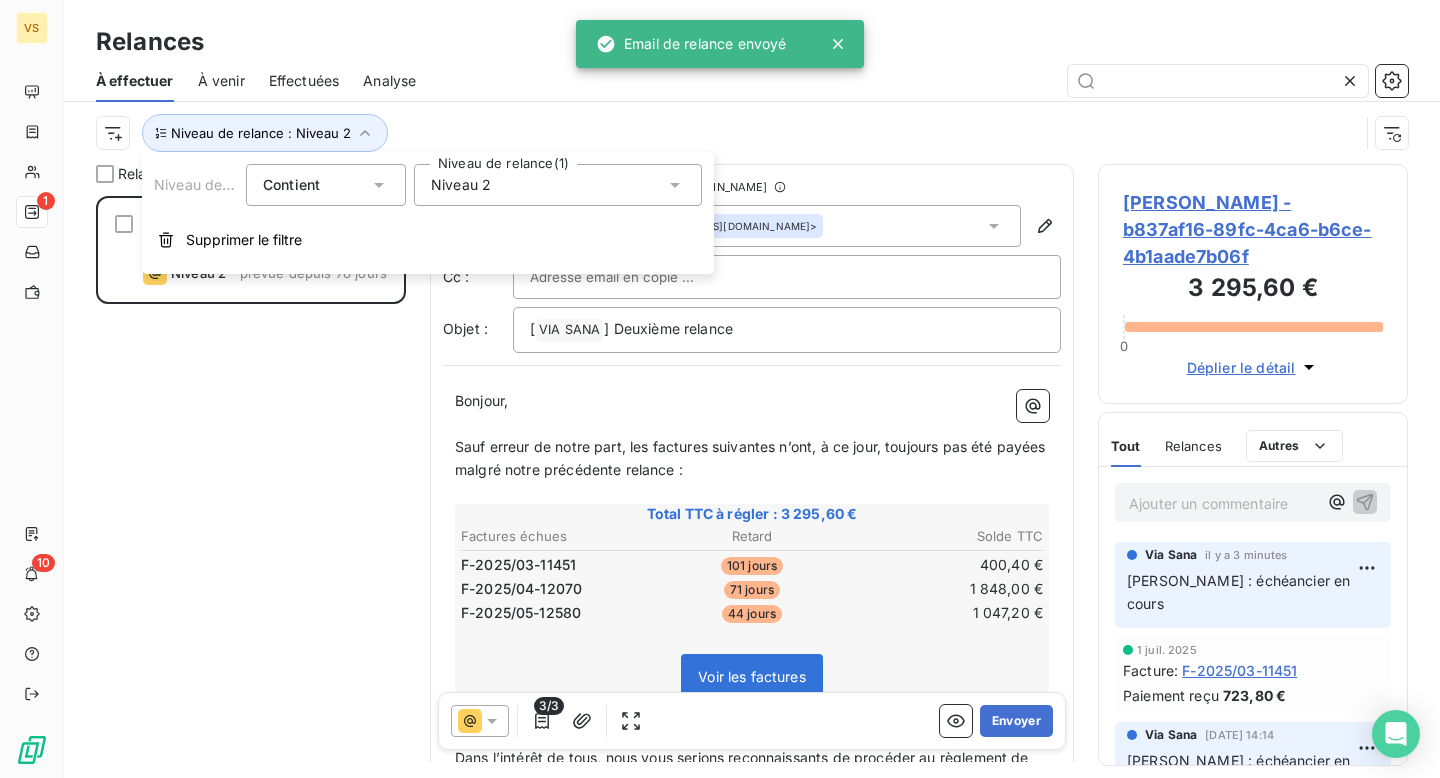 click on "Niveau 2" at bounding box center [558, 185] 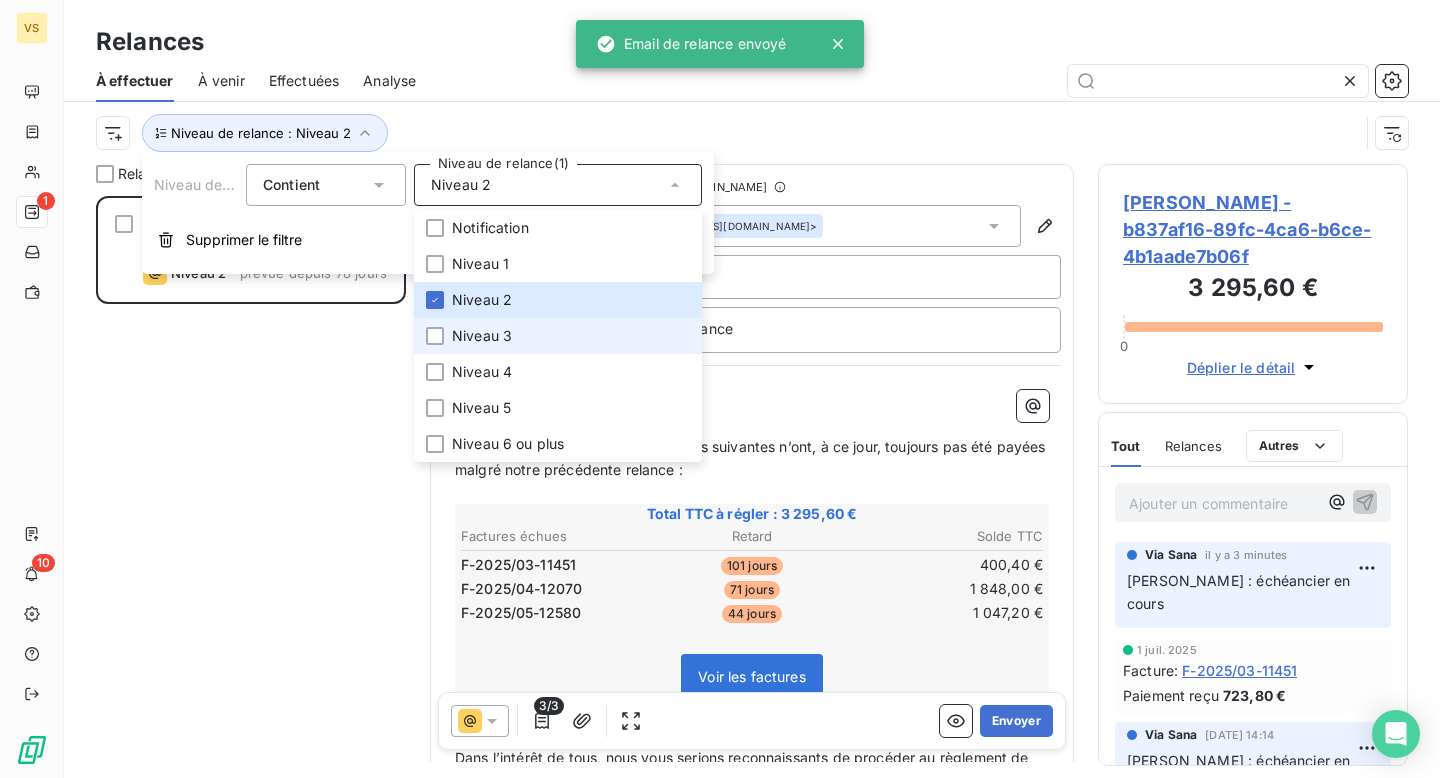 click on "Niveau 3" at bounding box center (558, 336) 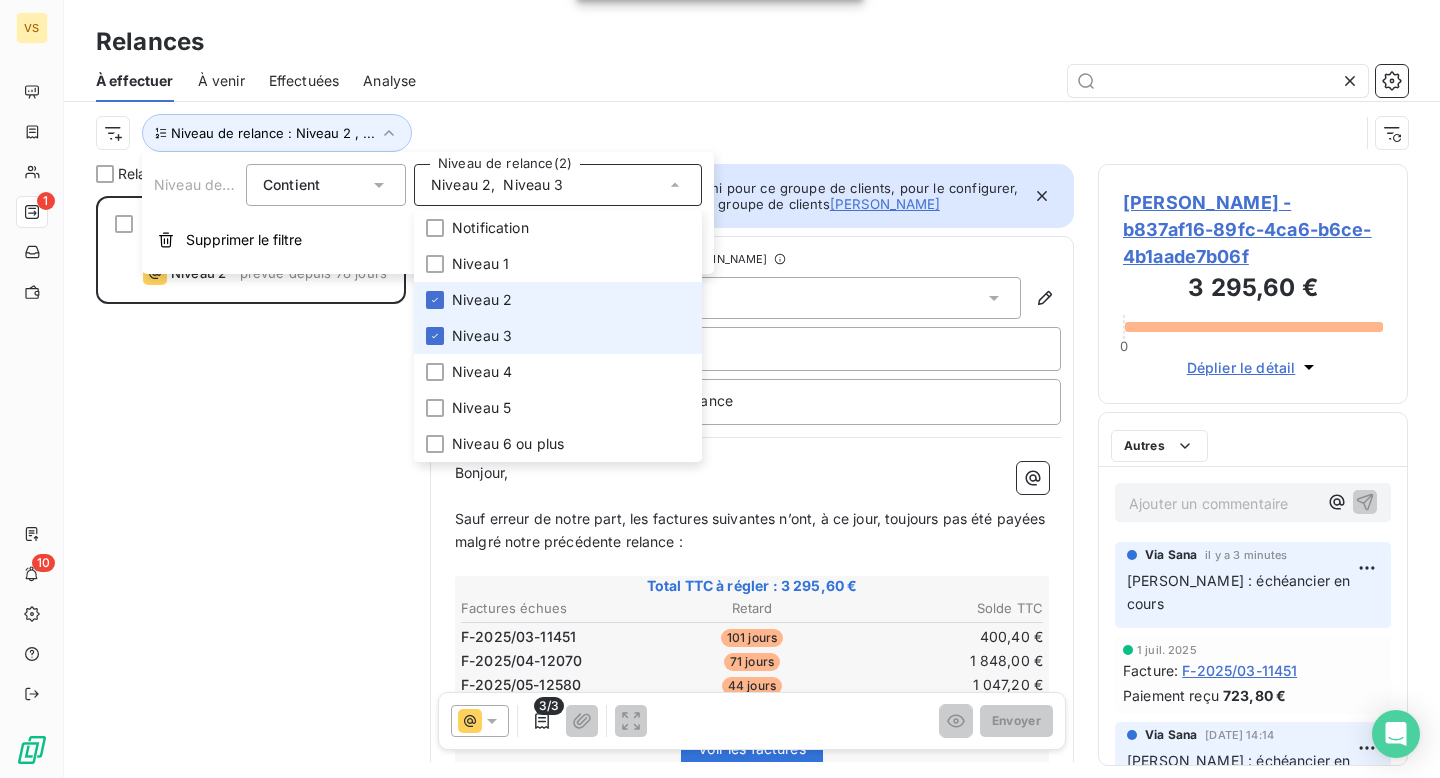 scroll, scrollTop: 1, scrollLeft: 1, axis: both 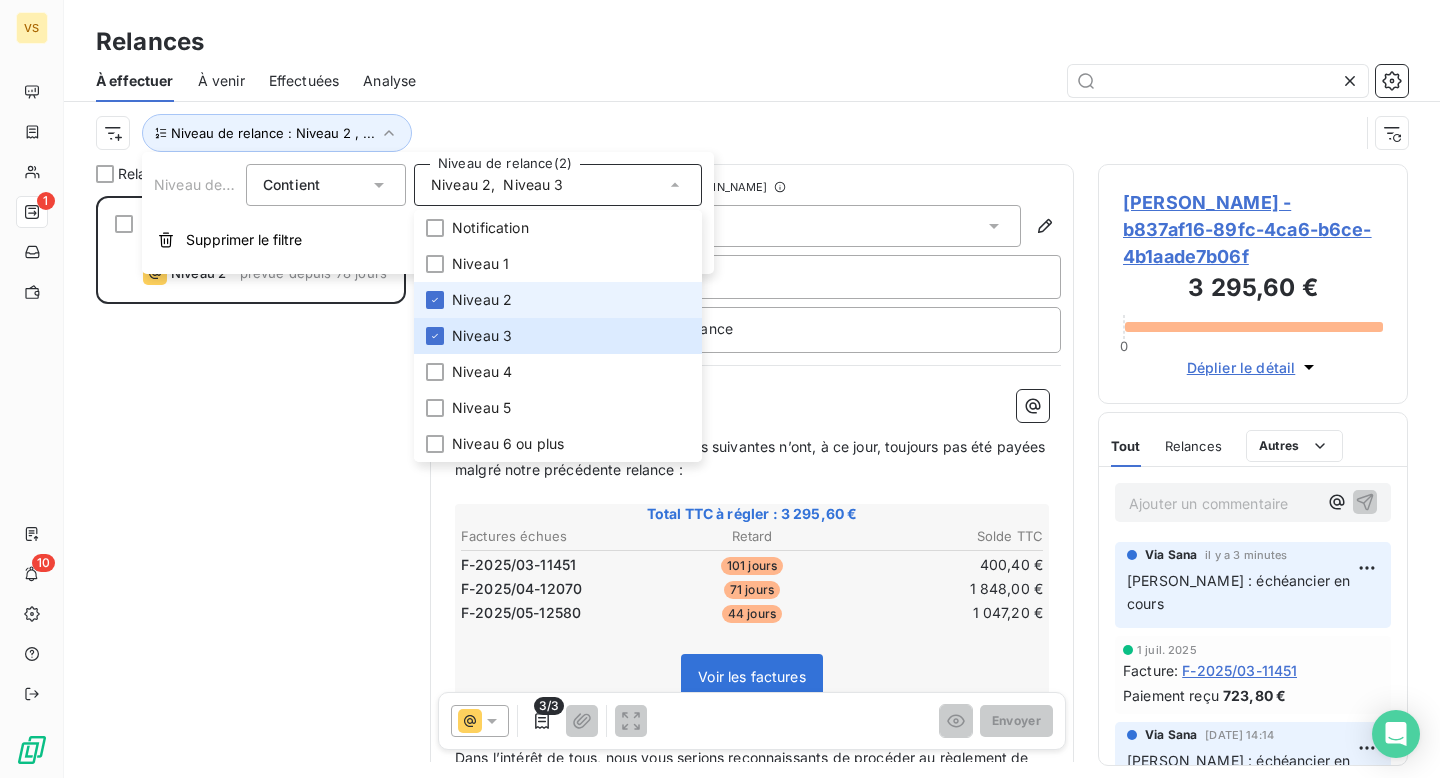click on "Niveau 2" at bounding box center [482, 300] 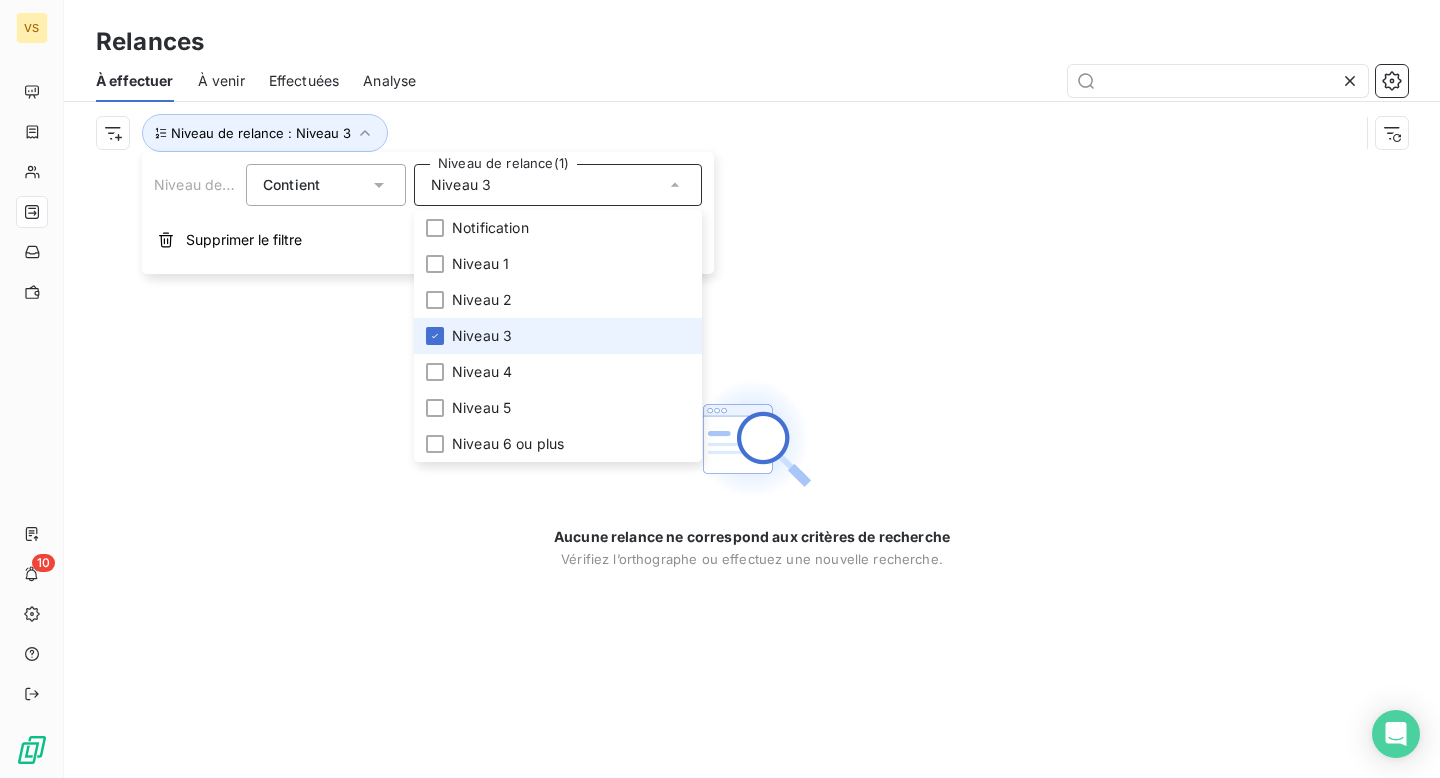 click on "Niveau 3" at bounding box center [558, 336] 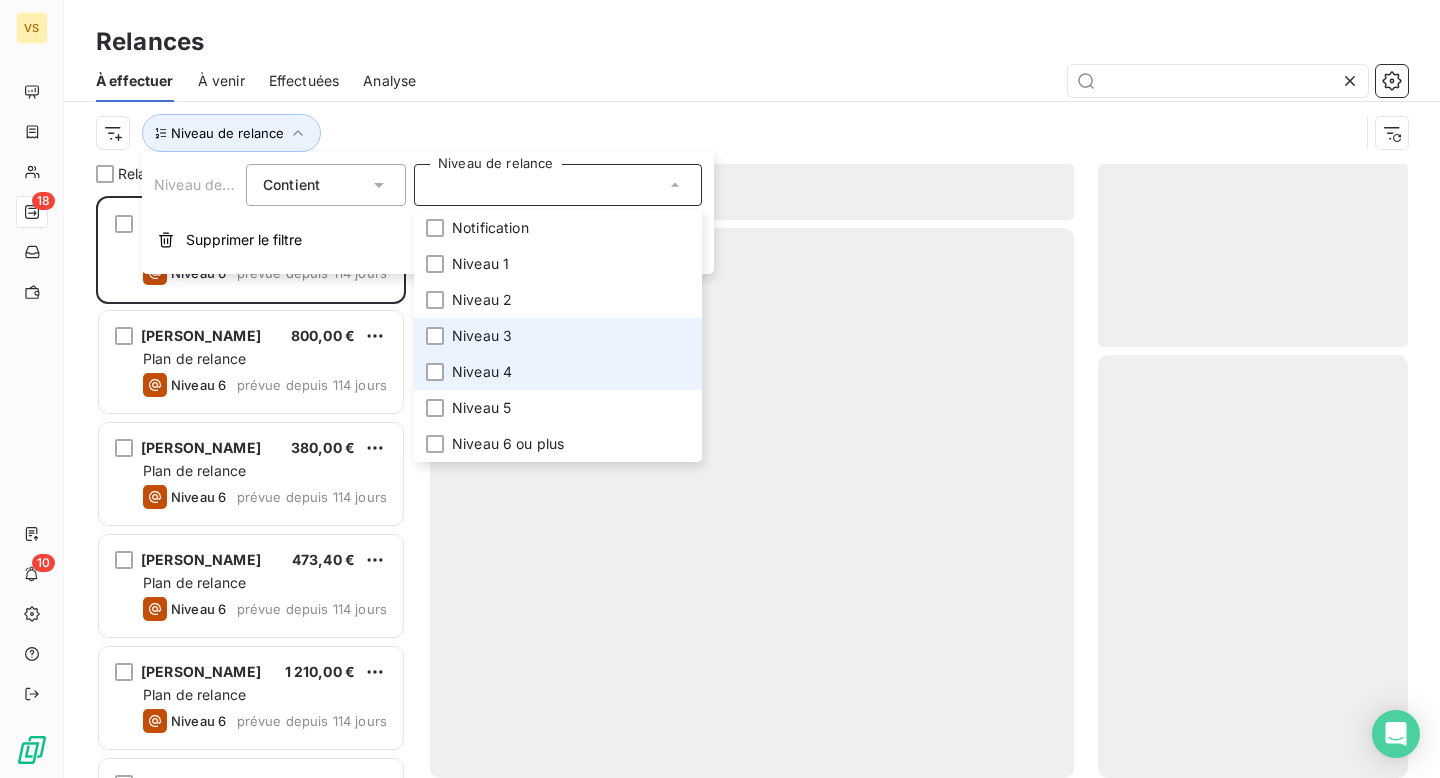 scroll, scrollTop: 1, scrollLeft: 1, axis: both 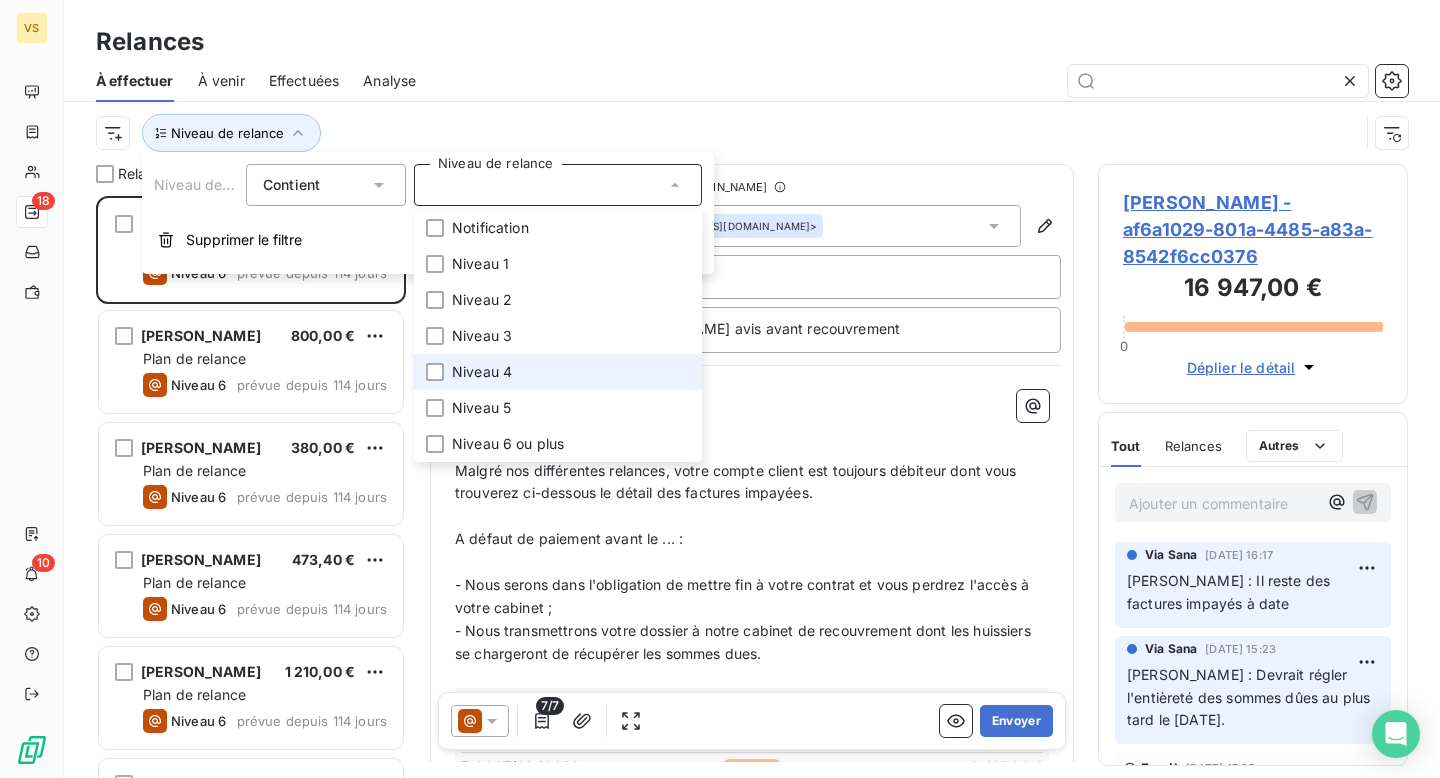 click on "Niveau 4" at bounding box center [482, 372] 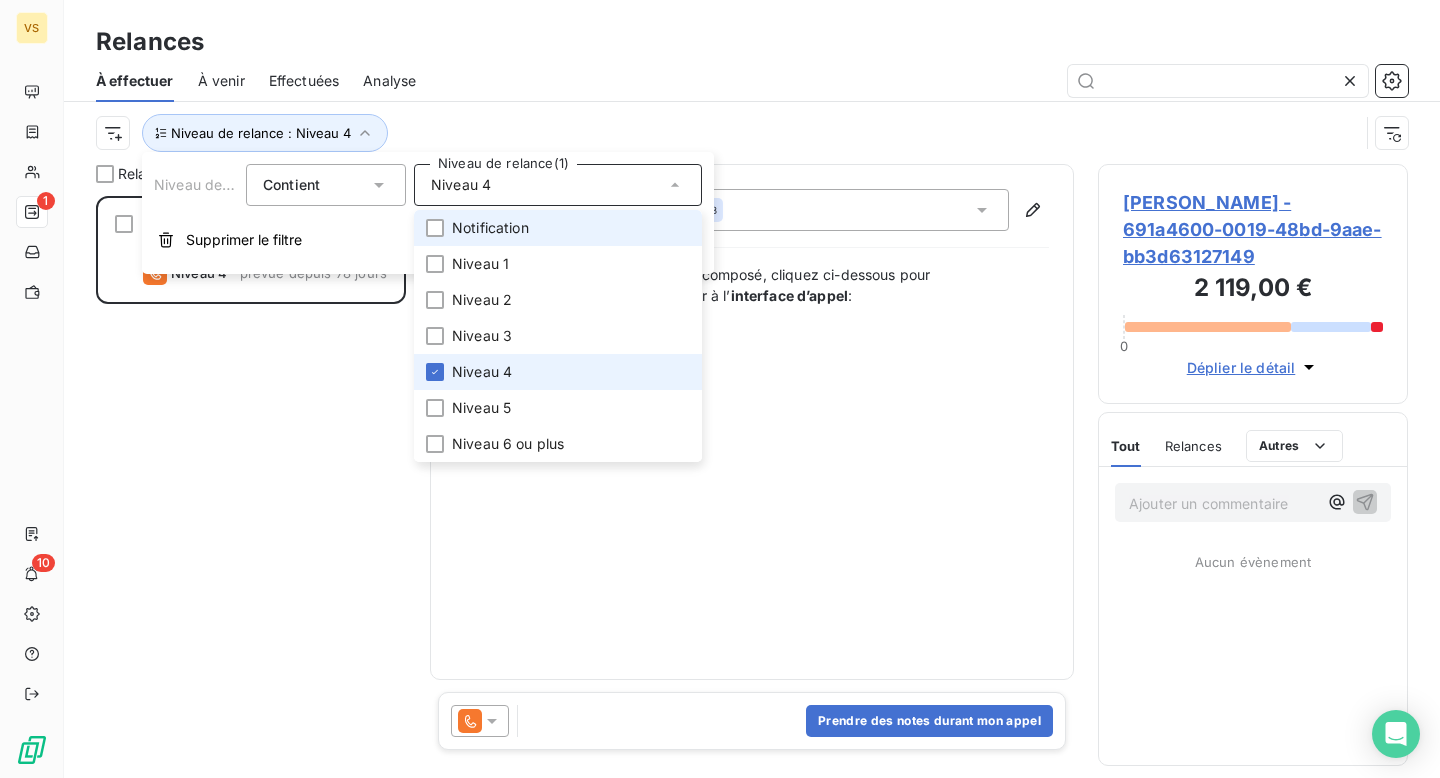 scroll, scrollTop: 1, scrollLeft: 1, axis: both 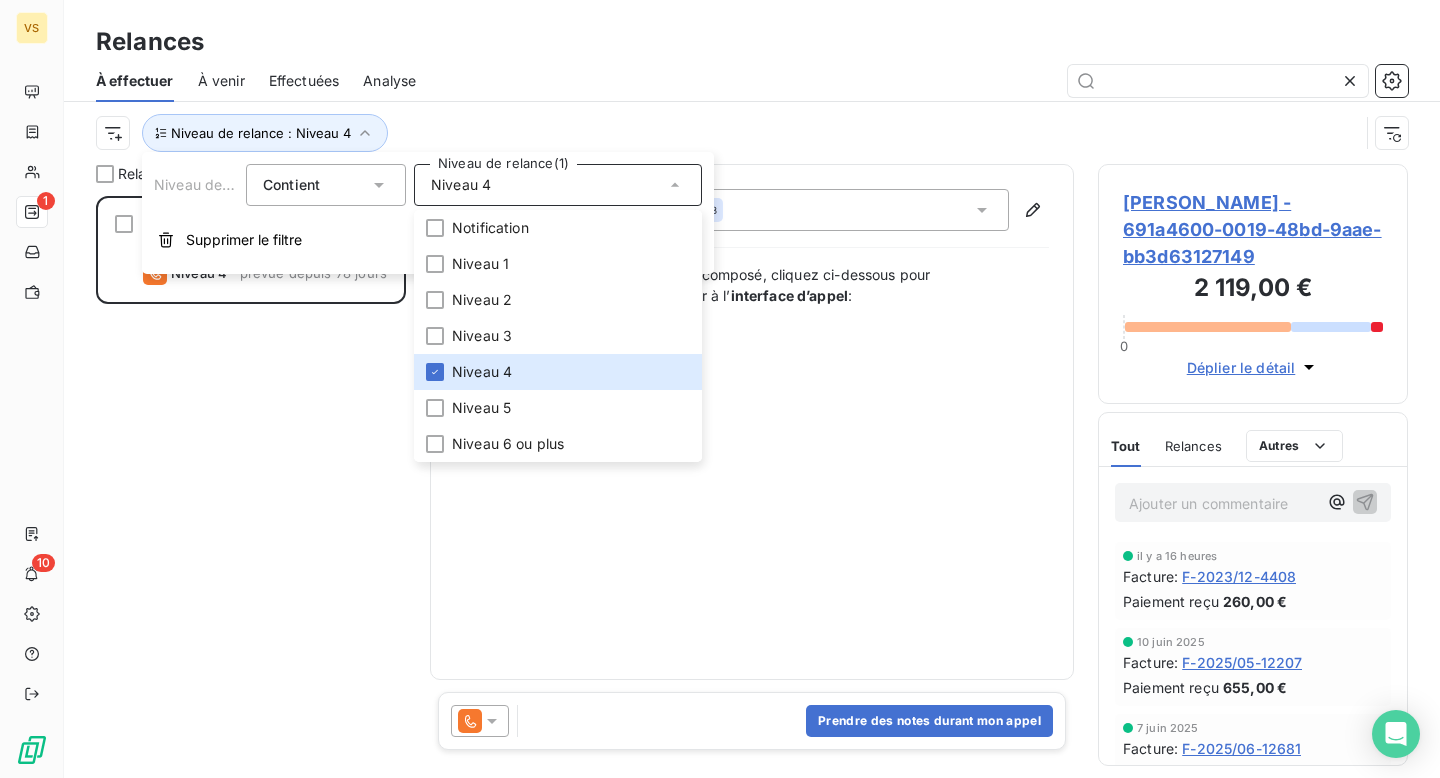 click at bounding box center (924, 81) 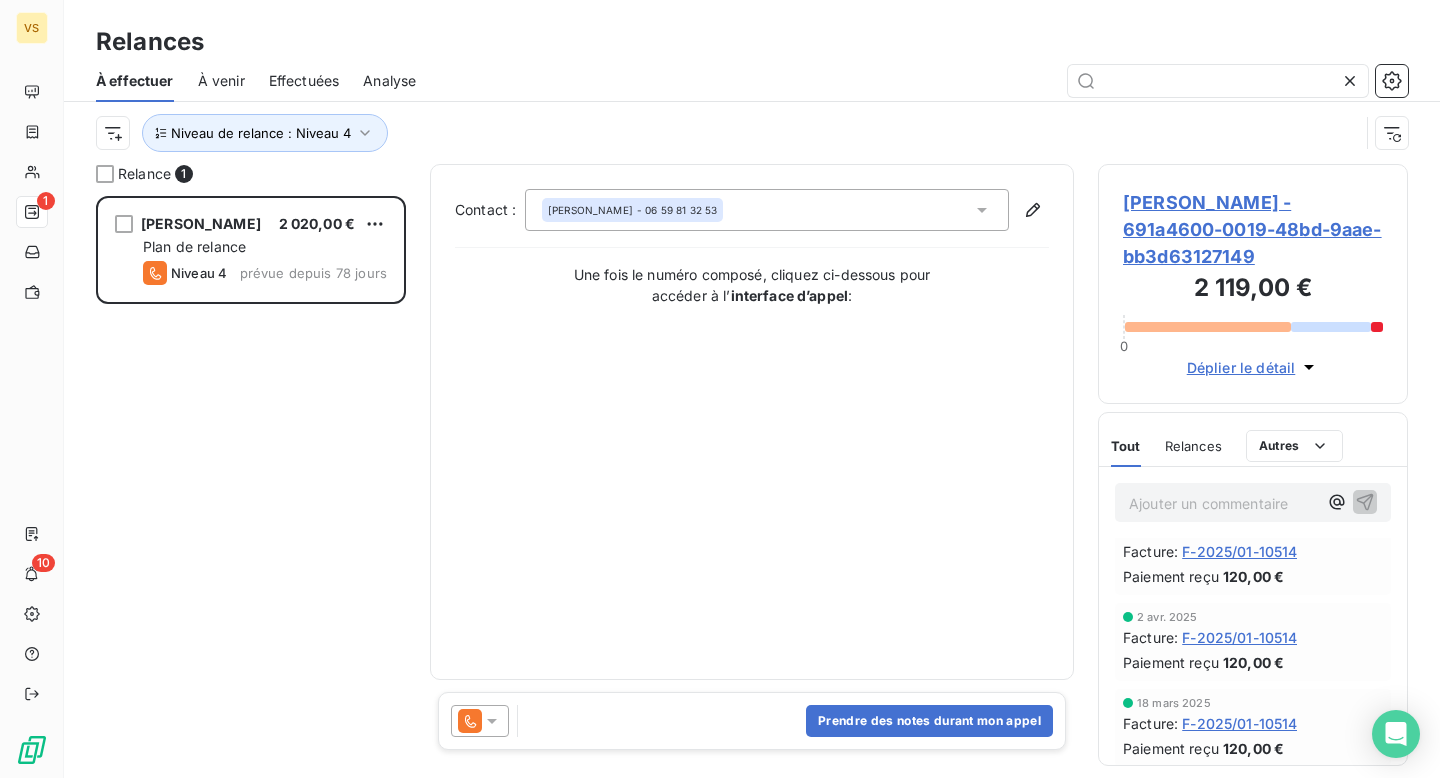 scroll, scrollTop: 0, scrollLeft: 0, axis: both 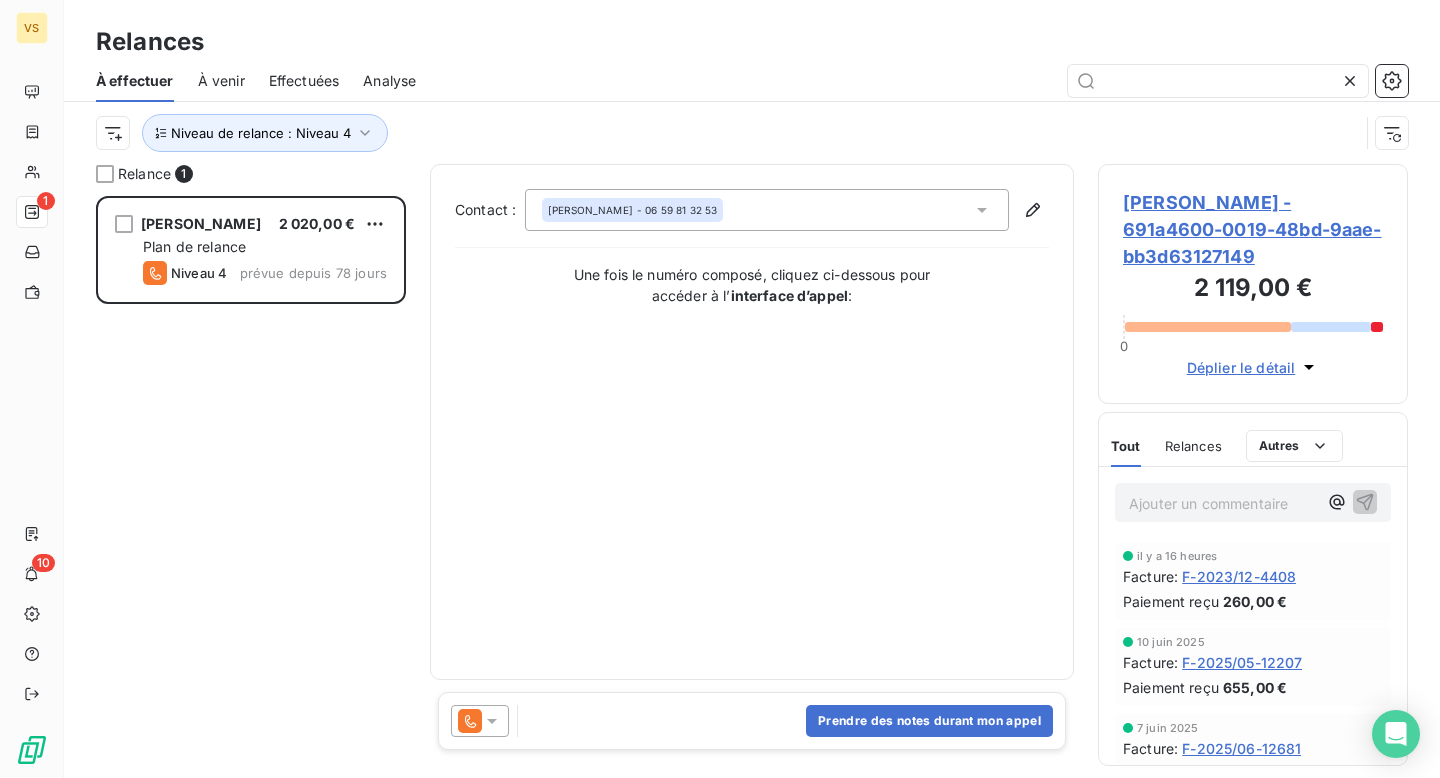 click on "Ajouter un commentaire ﻿" at bounding box center (1253, 502) 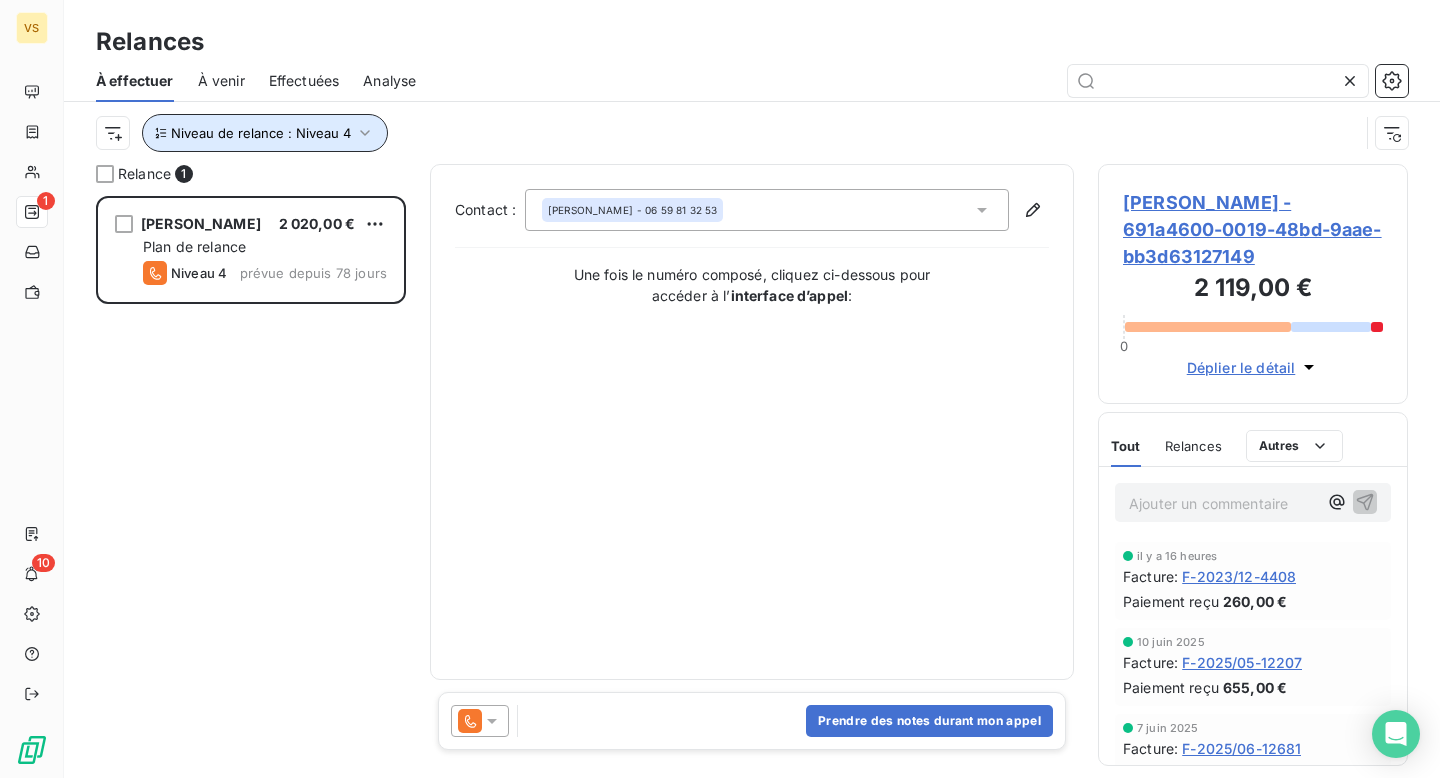 click on "Niveau de relance  : Niveau 4" at bounding box center [265, 133] 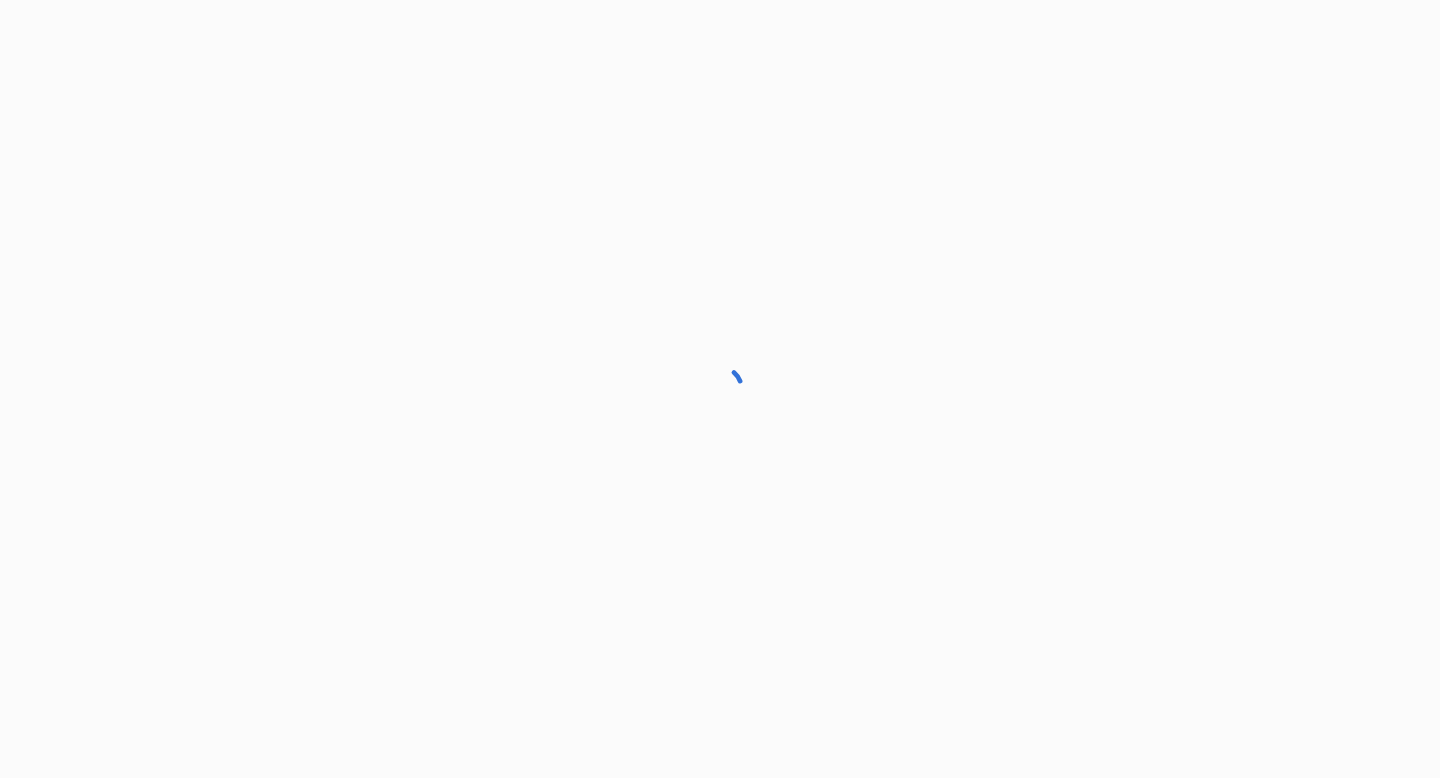 scroll, scrollTop: 0, scrollLeft: 0, axis: both 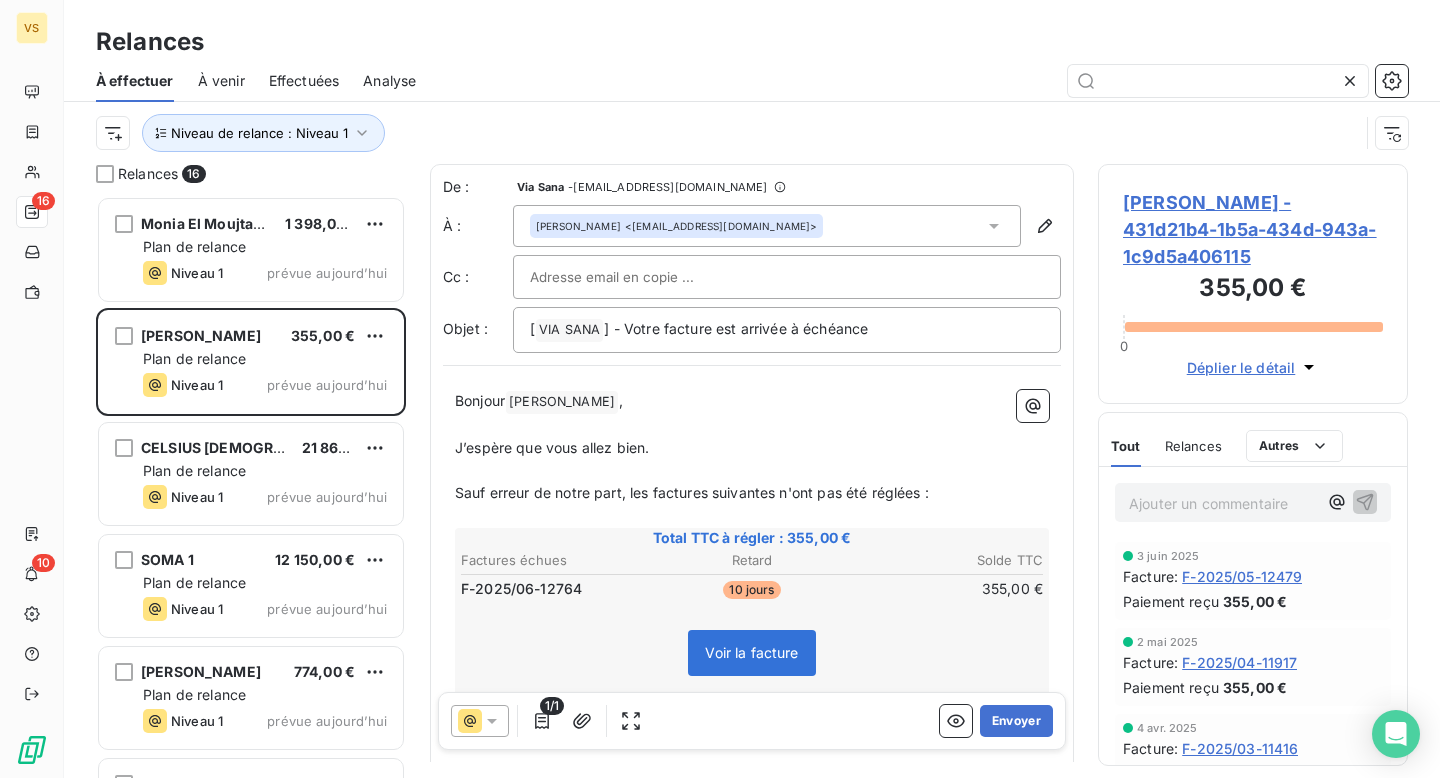 click on "Effectuées" at bounding box center [304, 81] 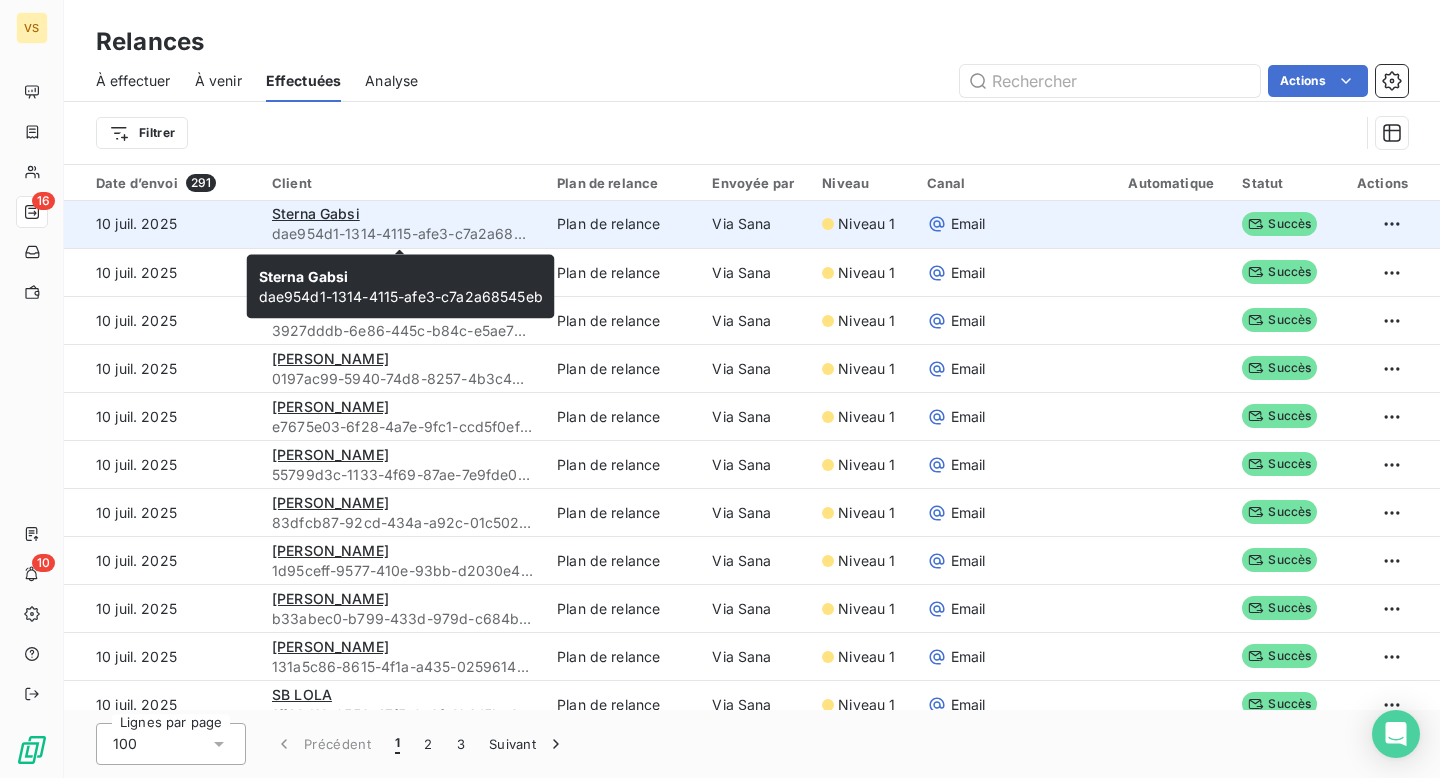 click on "Sterna Gabsi" at bounding box center (402, 214) 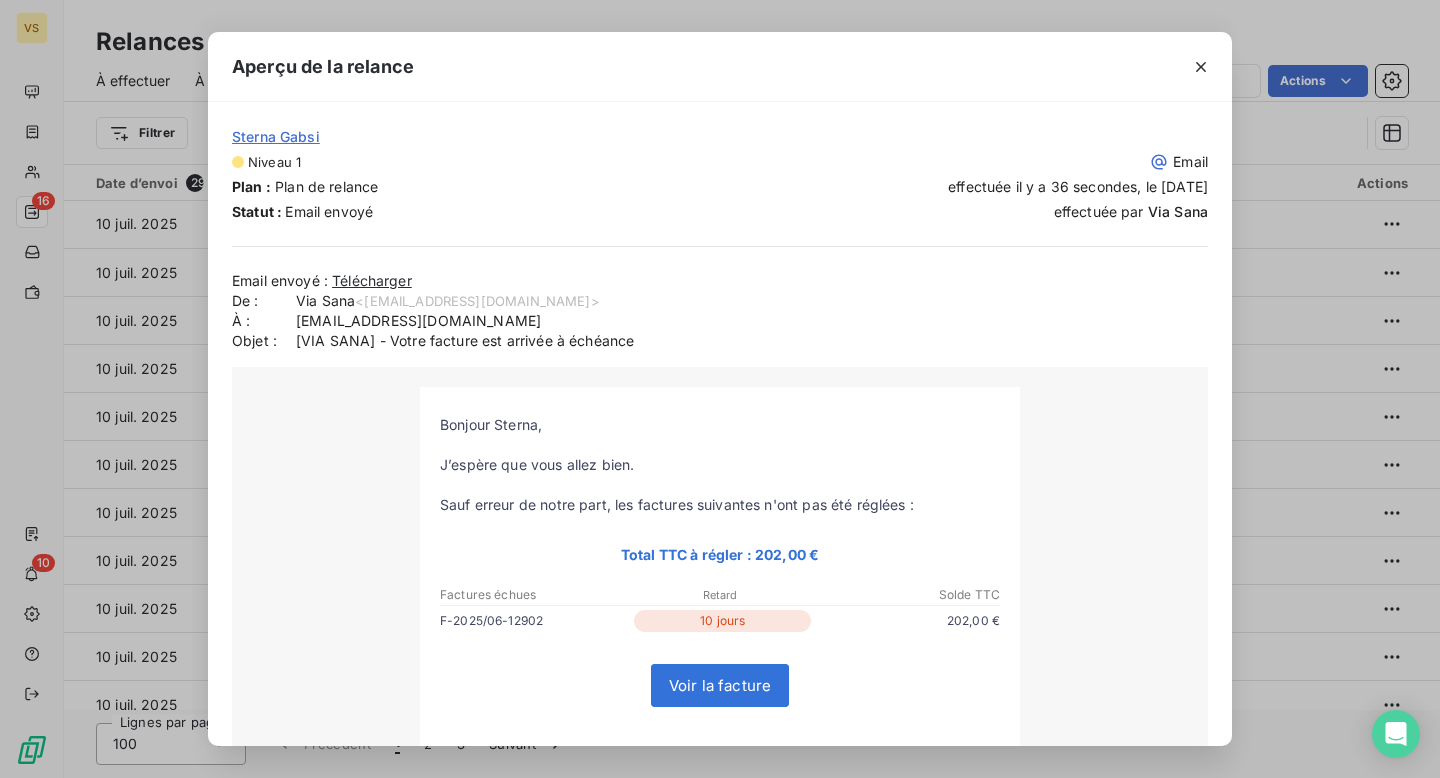 click on "Aperçu de la relance Sterna Gabsi Niveau 1 Email Plan :   Plan de relance effectuée il y a 36 secondes, le [DATE] Statut :   Email envoyé effectuée par   Via   Sana Email envoyé : Télécharger De : Via Sana <[EMAIL_ADDRESS][DOMAIN_NAME]> À : [DOMAIN_NAME][EMAIL_ADDRESS][DOMAIN_NAME] Objet : [VIA SANA] - Votre facture est arrivée à échéance
Bonjour Sterna,
J’espère que vous allez bien.
Sauf erreur de notre part, les factures suivantes n'ont pas été réglées :
Total TTC à régler : 202,00 €" at bounding box center (720, 389) 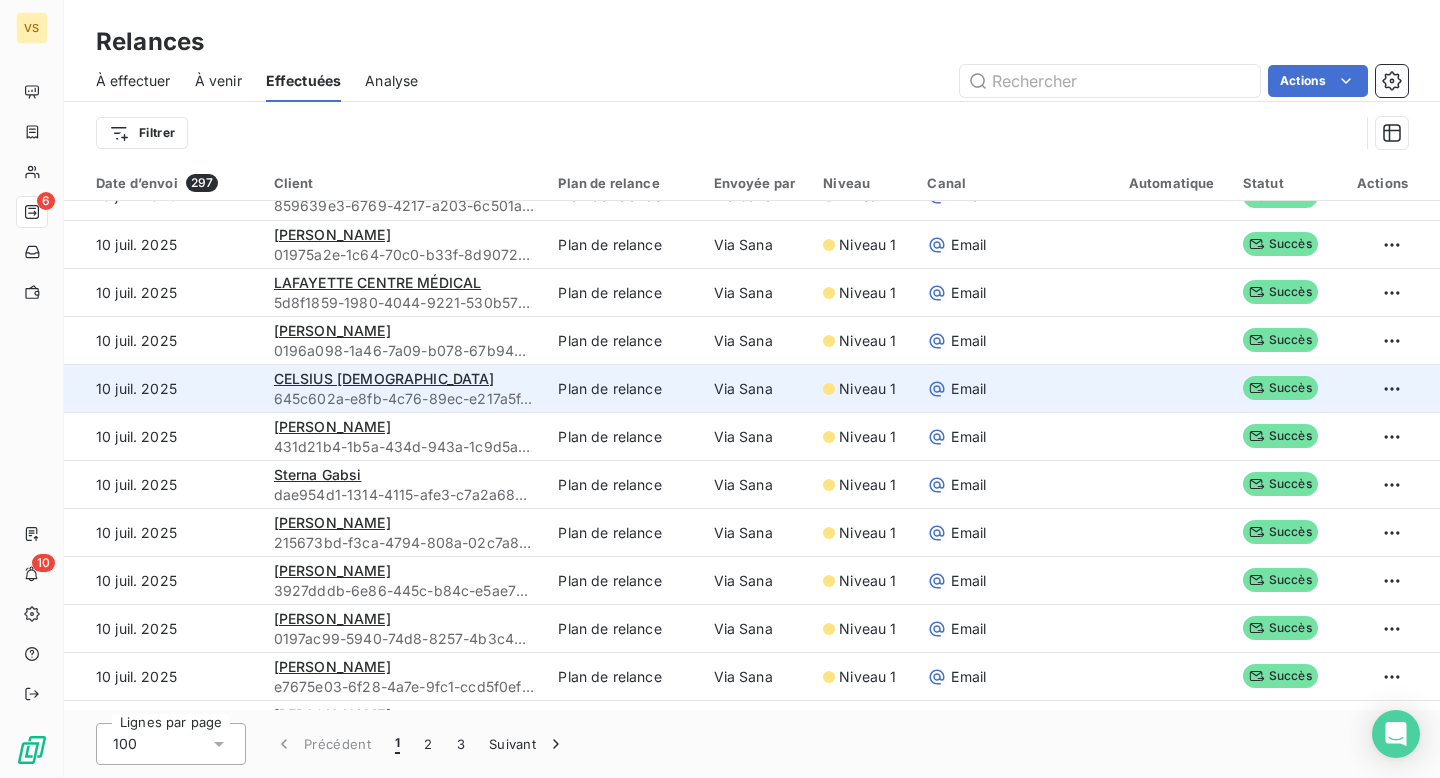 scroll, scrollTop: 0, scrollLeft: 0, axis: both 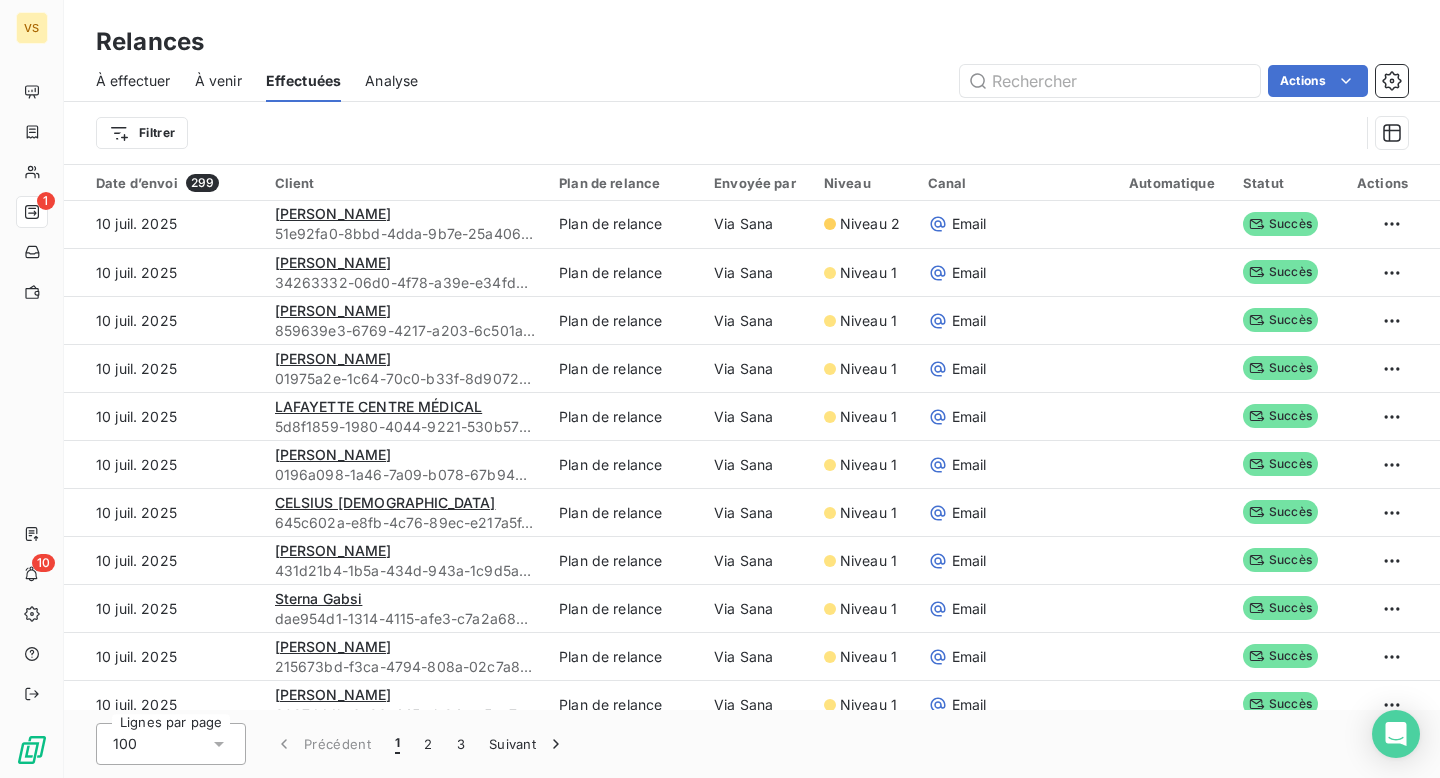 click on "À effectuer À venir Effectuées Analyse Actions" at bounding box center (752, 81) 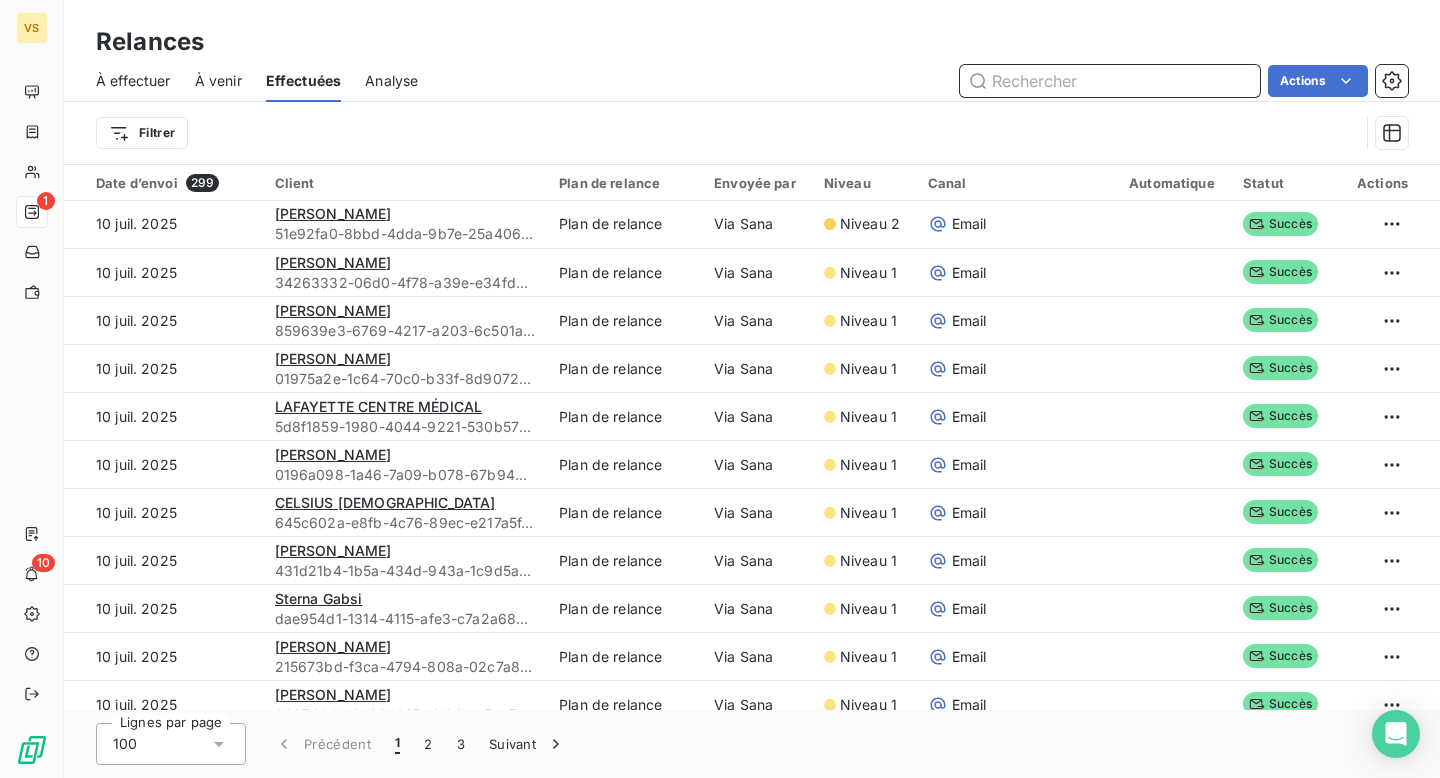 click at bounding box center (1110, 81) 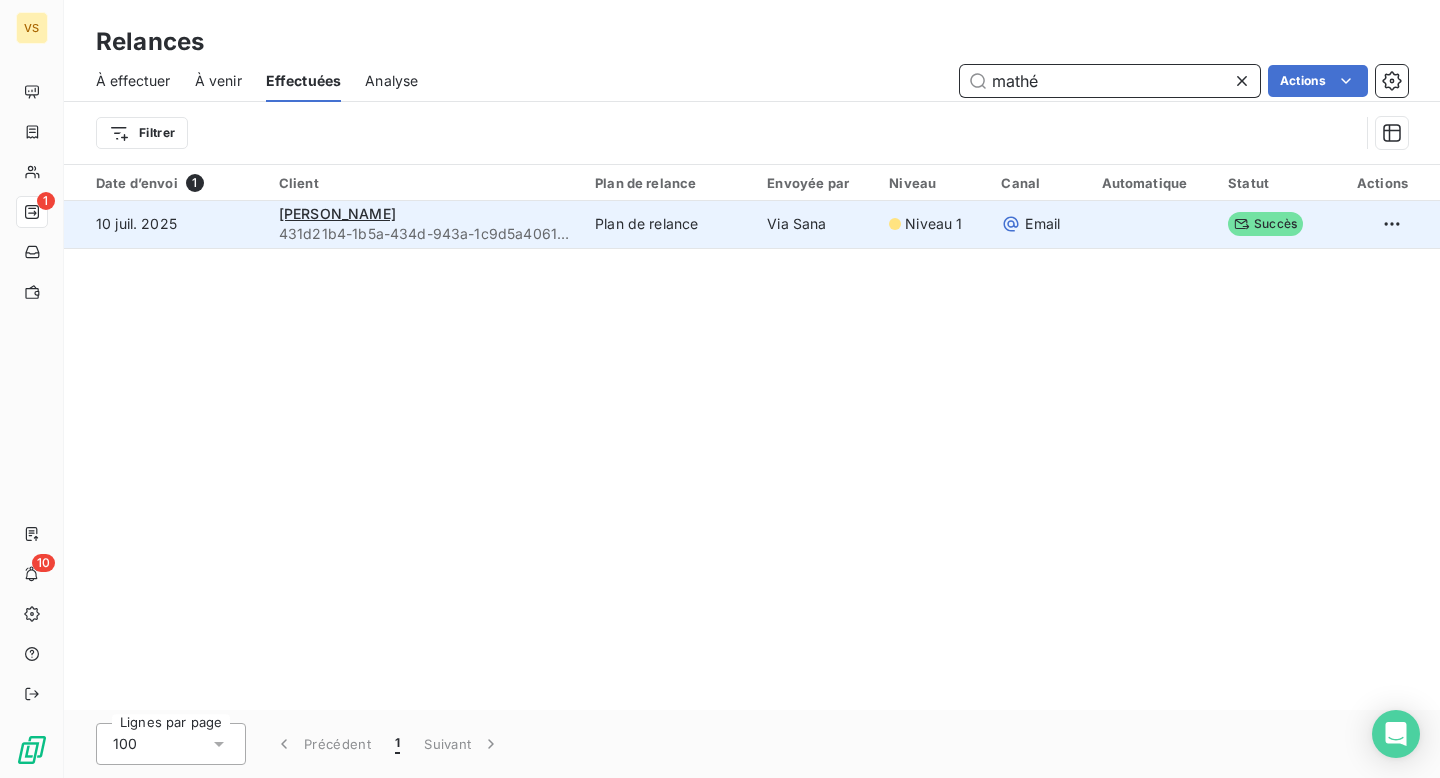 type on "mathé" 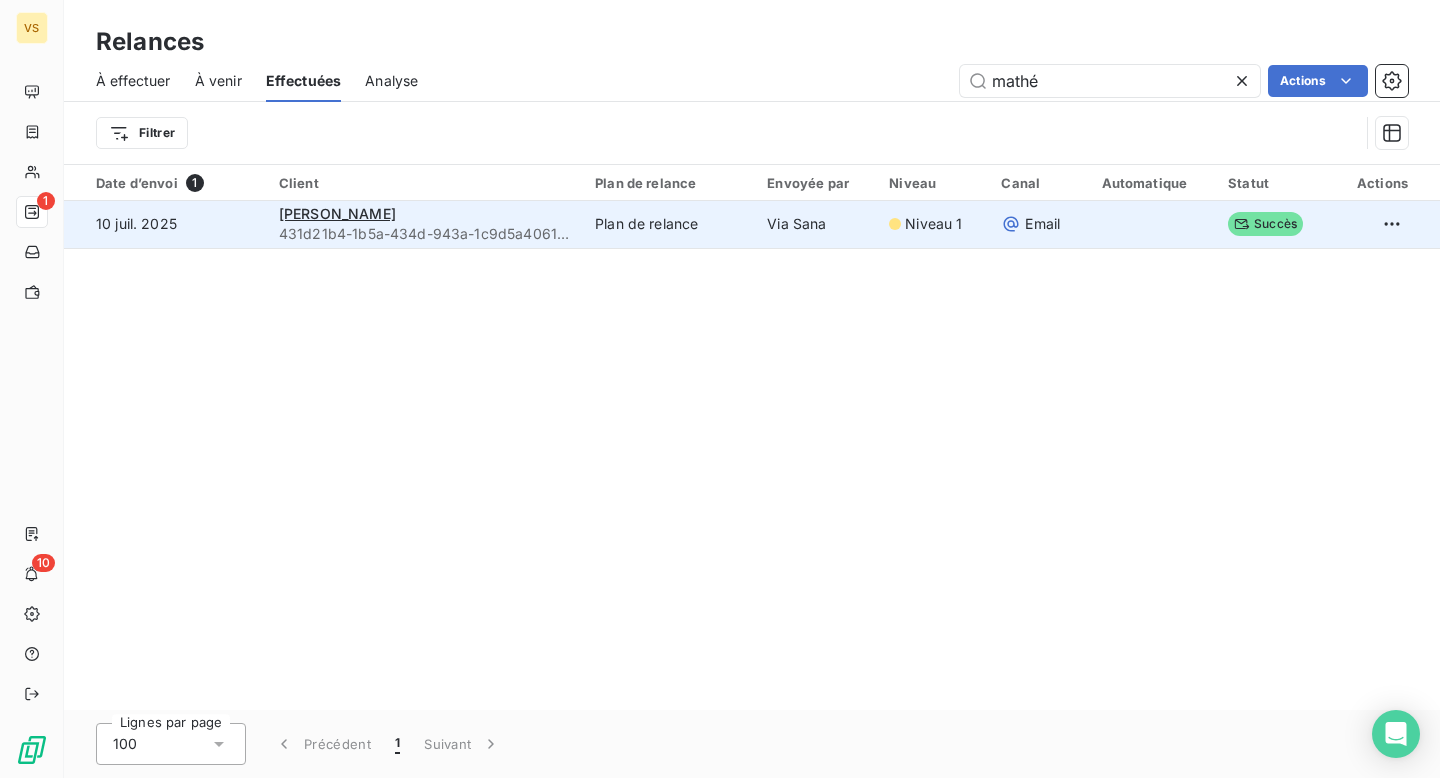click on "Via Sana" at bounding box center [816, 225] 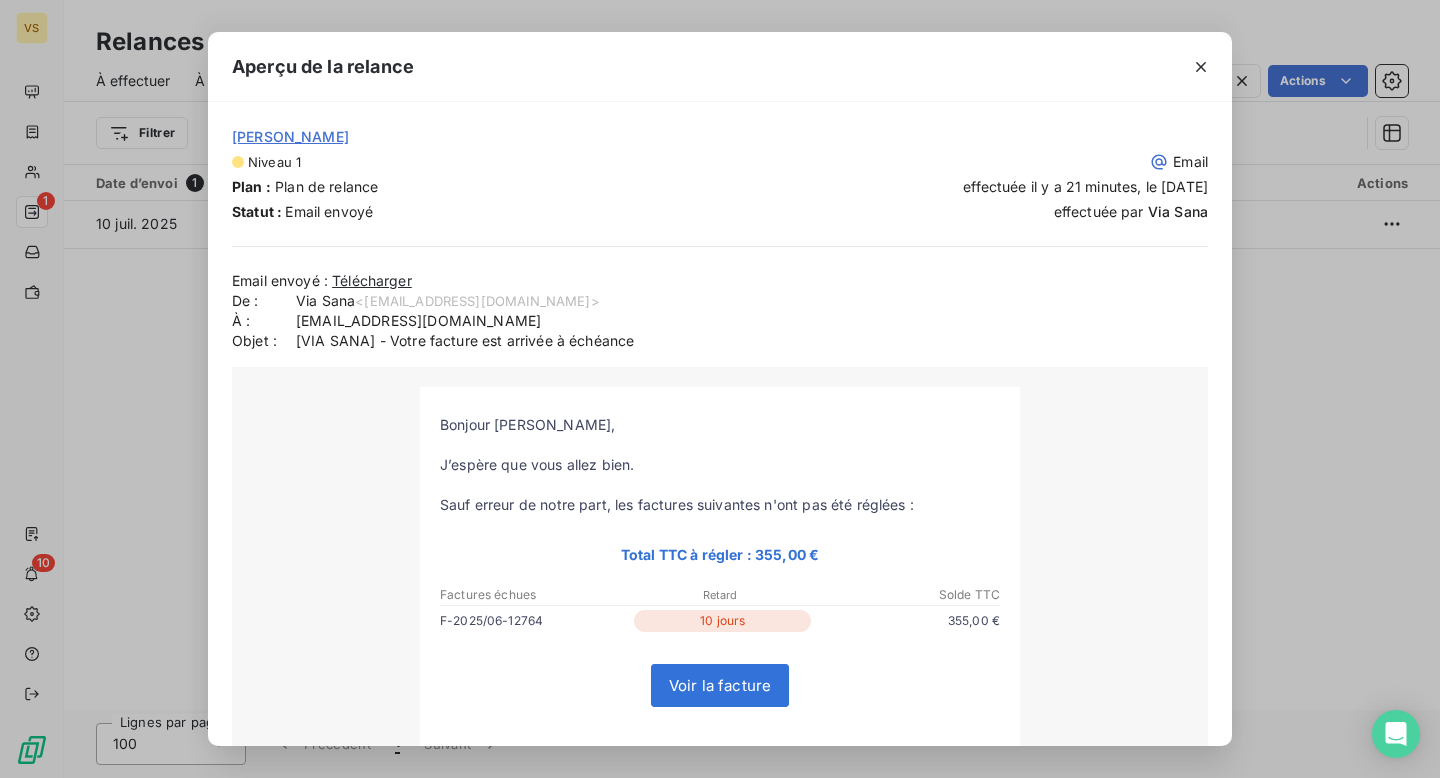 scroll, scrollTop: 14, scrollLeft: 0, axis: vertical 